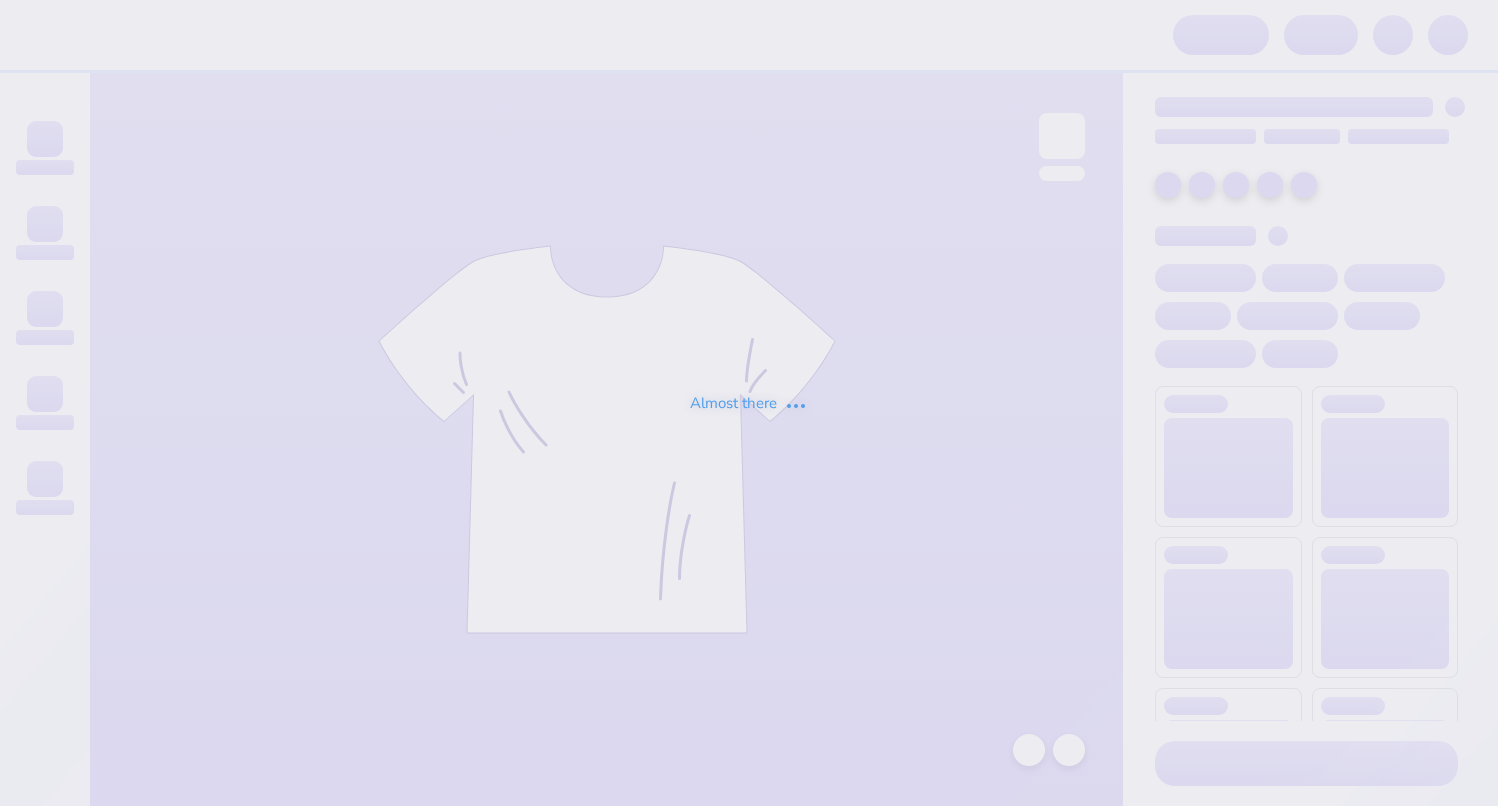 scroll, scrollTop: 0, scrollLeft: 0, axis: both 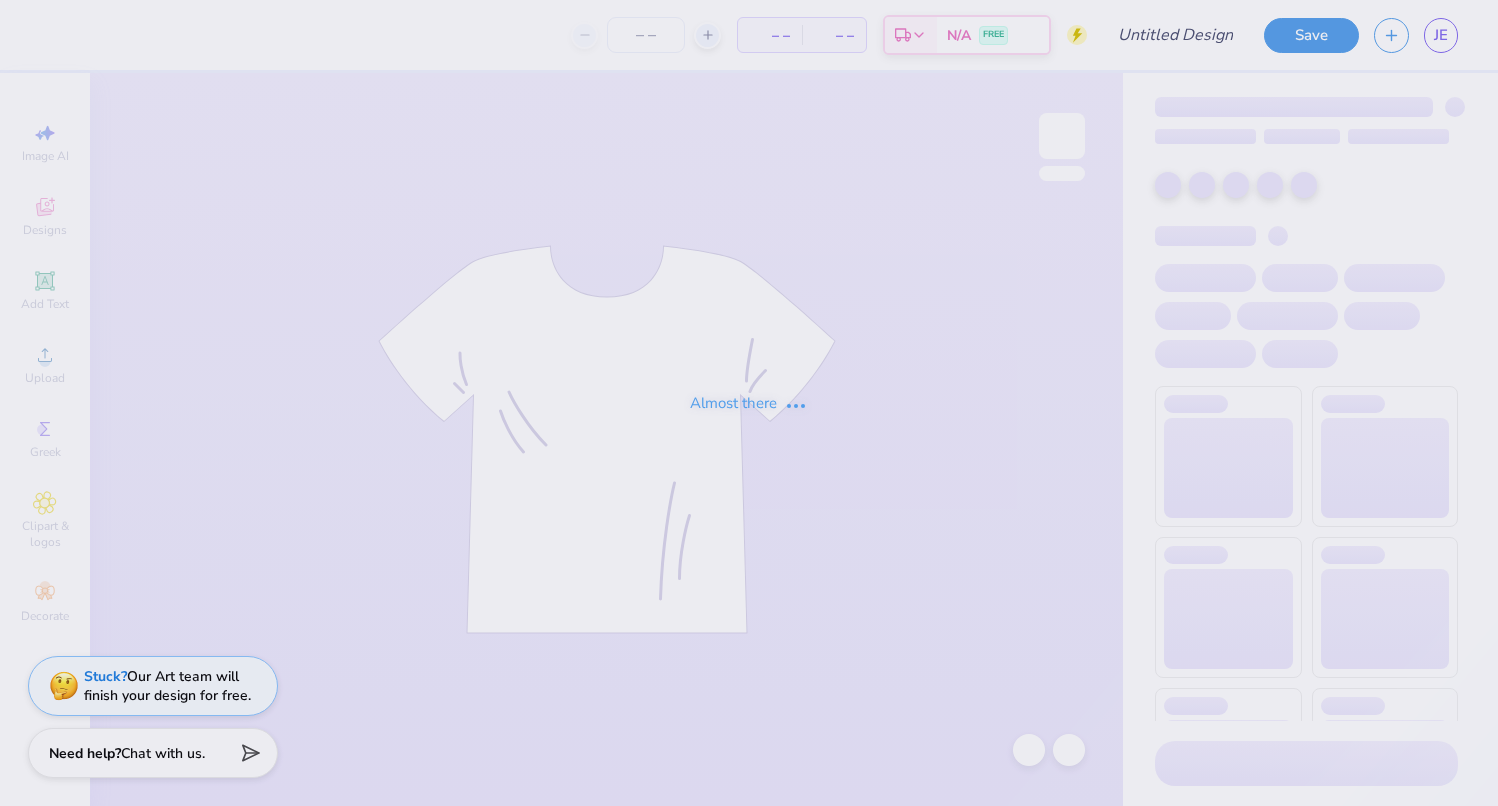 type on "sample only, please ignore" 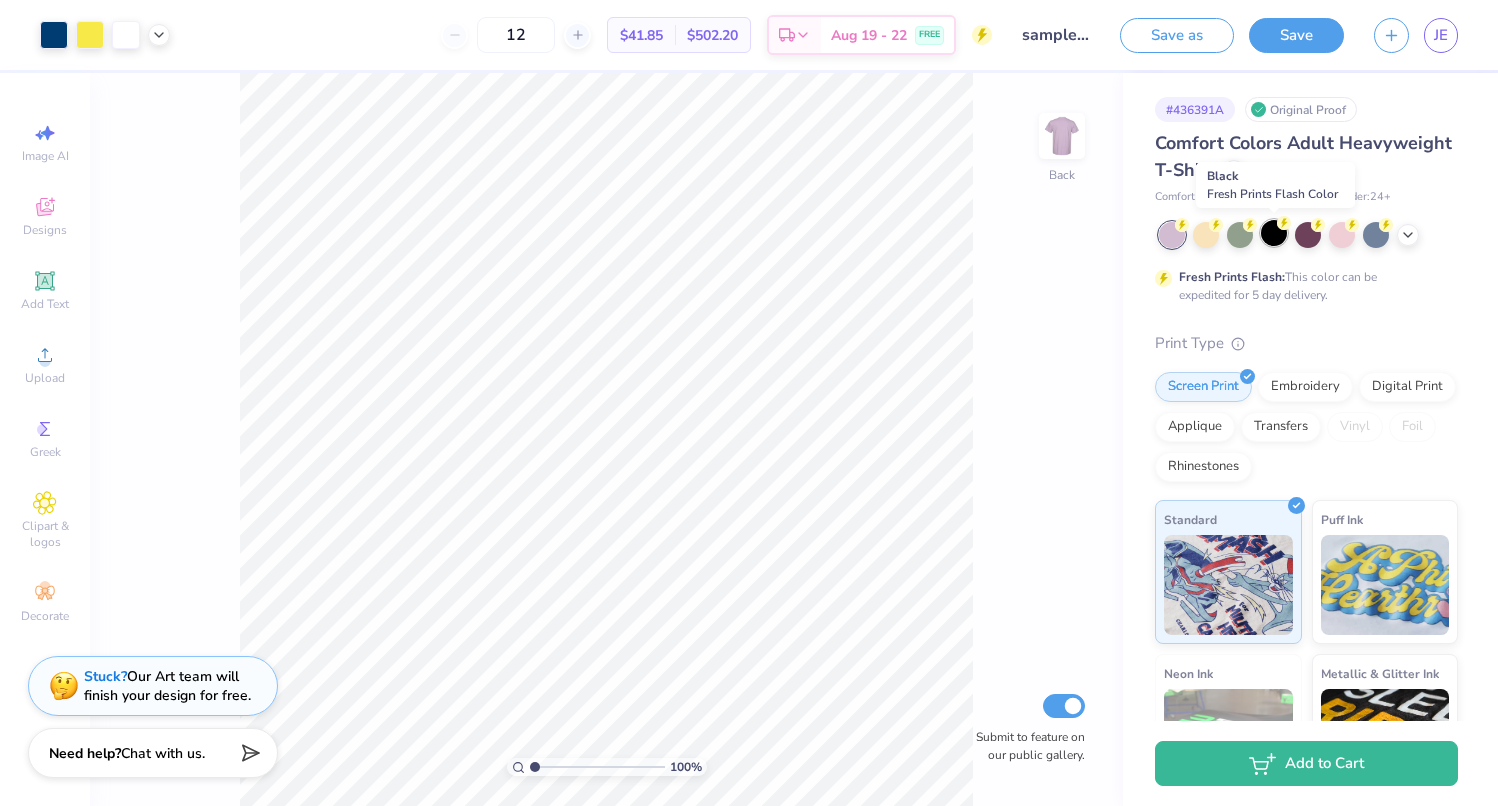 click at bounding box center [1274, 233] 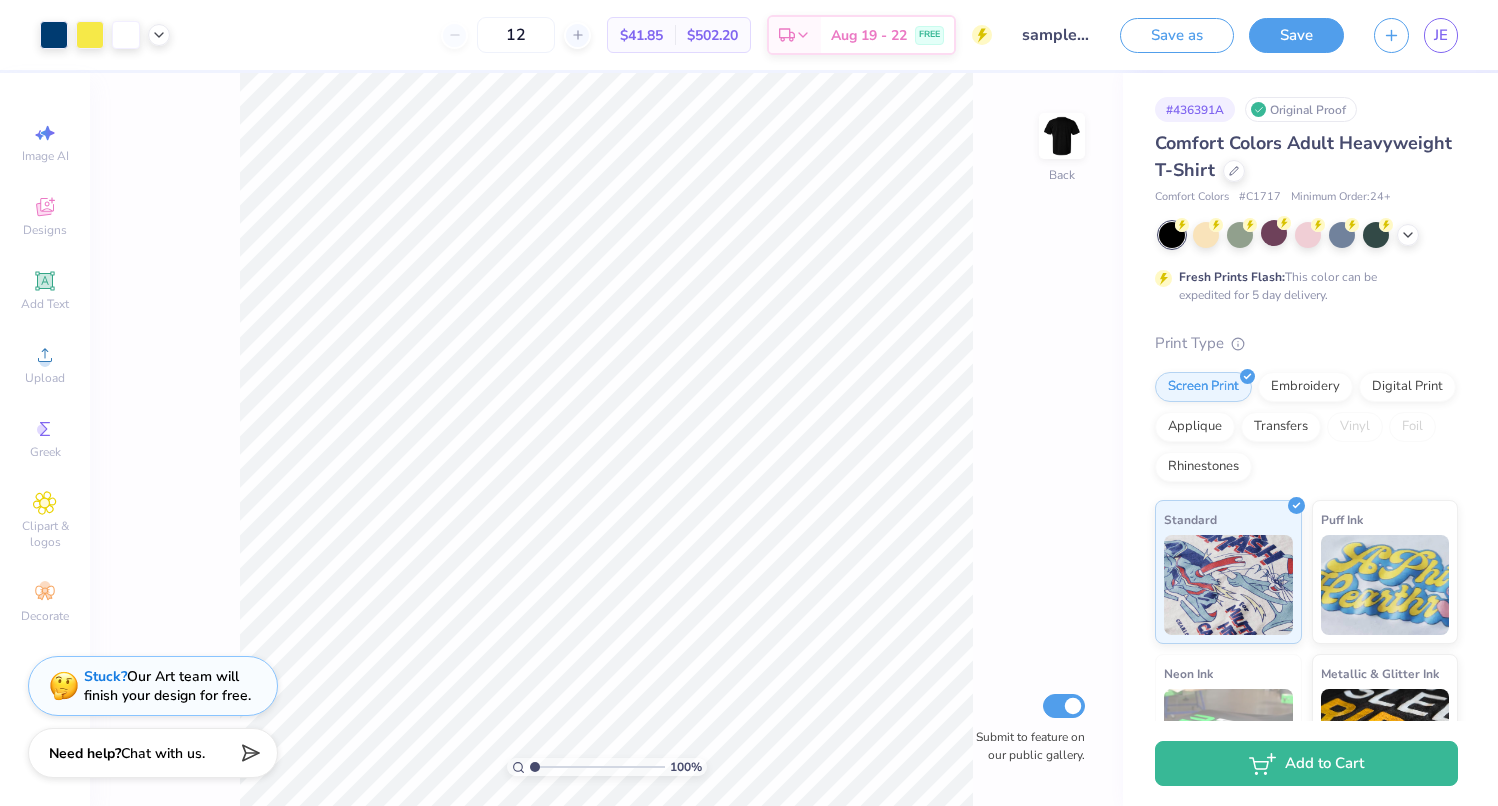 drag, startPoint x: 521, startPoint y: 38, endPoint x: 448, endPoint y: 24, distance: 74.330345 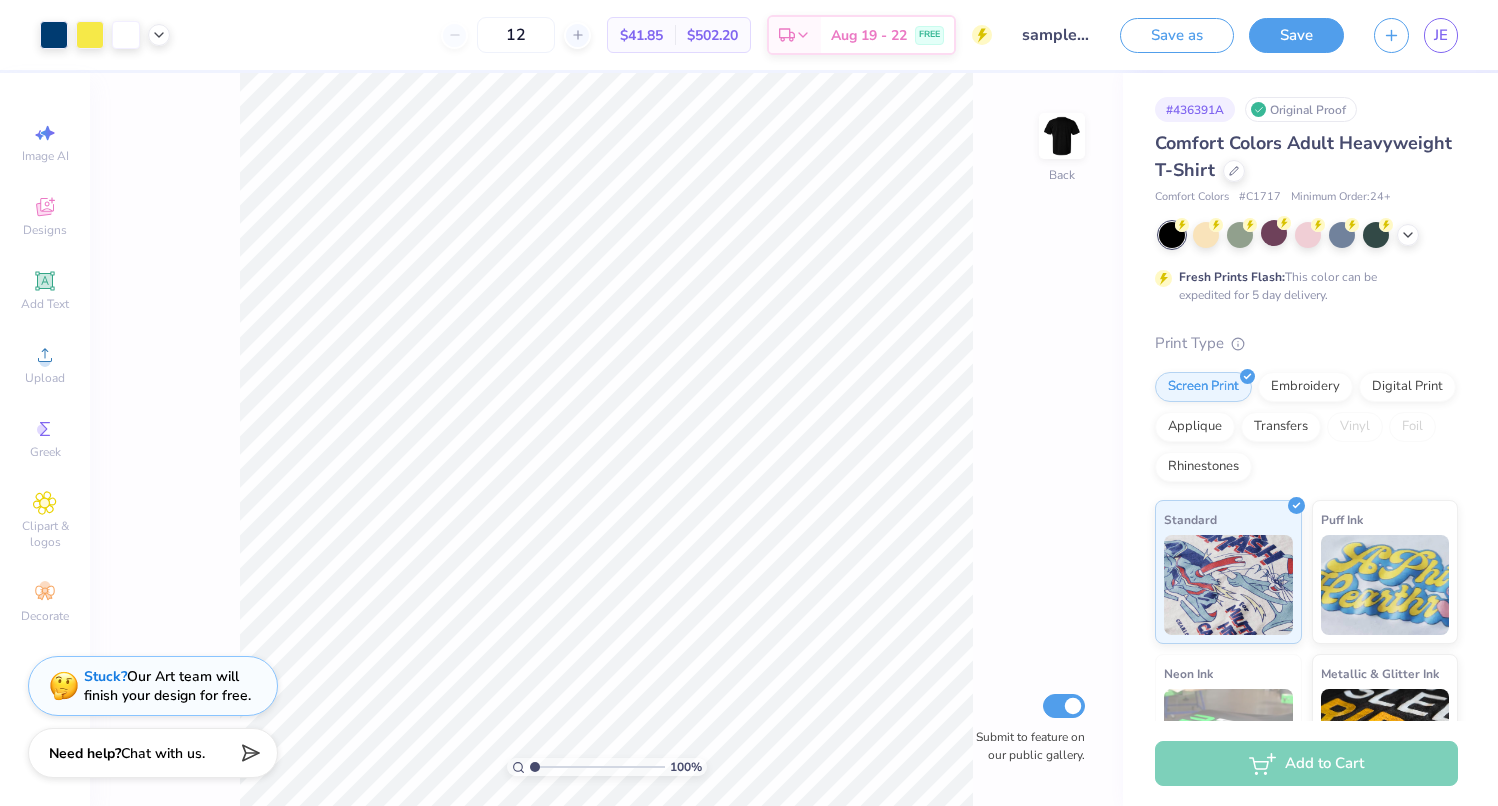 click on "Art colors 12 $41.85 Per Item $502.20 Total Est.  Delivery Aug 19 - 22 FREE Design Title sample only, please ignore Save as Save JE Image AI Designs Add Text Upload Greek Clipart & logos Decorate 100  % Back Submit to feature on our public gallery. # 436391A Original Proof Comfort Colors Adult Heavyweight T-Shirt Comfort Colors # C1717 Minimum Order:  24 +   Fresh Prints Flash:  This color can be expedited for 5 day delivery. Print Type Screen Print Embroidery Digital Print Applique Transfers Vinyl Foil Rhinestones Standard Puff Ink Neon Ink Metallic & Glitter Ink Glow in the Dark Ink Water based Ink Add to Cart Stuck?  Our Art team will finish your design for free. Need help?  Chat with us." at bounding box center [749, 403] 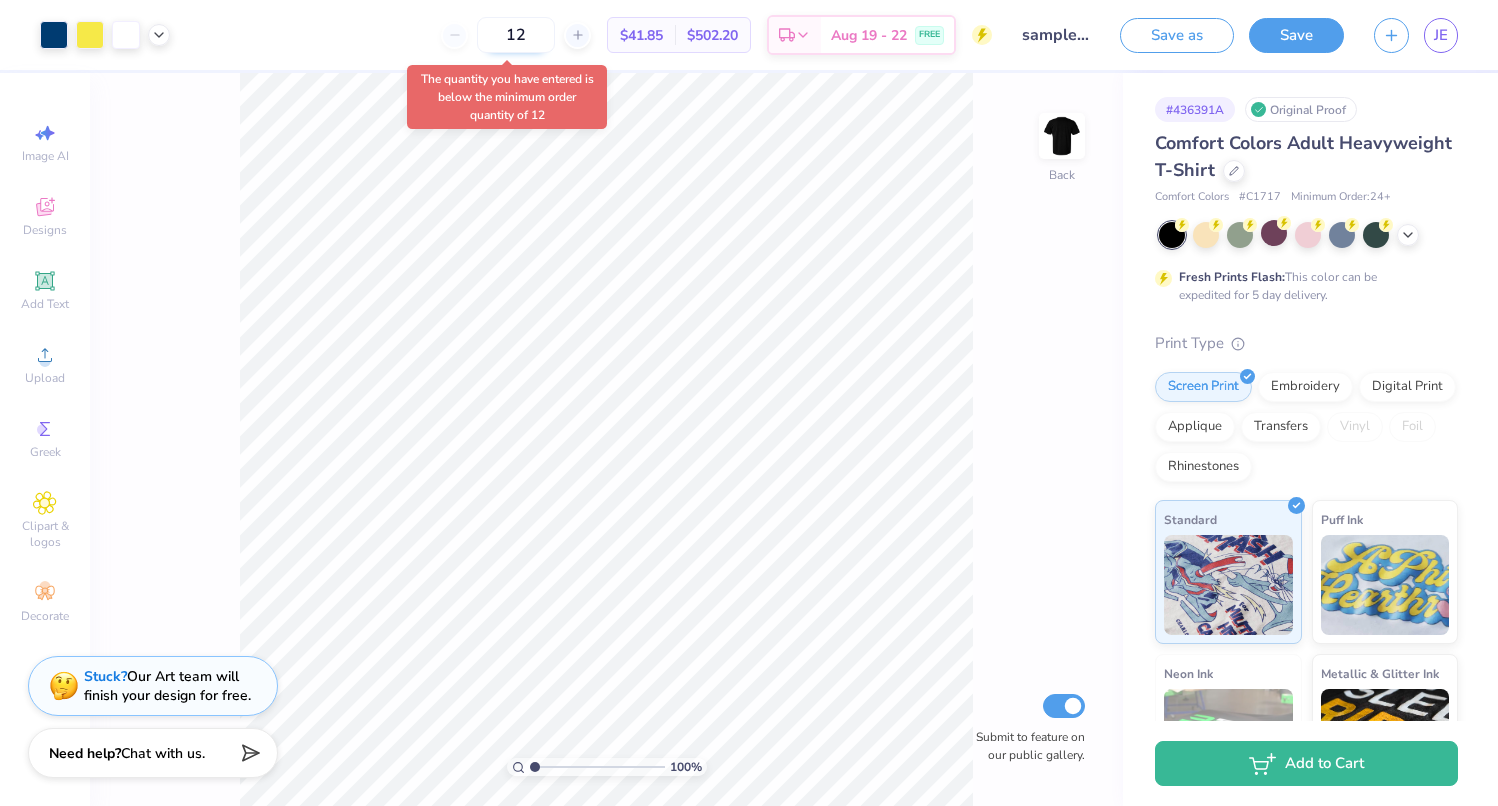 drag, startPoint x: 527, startPoint y: 32, endPoint x: 473, endPoint y: 31, distance: 54.00926 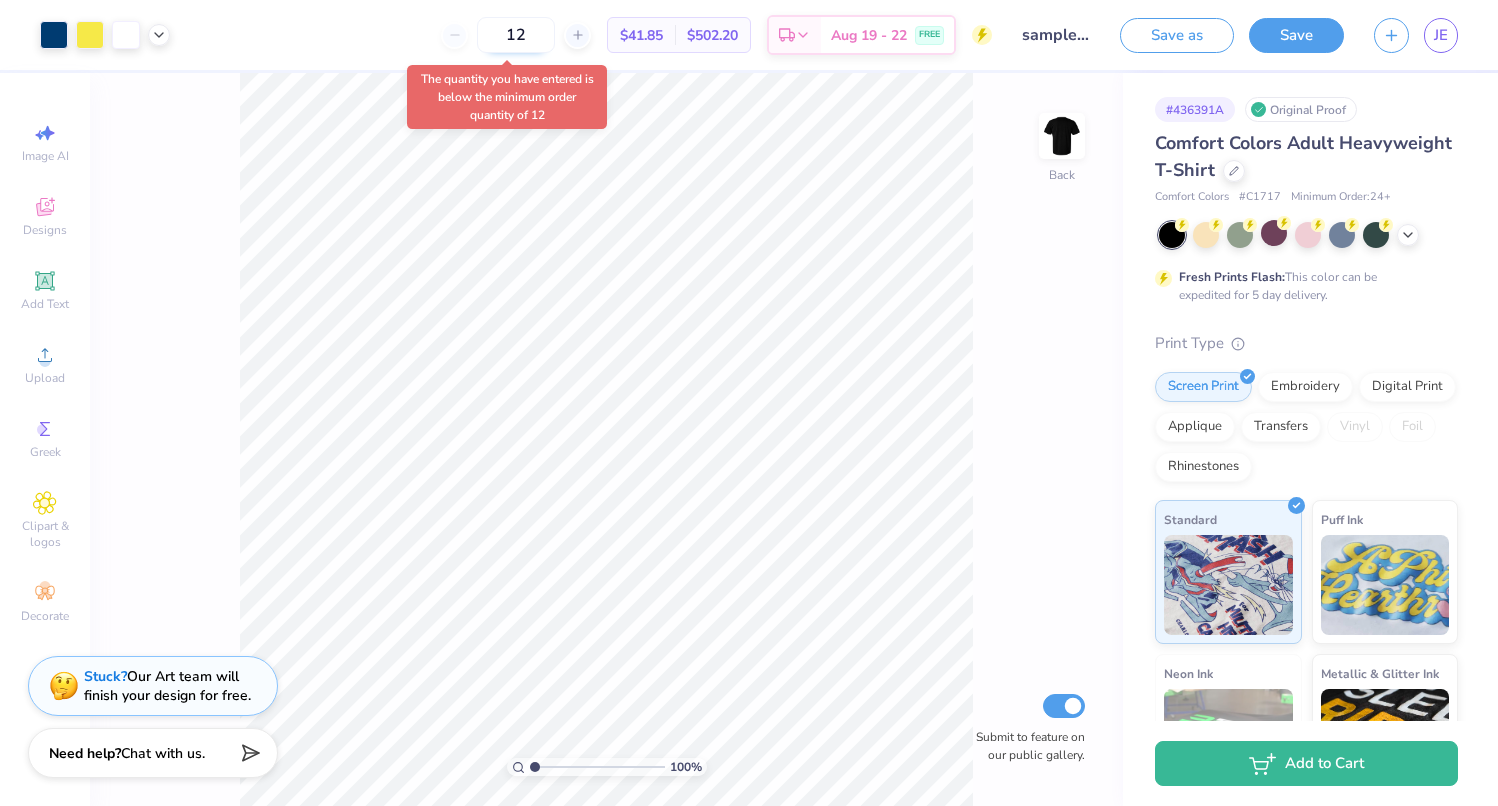 click on "12" at bounding box center [516, 35] 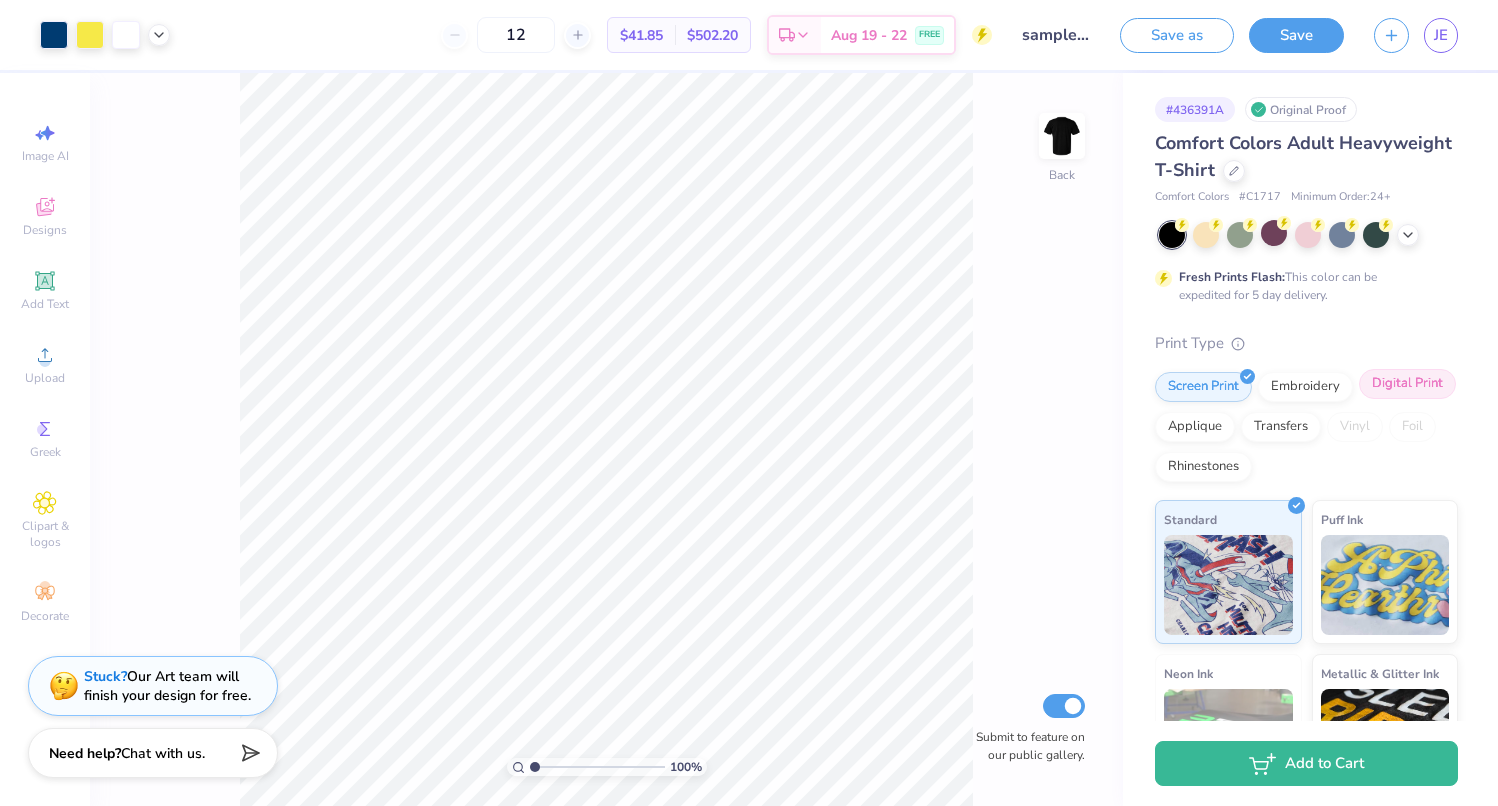 click on "Digital Print" at bounding box center (1407, 384) 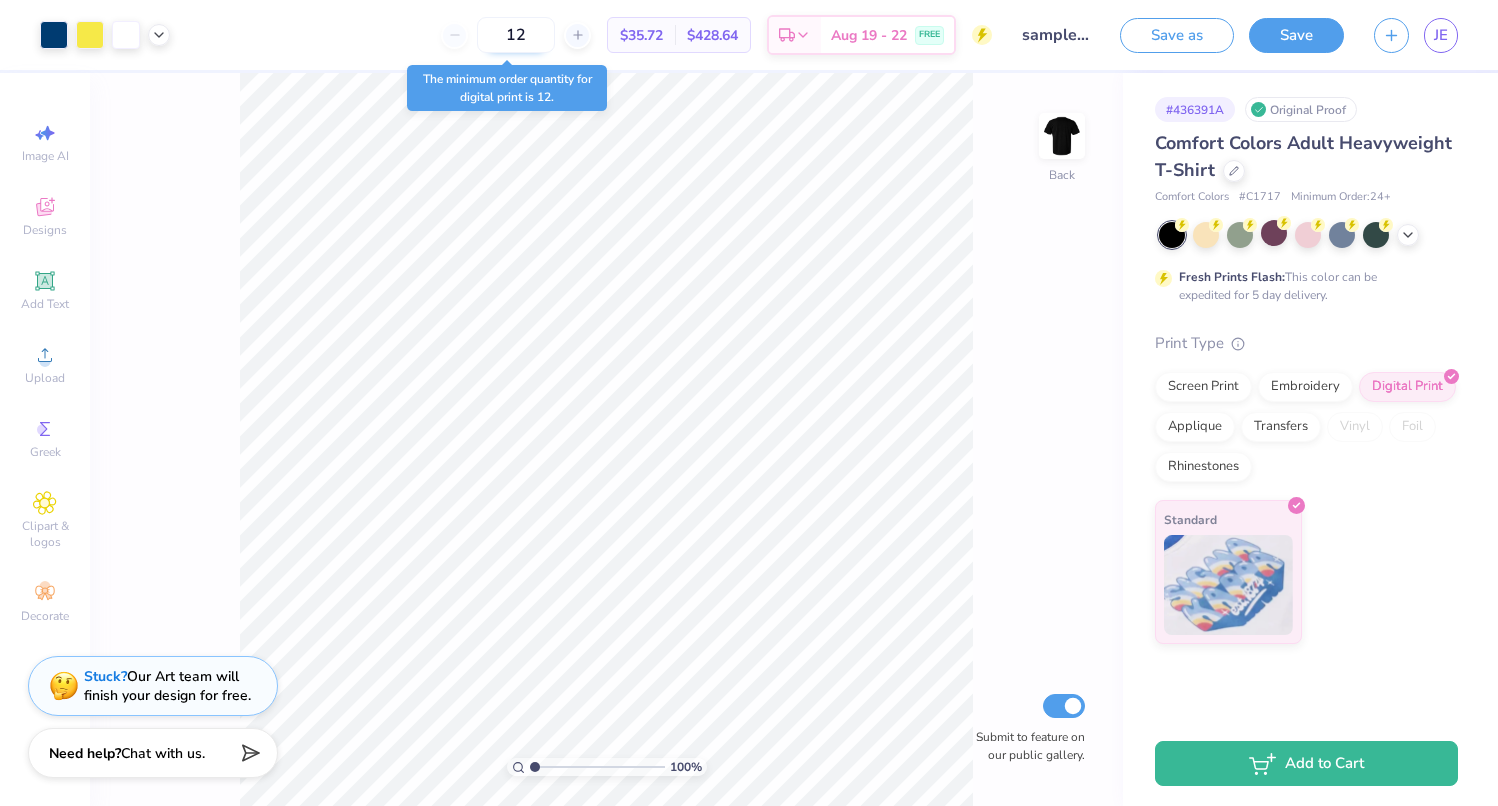 drag, startPoint x: 517, startPoint y: 36, endPoint x: 475, endPoint y: 34, distance: 42.047592 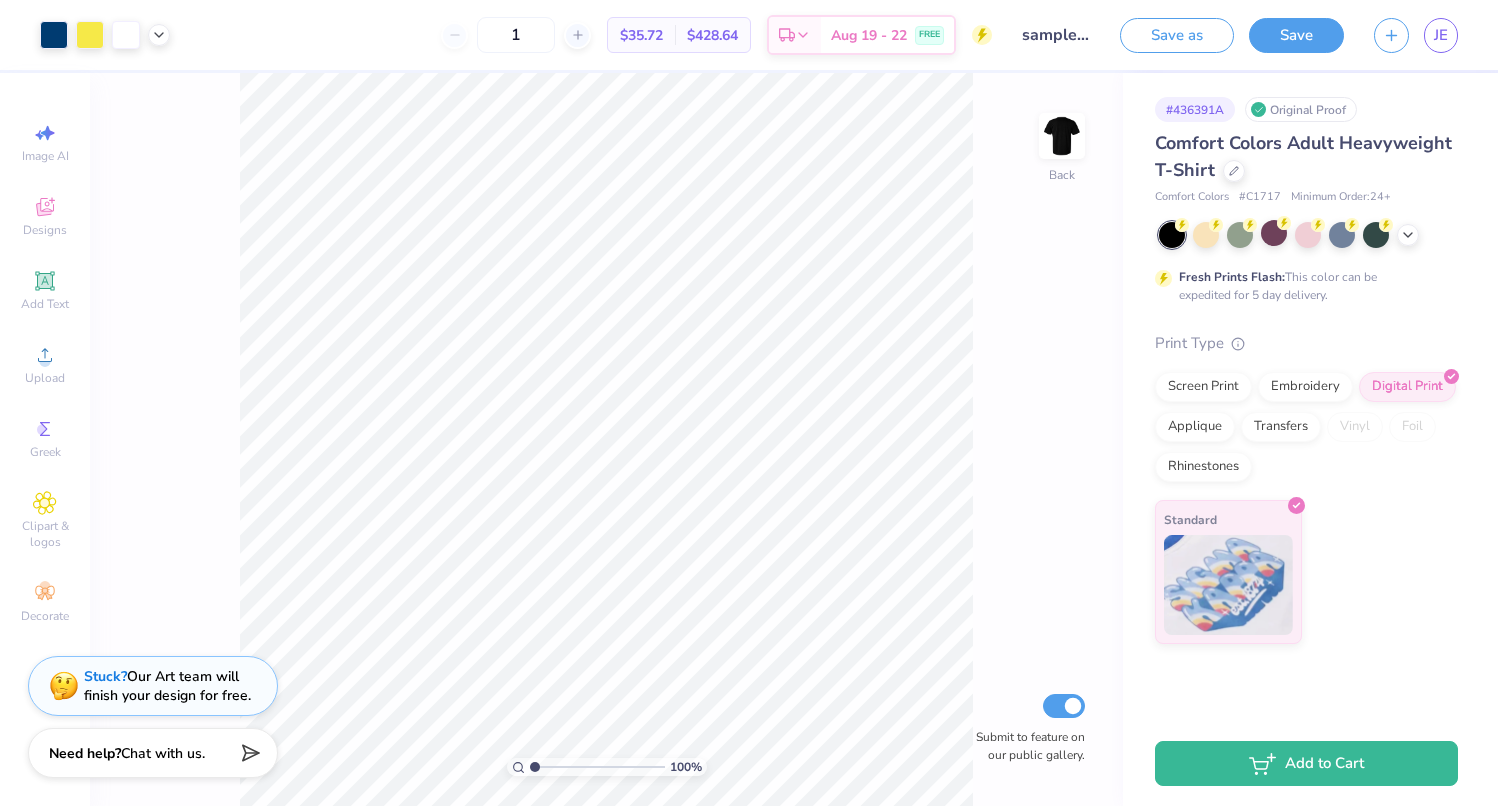type on "12" 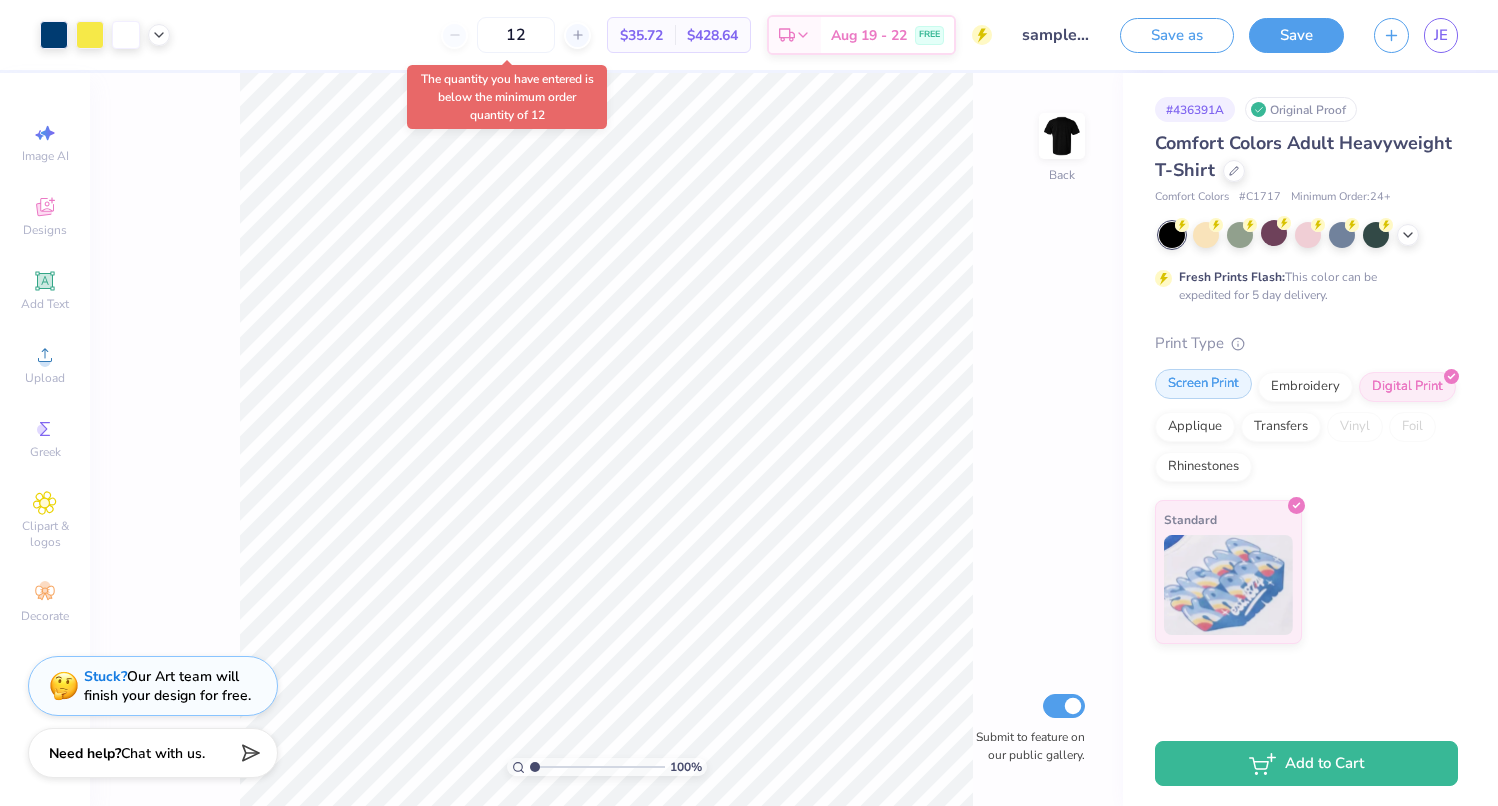 click on "Screen Print" at bounding box center (1203, 384) 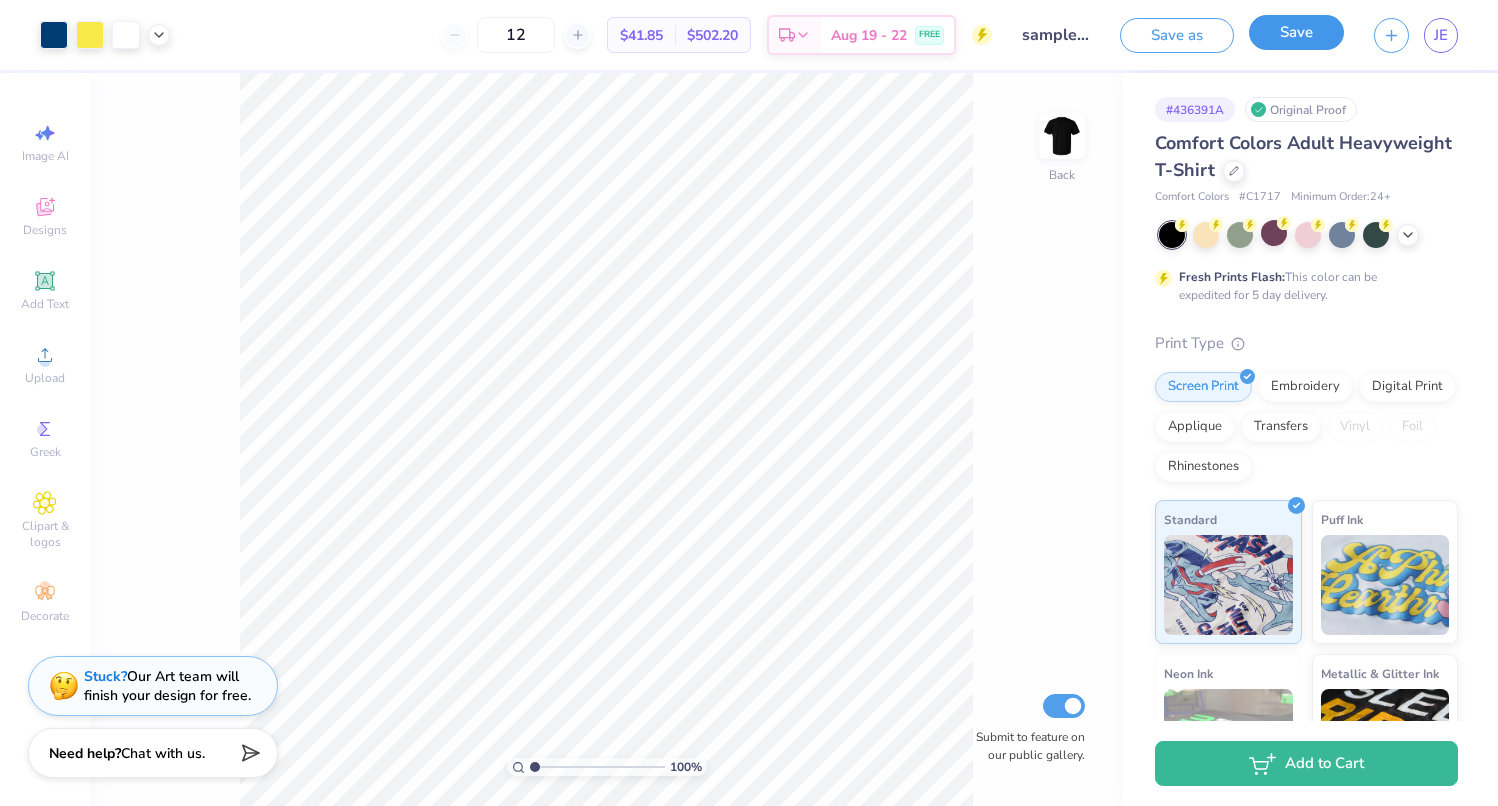 click on "Save" at bounding box center [1296, 32] 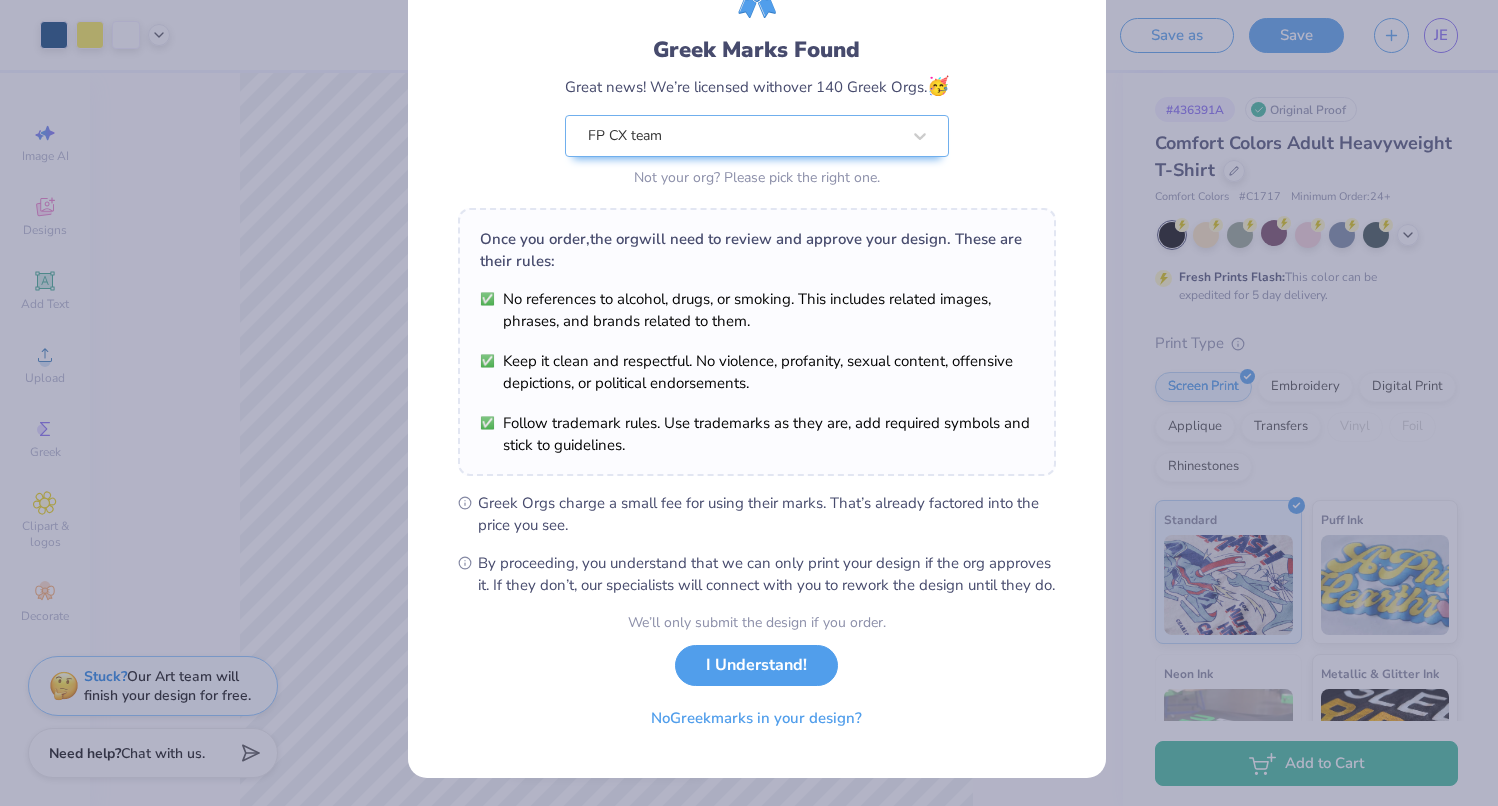 scroll, scrollTop: 131, scrollLeft: 0, axis: vertical 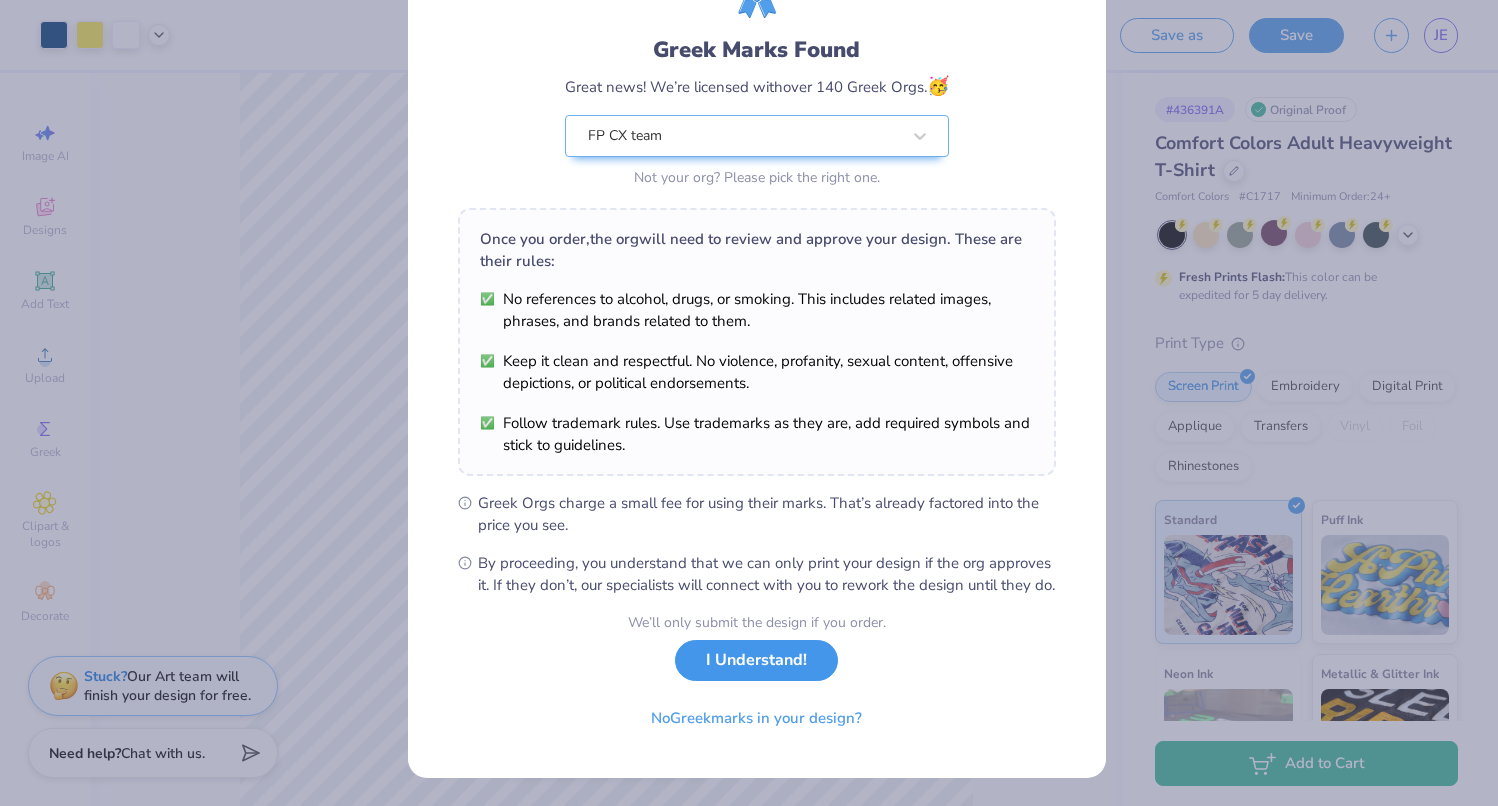 click on "I Understand!" at bounding box center (756, 660) 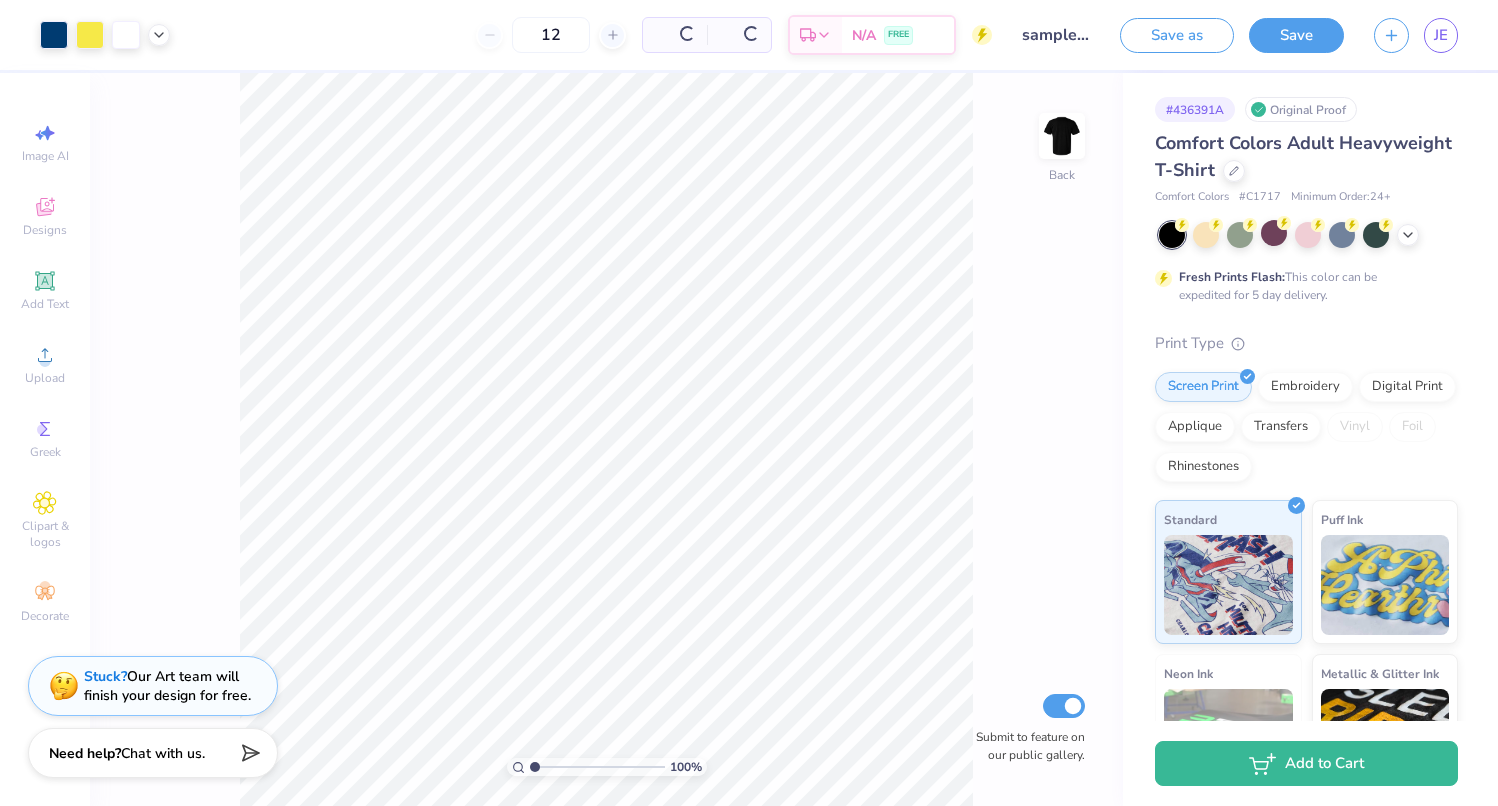 scroll, scrollTop: 0, scrollLeft: 0, axis: both 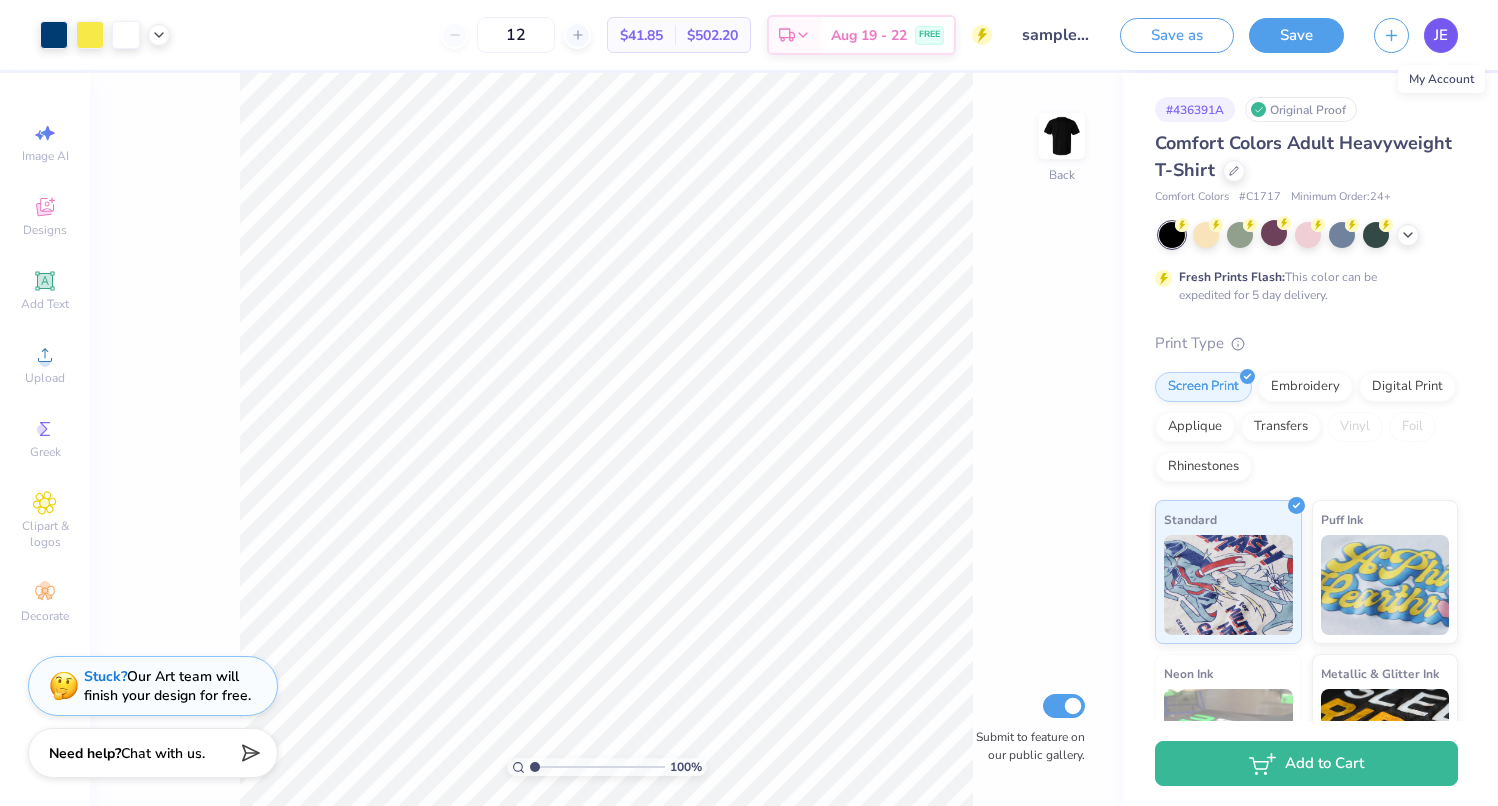 click on "JE" at bounding box center (1441, 35) 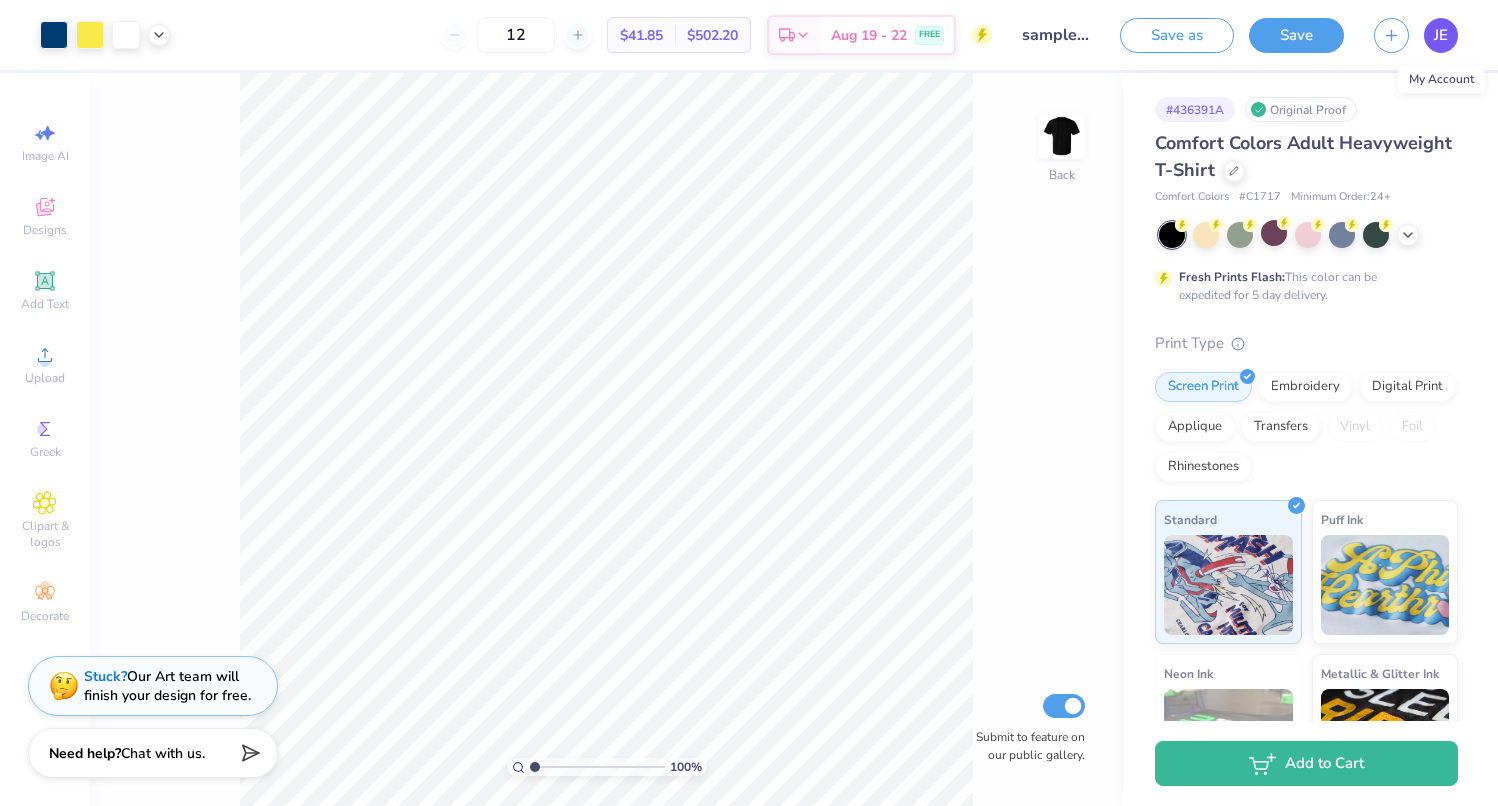 click on "JE" at bounding box center [1441, 35] 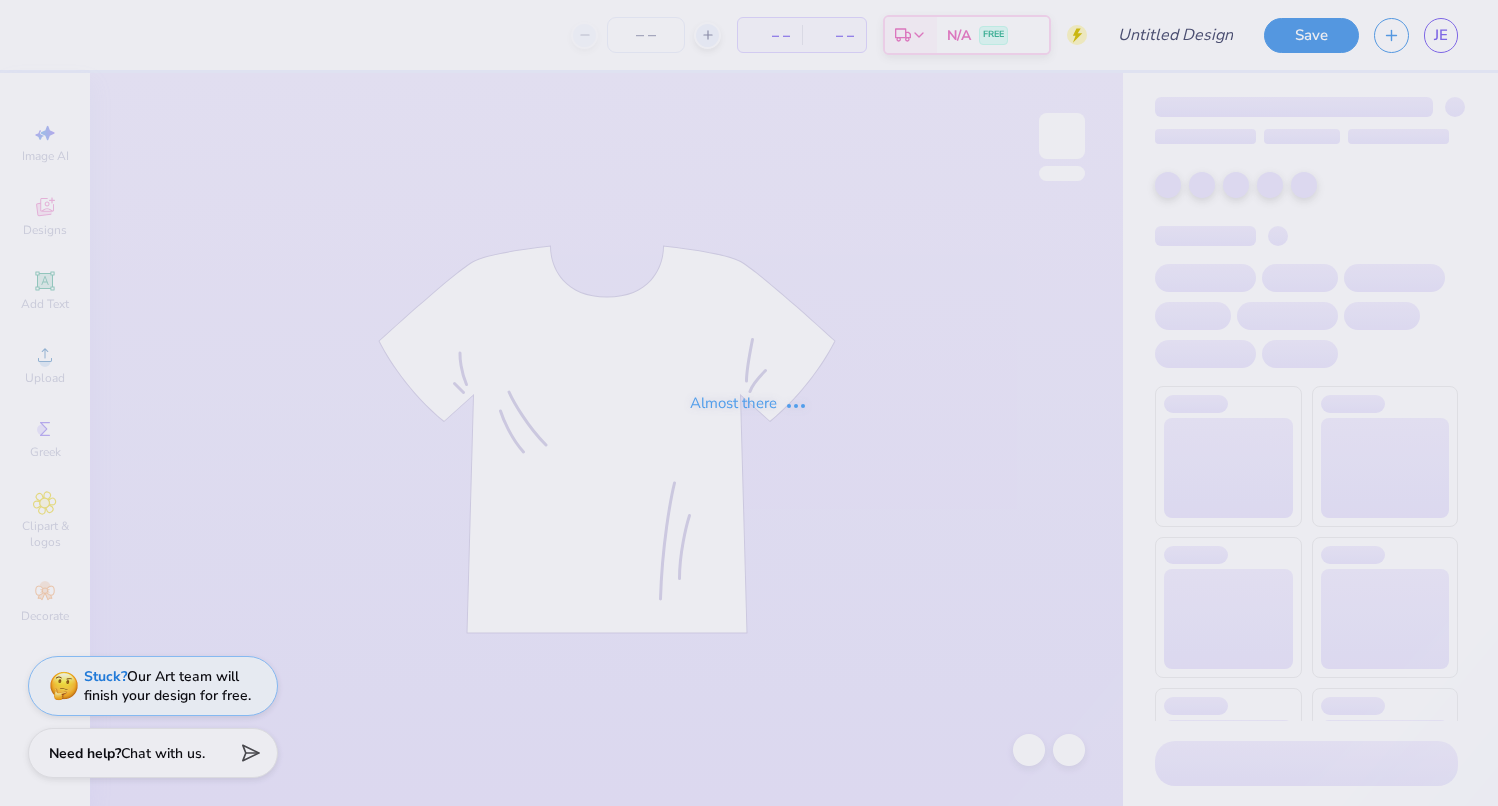 scroll, scrollTop: 0, scrollLeft: 0, axis: both 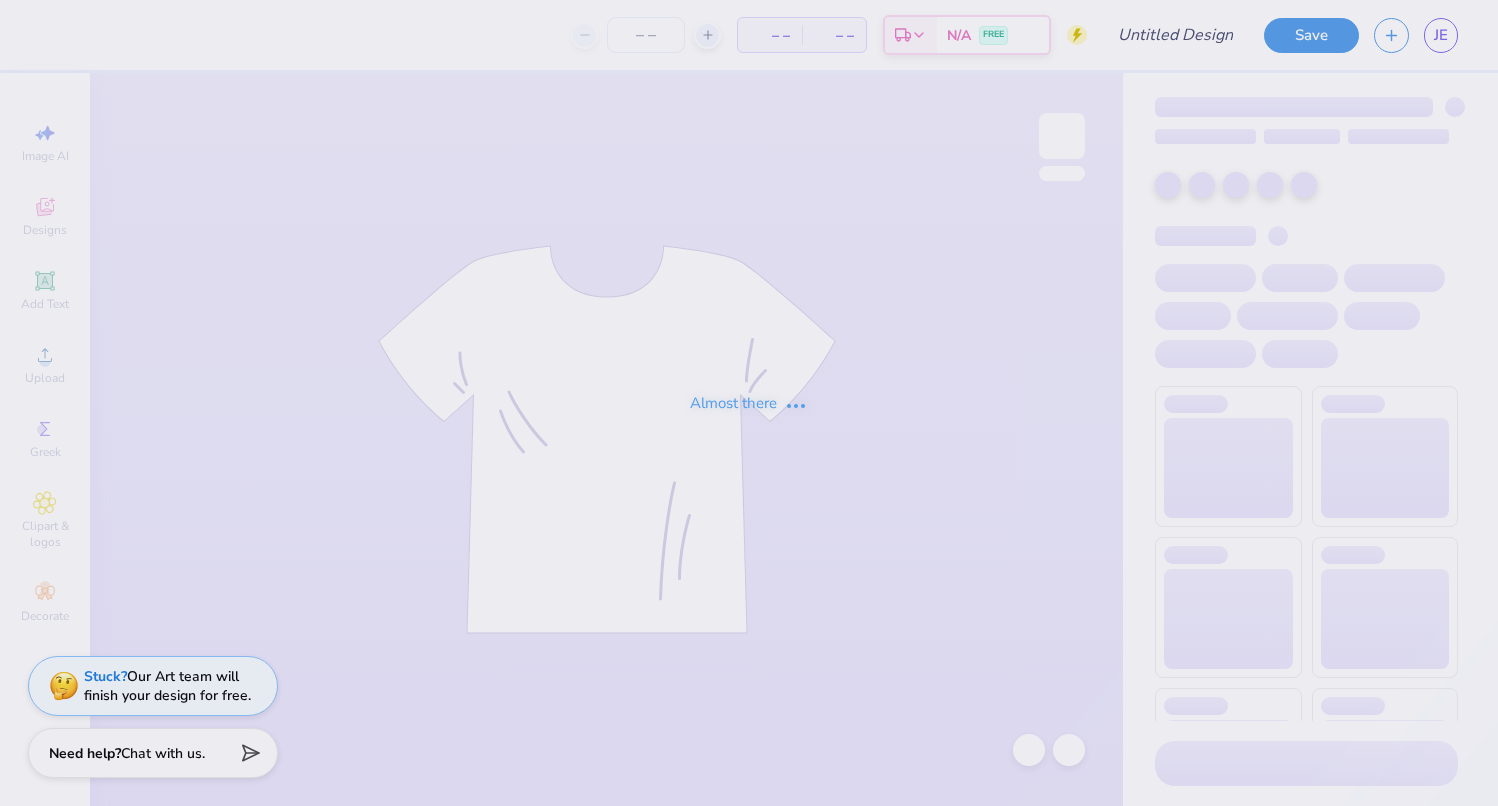 type on "sample only, please ignore" 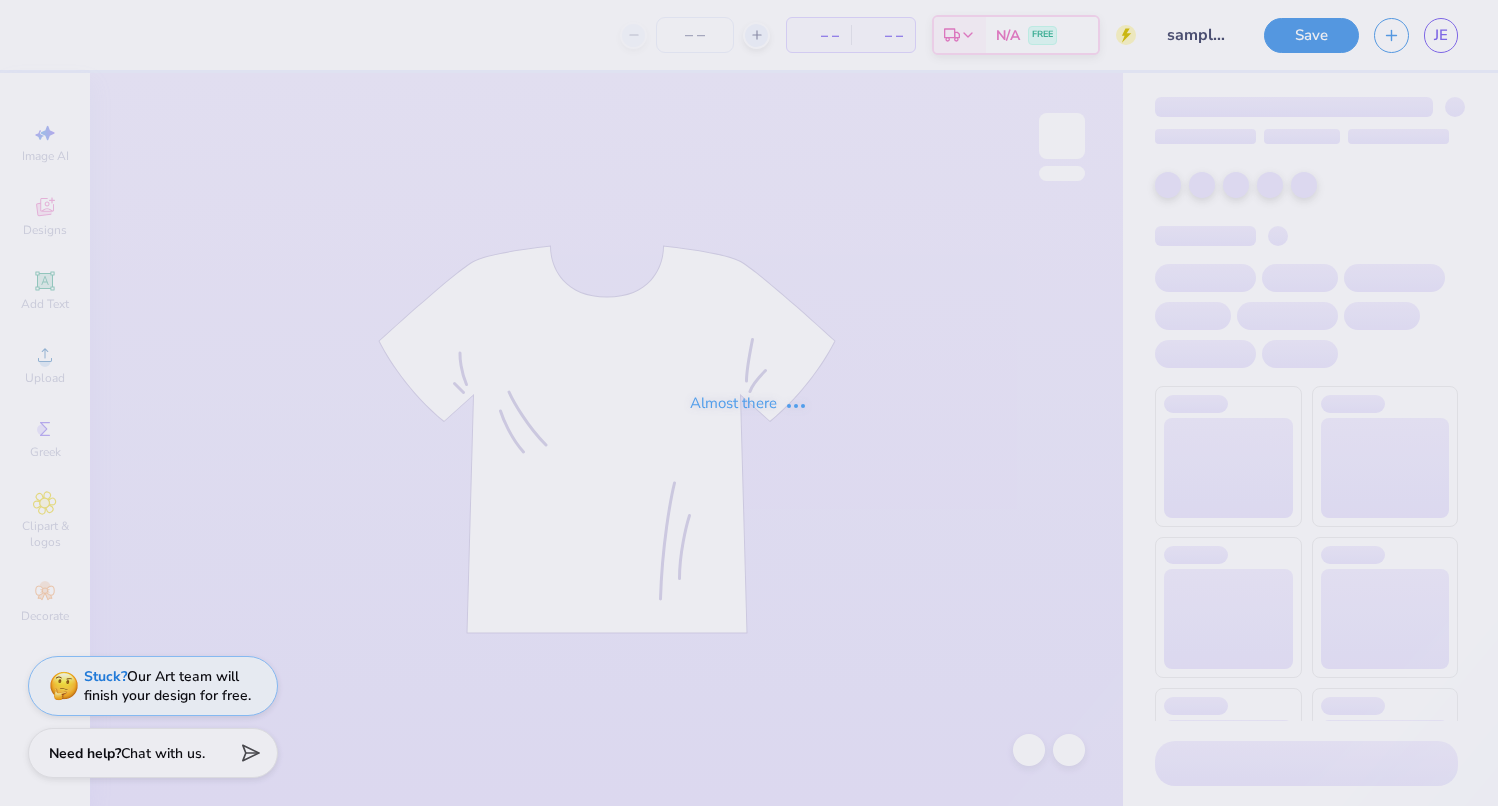 type on "12" 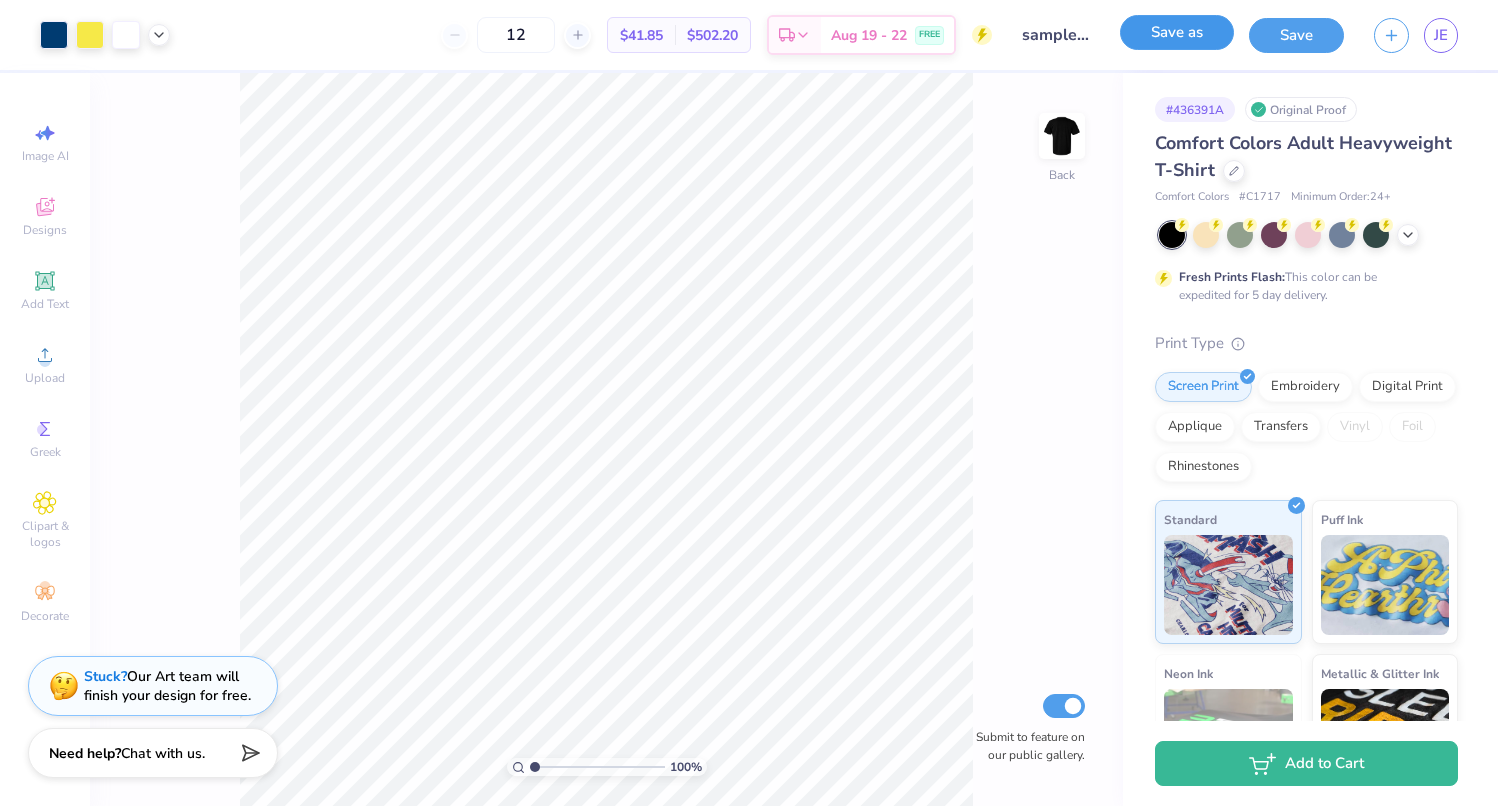 click on "Save as" at bounding box center (1177, 32) 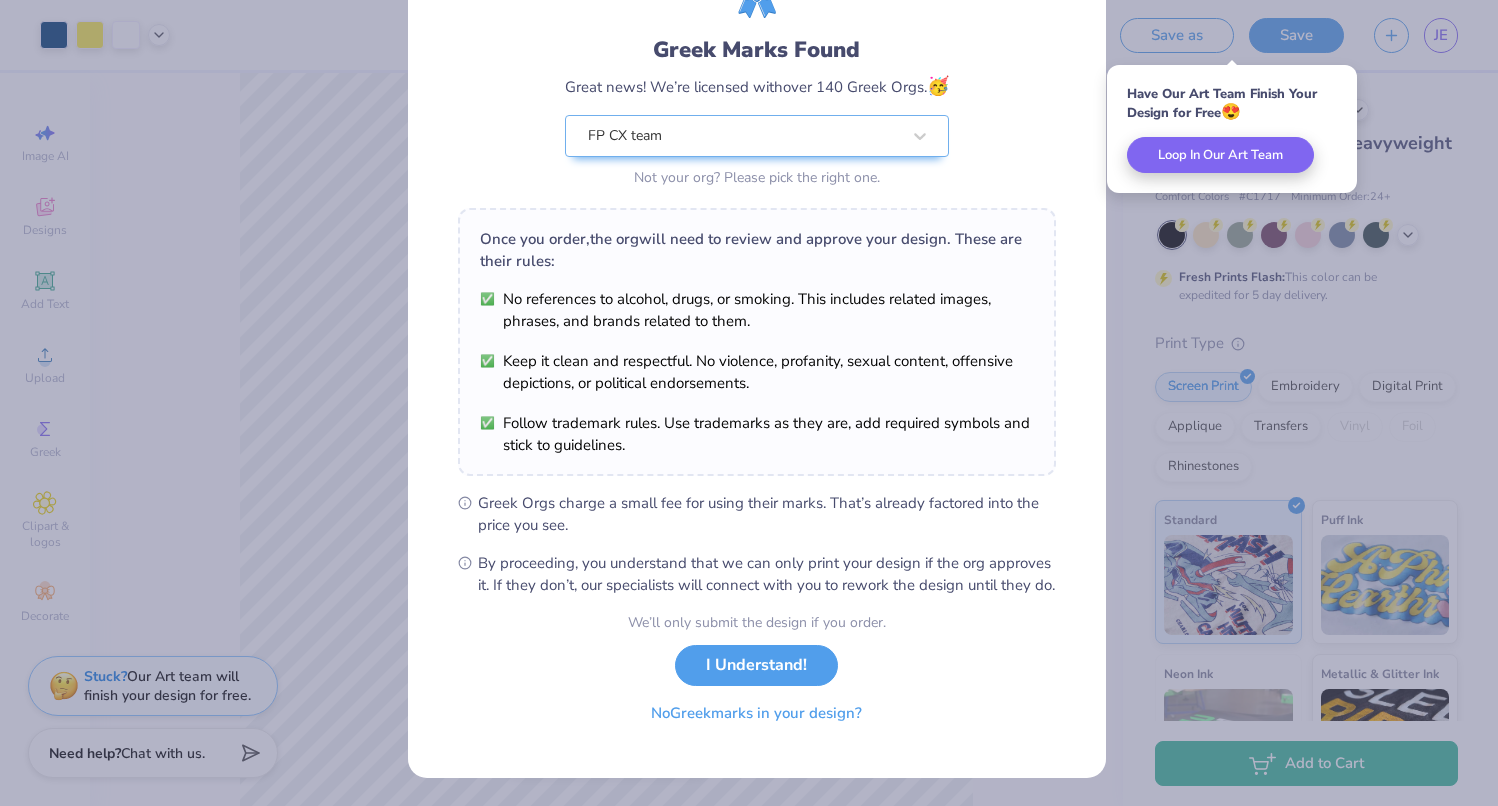 scroll, scrollTop: 131, scrollLeft: 0, axis: vertical 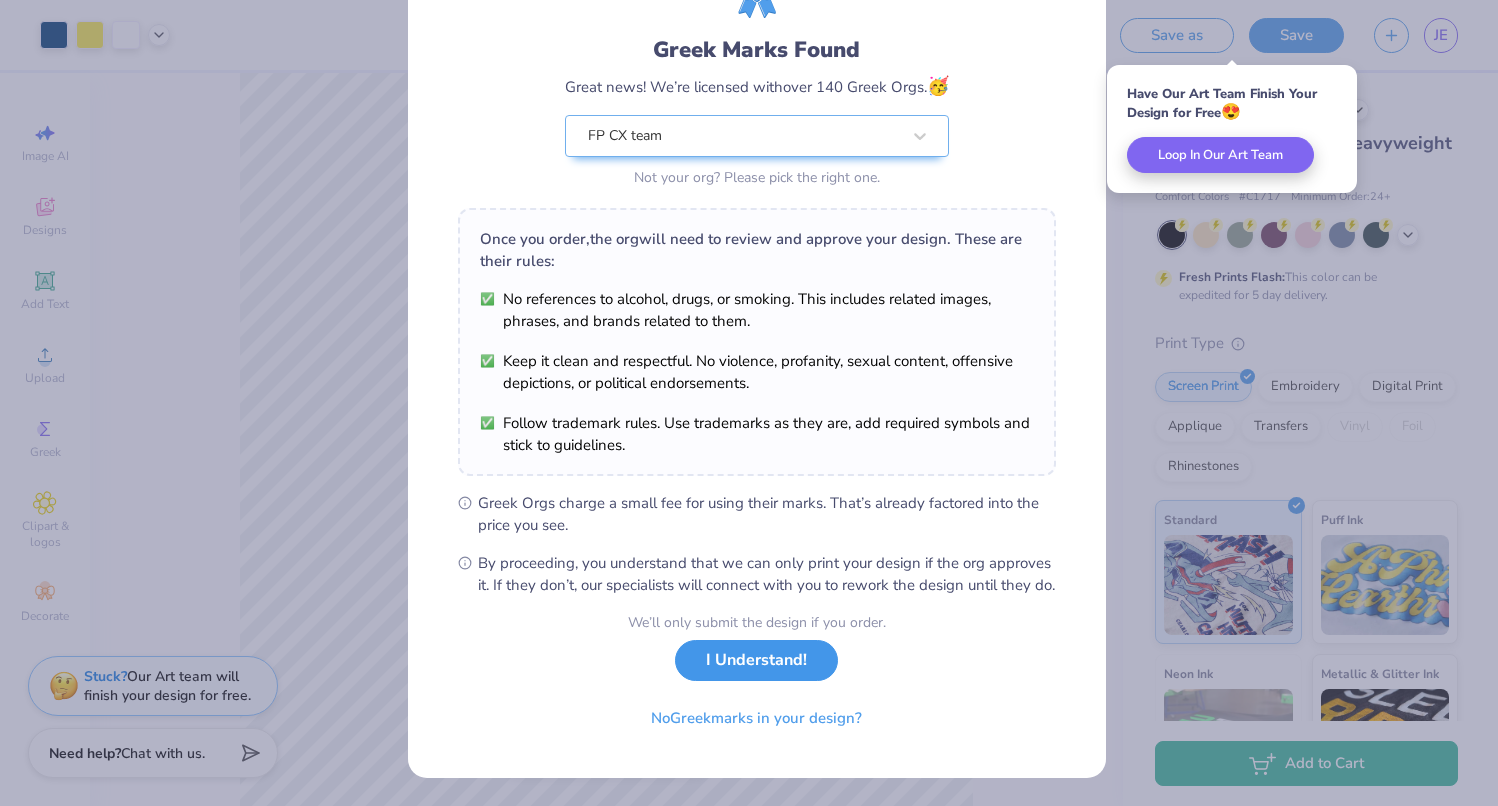 click on "I Understand!" at bounding box center (756, 660) 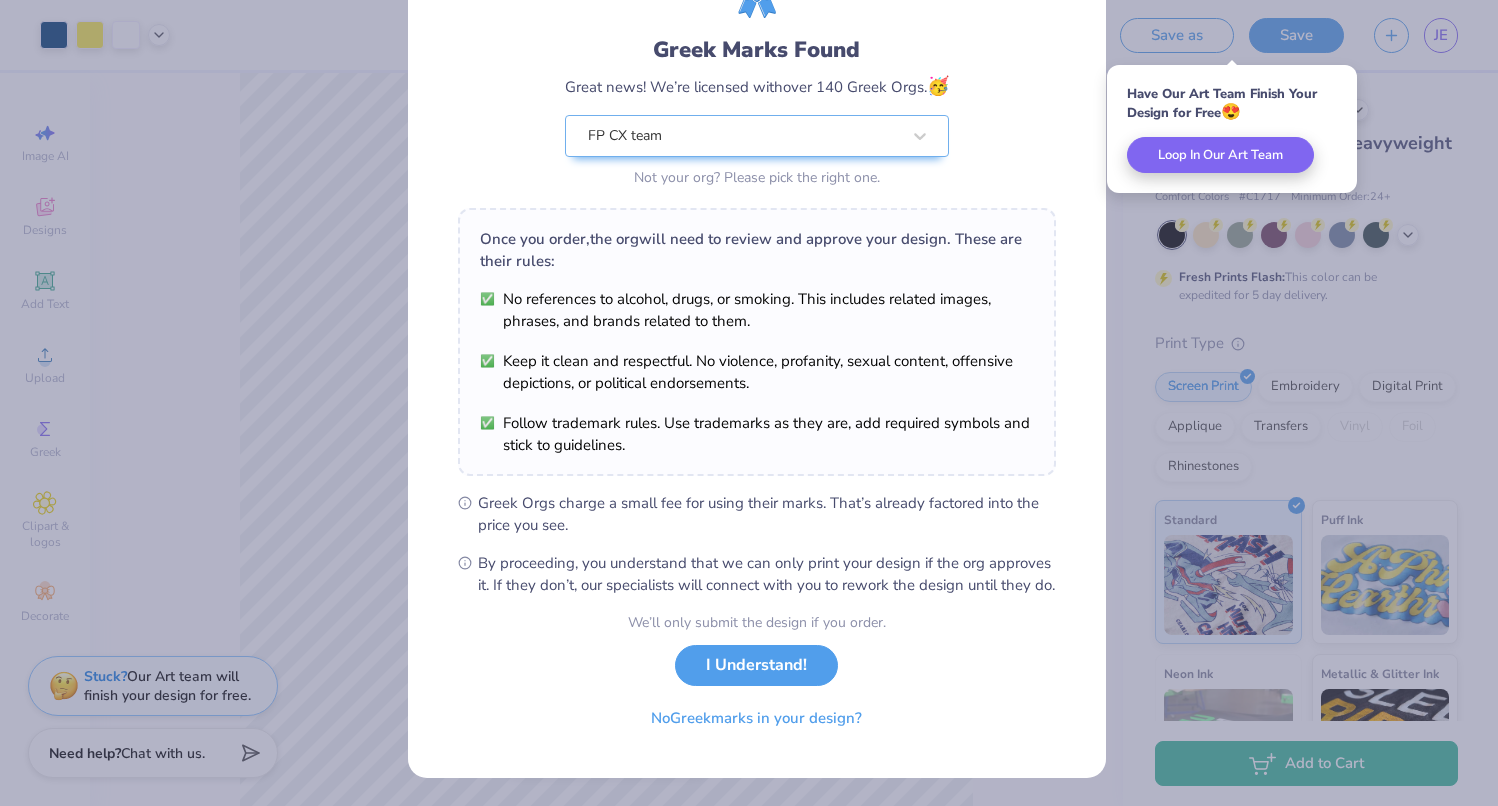 scroll, scrollTop: 0, scrollLeft: 0, axis: both 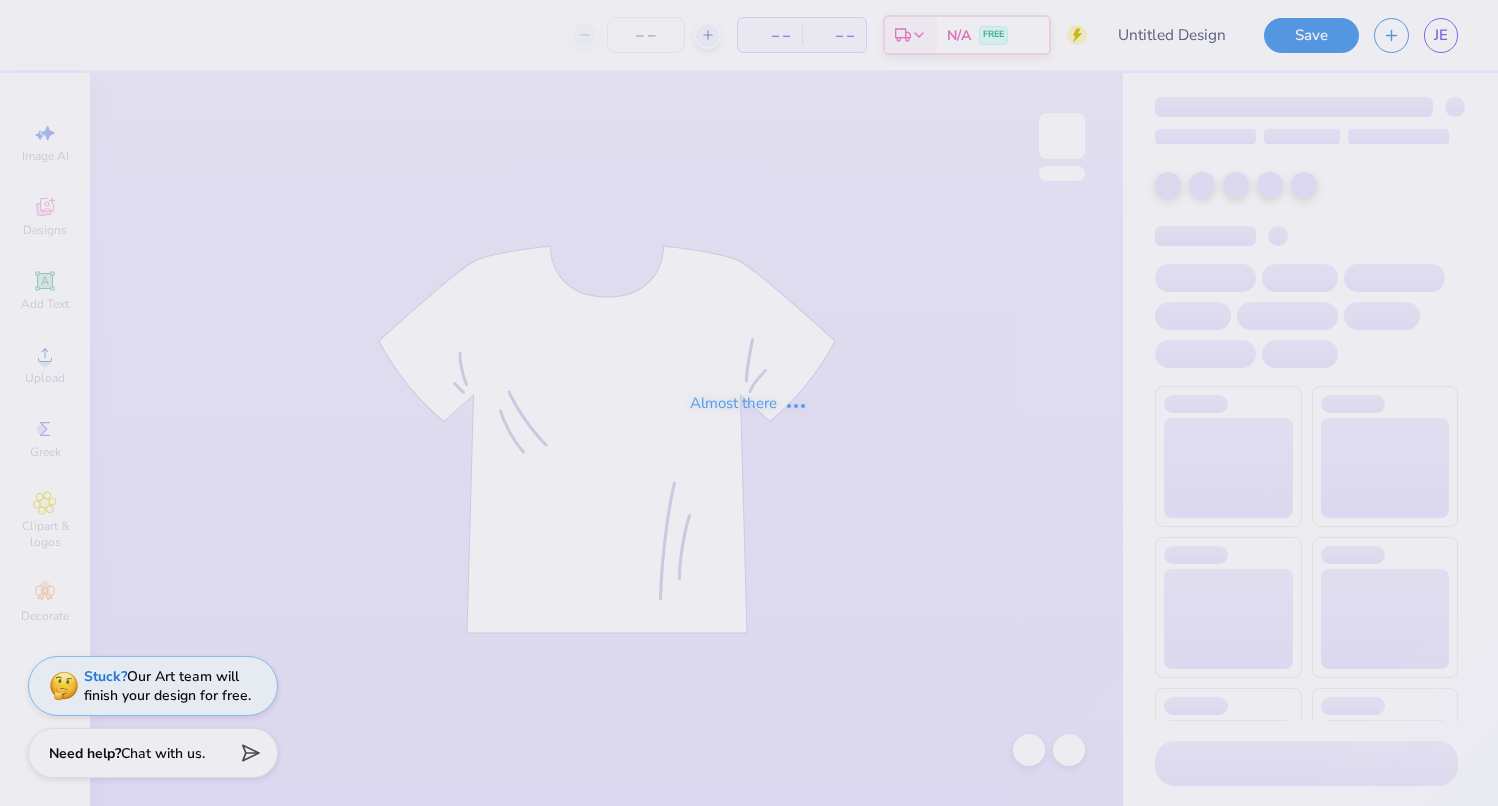 type on "sample only, please ignore" 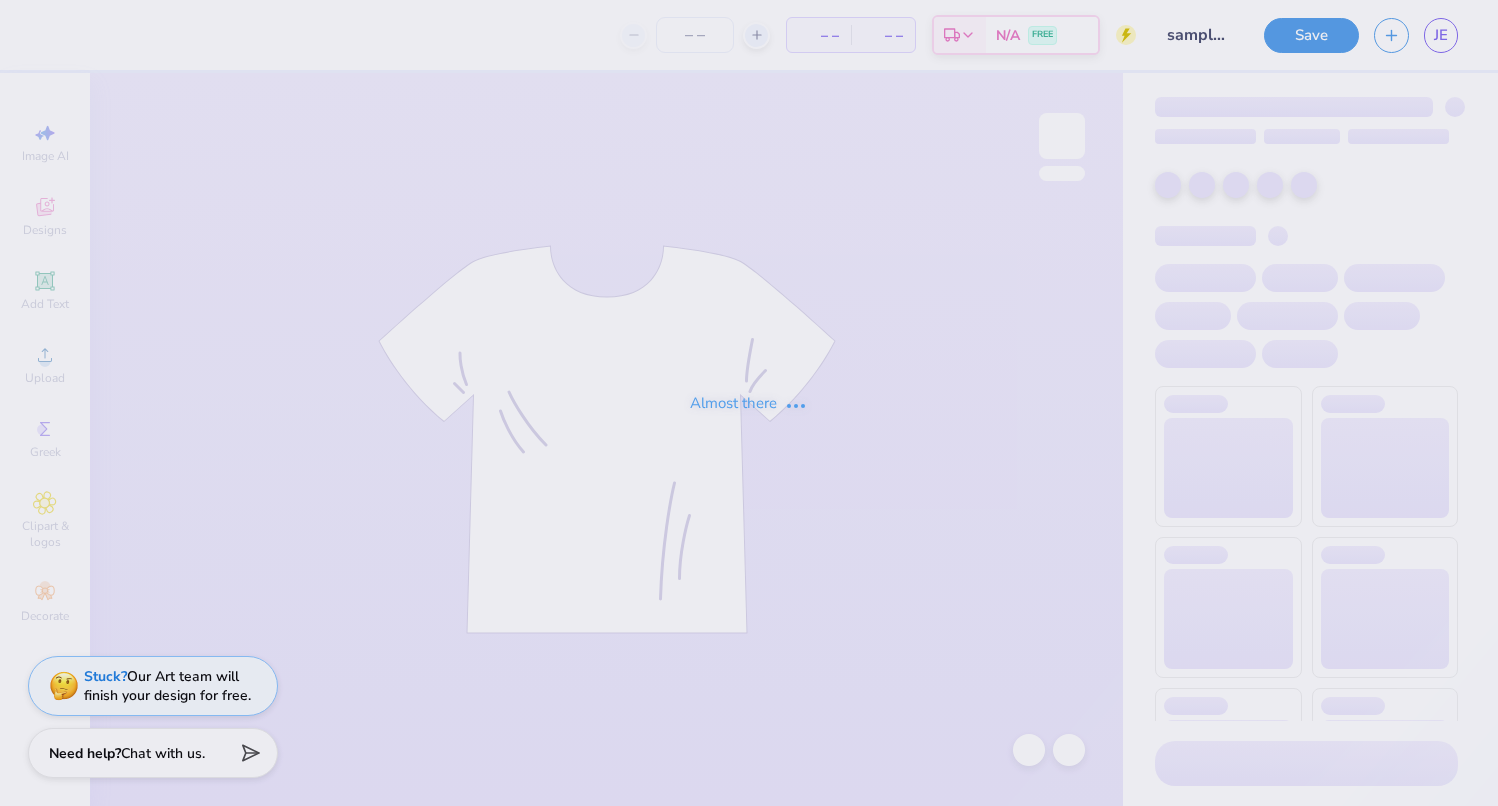 type on "12" 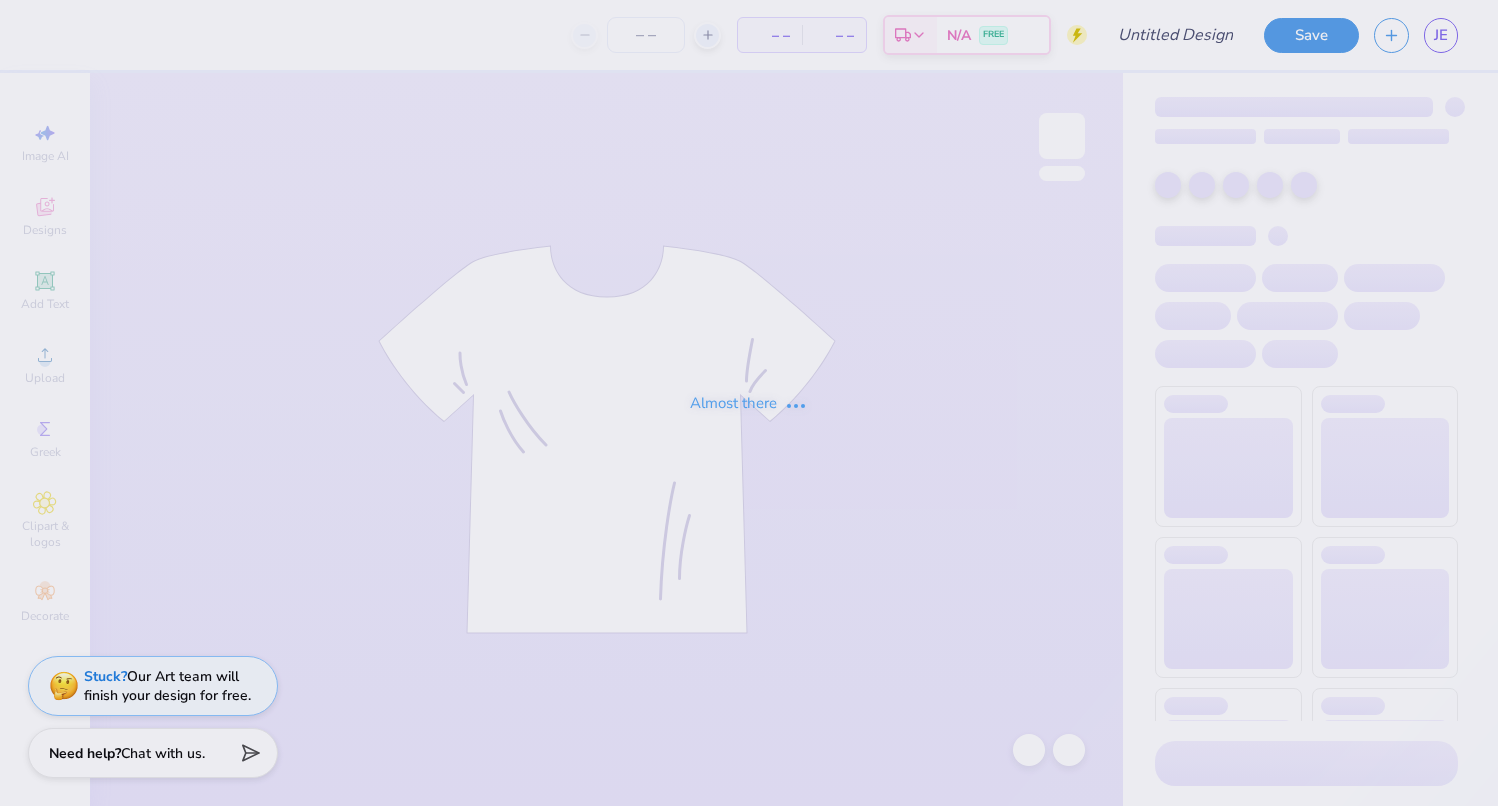 scroll, scrollTop: 0, scrollLeft: 0, axis: both 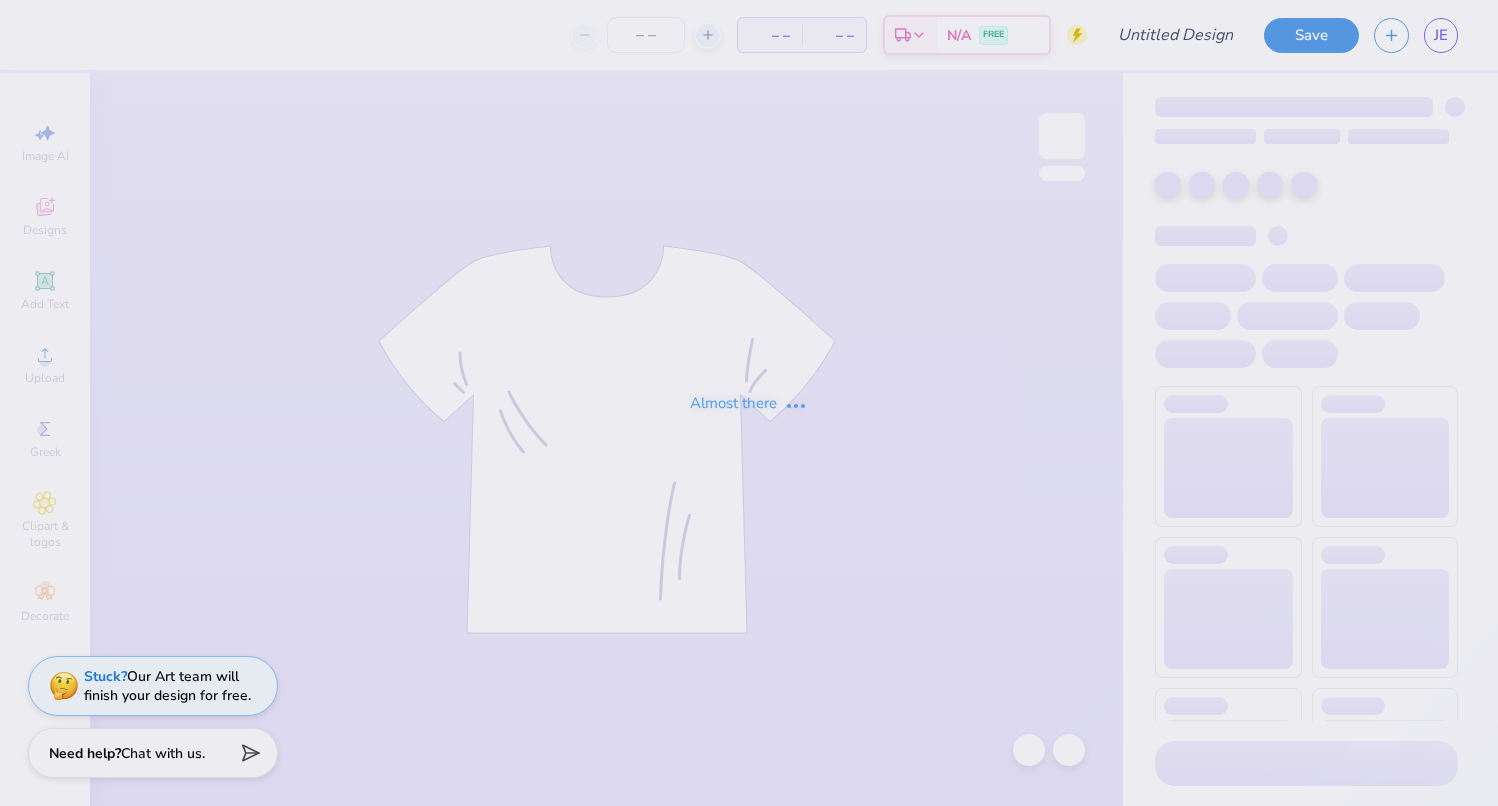 type on "sample" 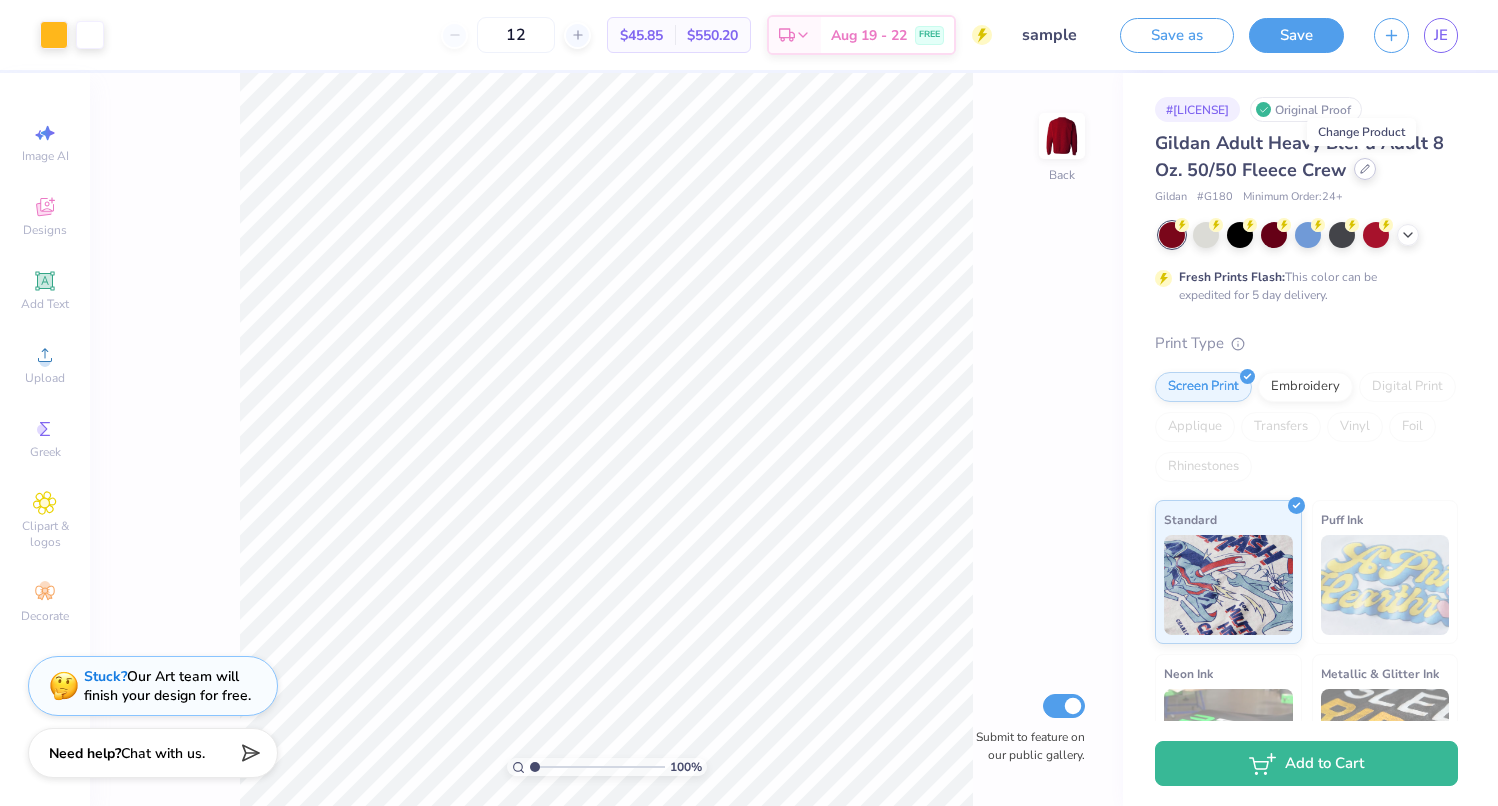 click 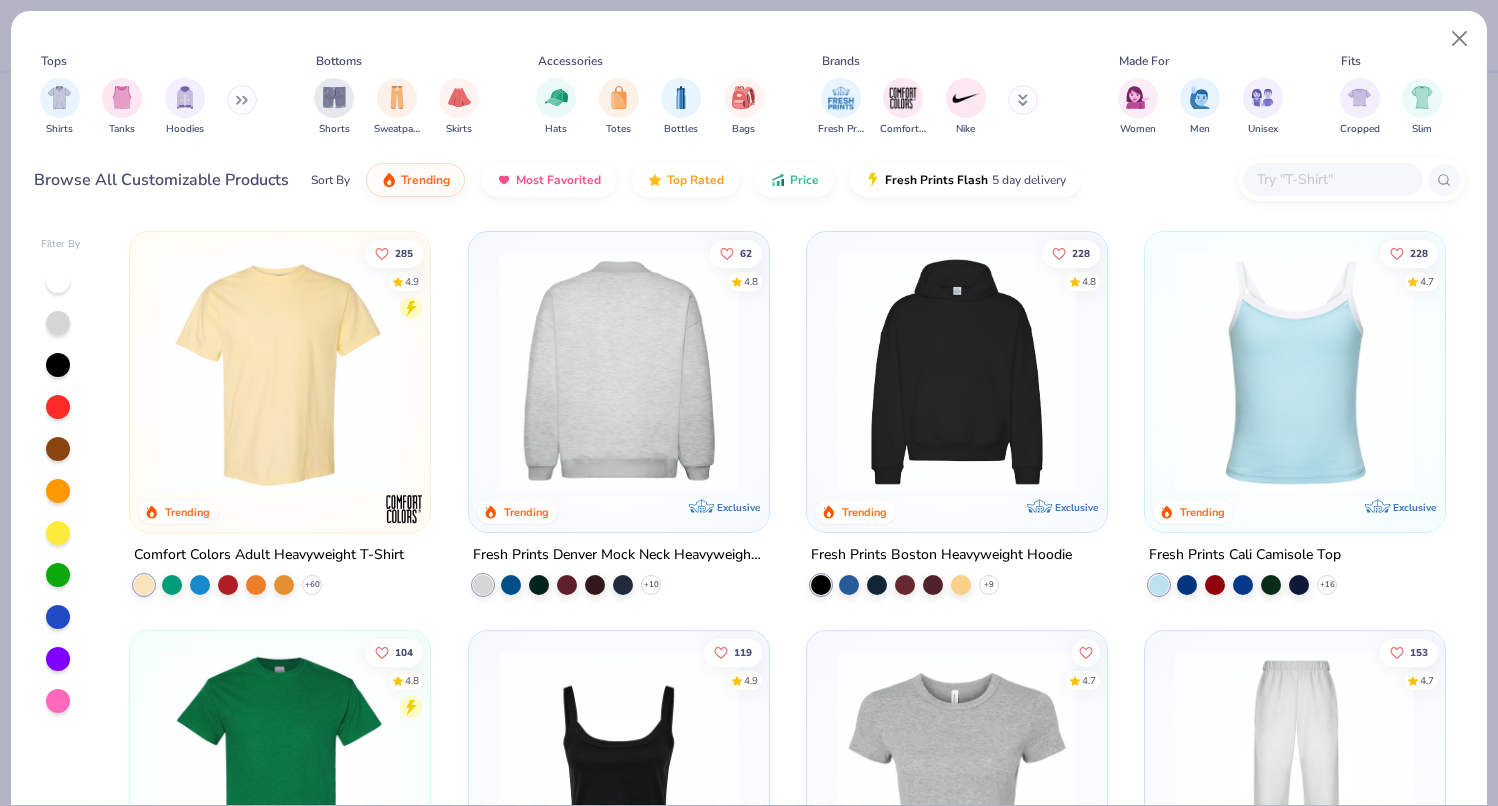 click at bounding box center [358, 372] 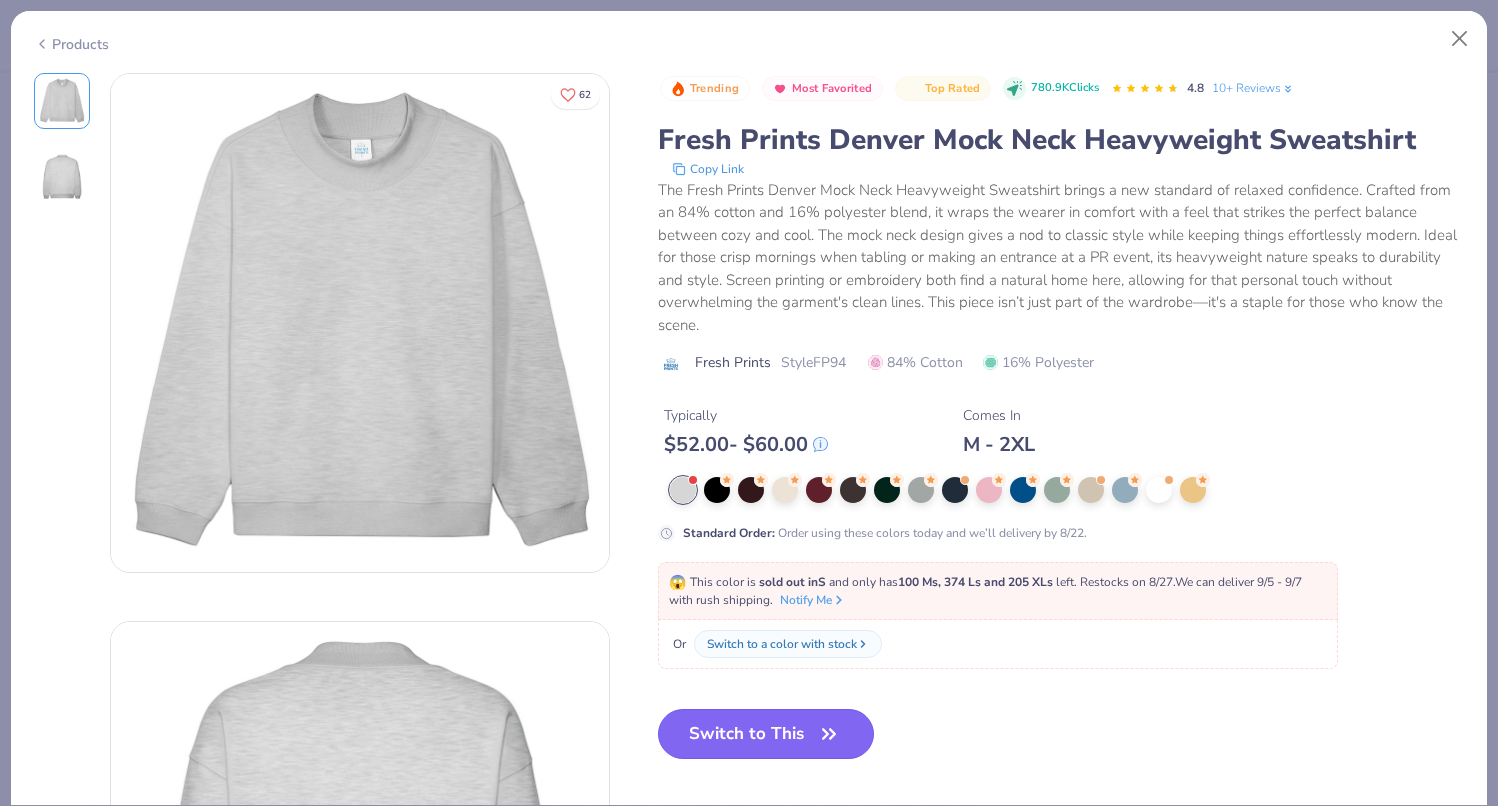 click on "Switch to This" at bounding box center (766, 734) 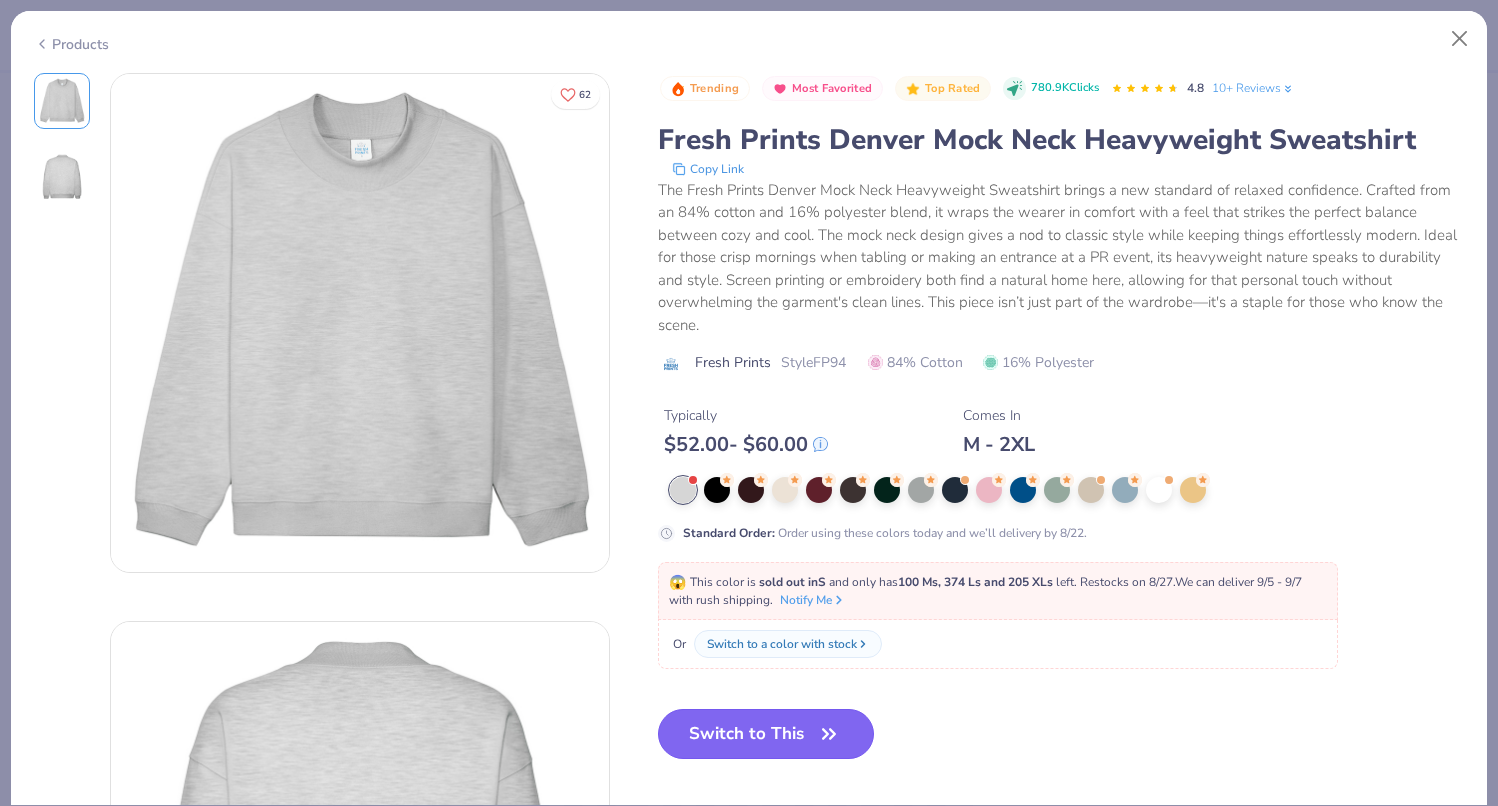 type on "50" 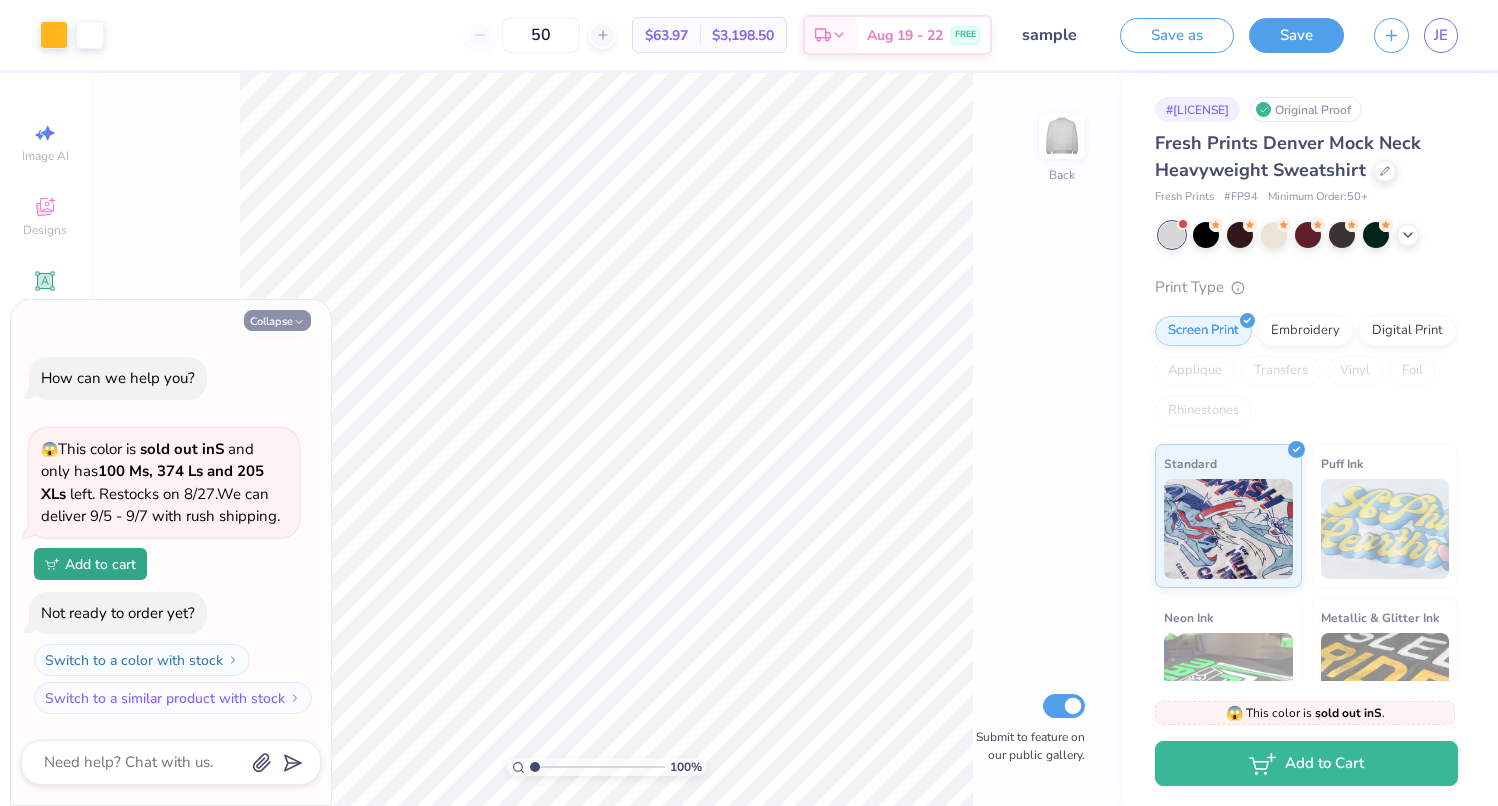 click on "Collapse" at bounding box center (277, 320) 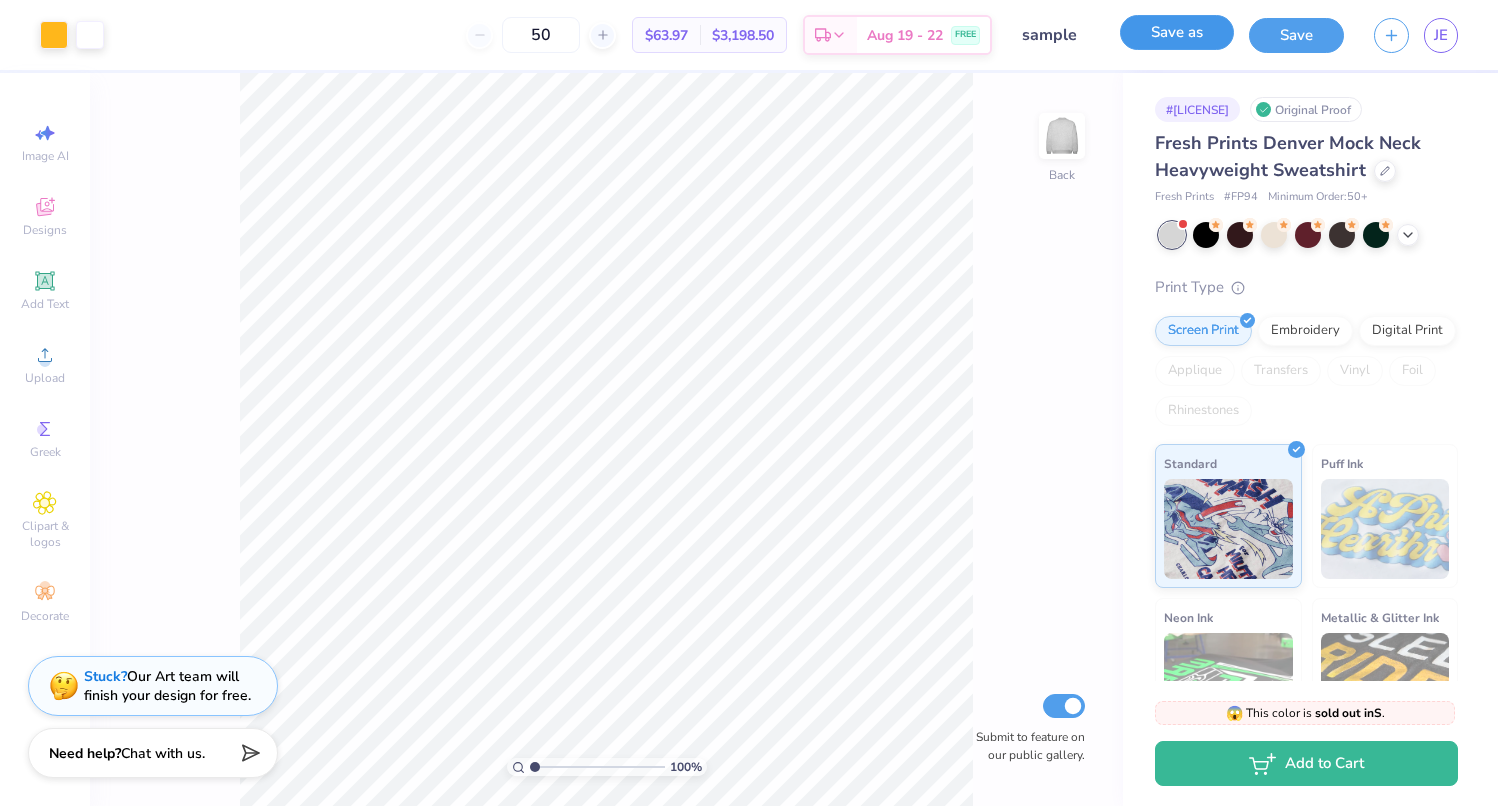 click on "Save as" at bounding box center (1177, 32) 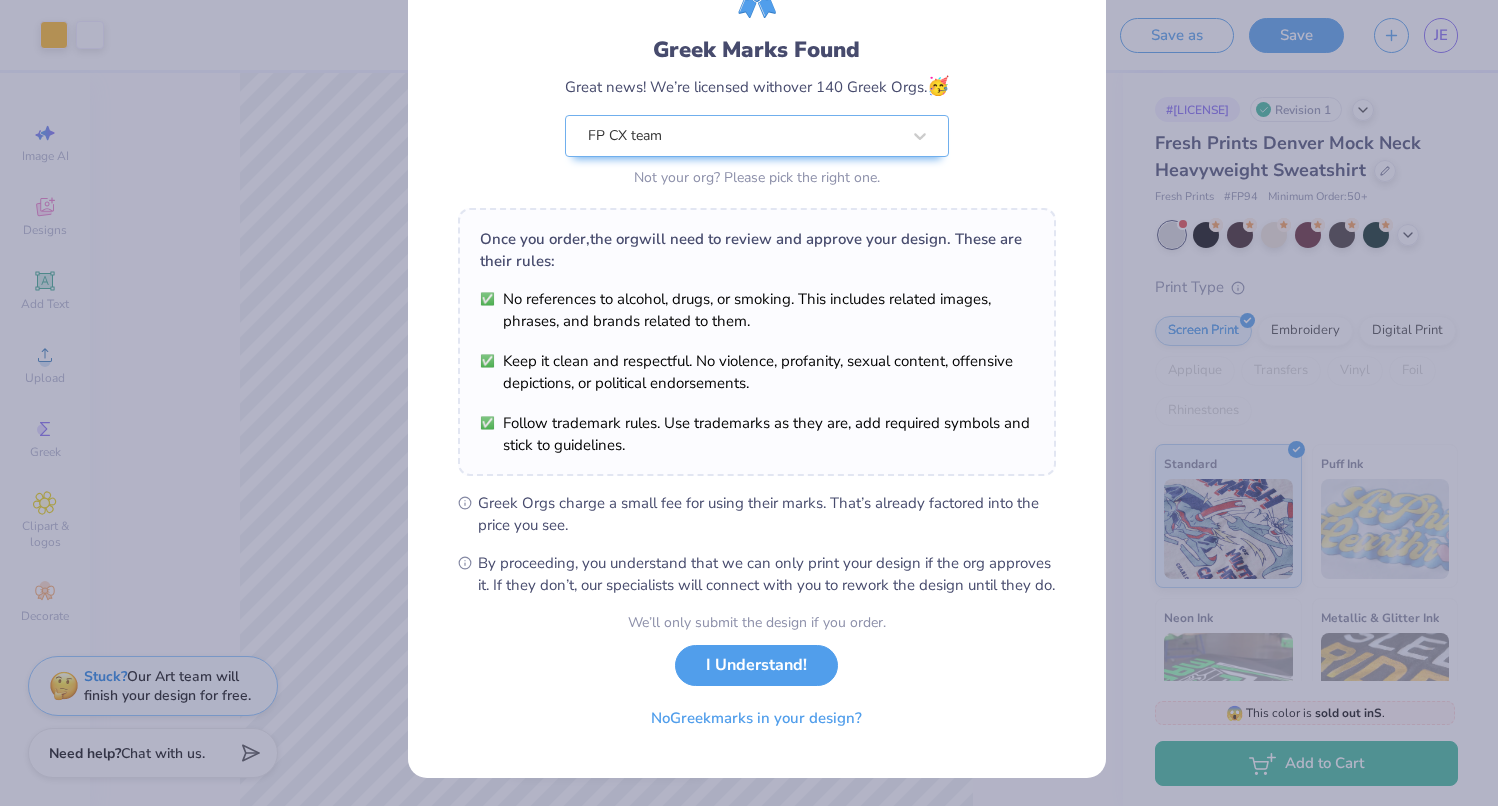scroll, scrollTop: 131, scrollLeft: 0, axis: vertical 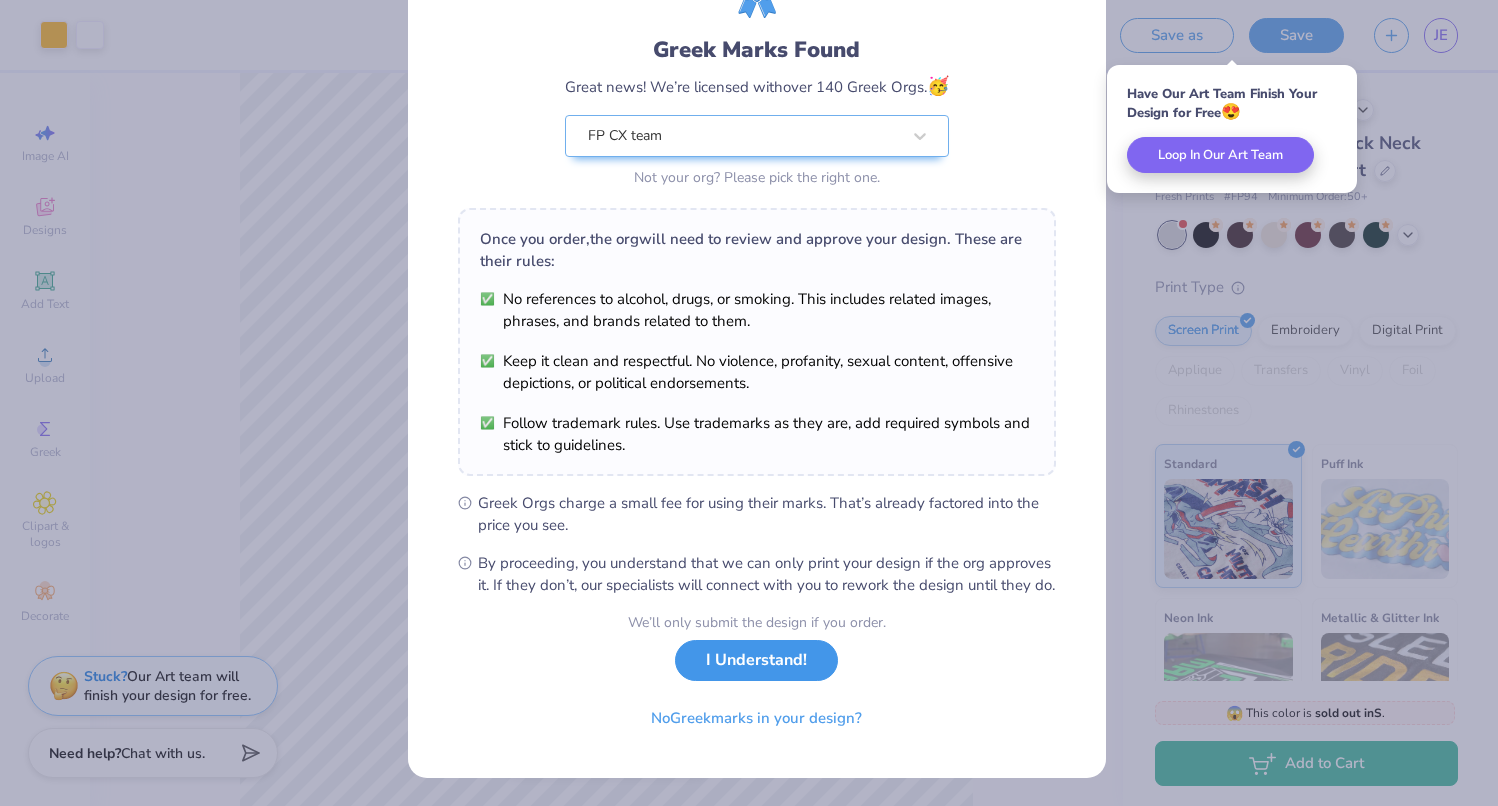 click on "I Understand!" at bounding box center (756, 660) 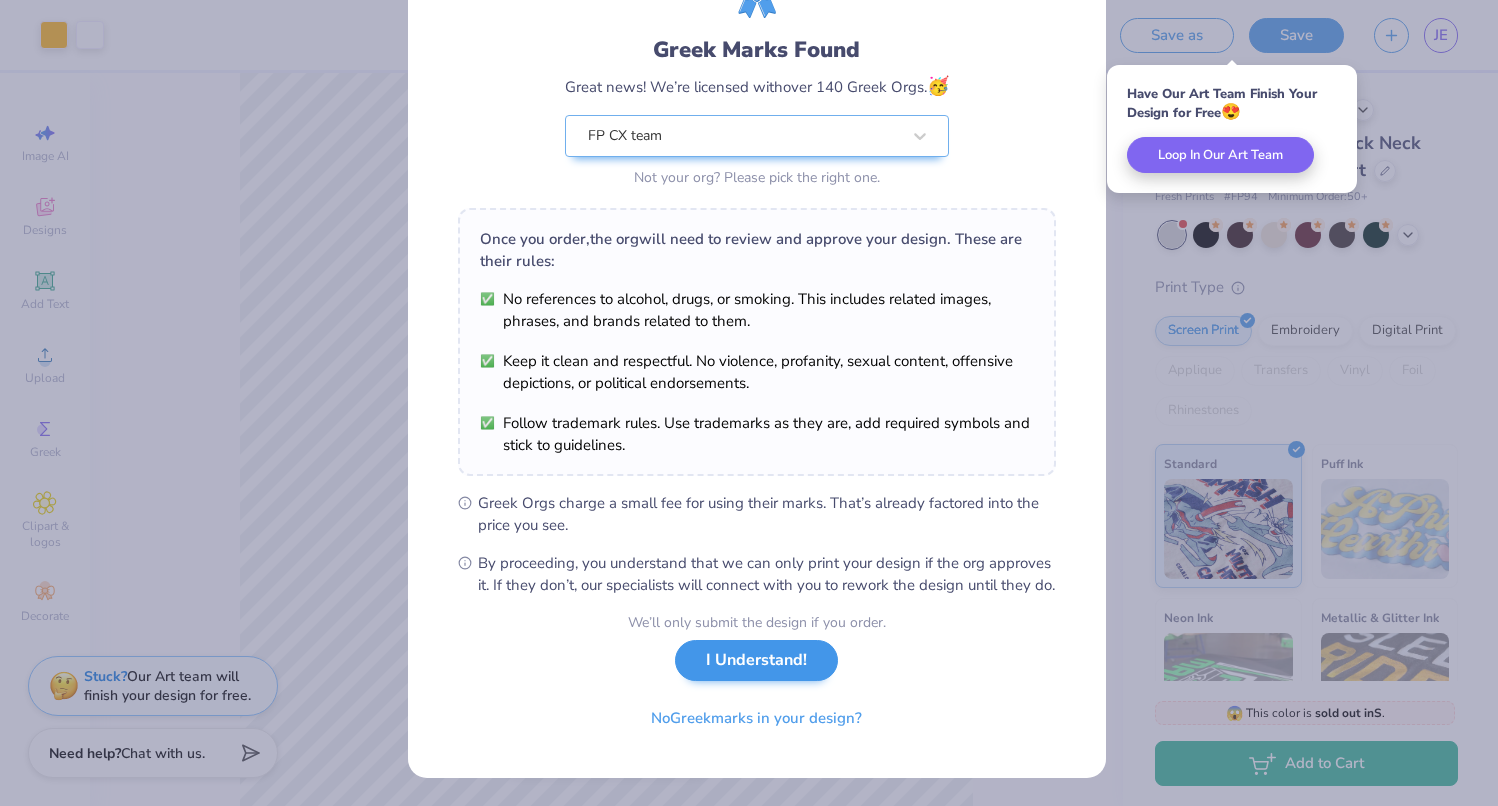 scroll, scrollTop: 0, scrollLeft: 0, axis: both 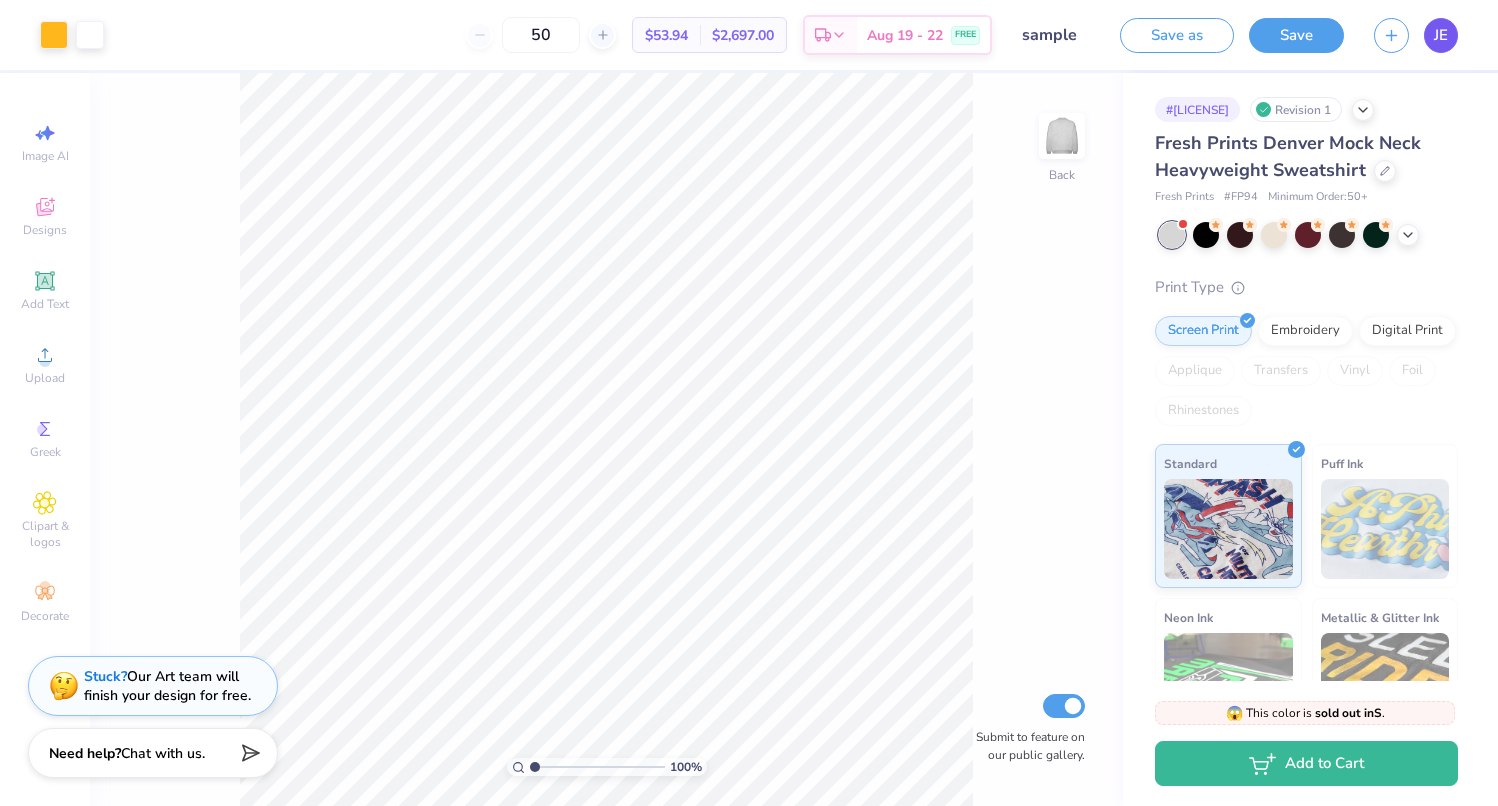 click on "JE" at bounding box center [1441, 35] 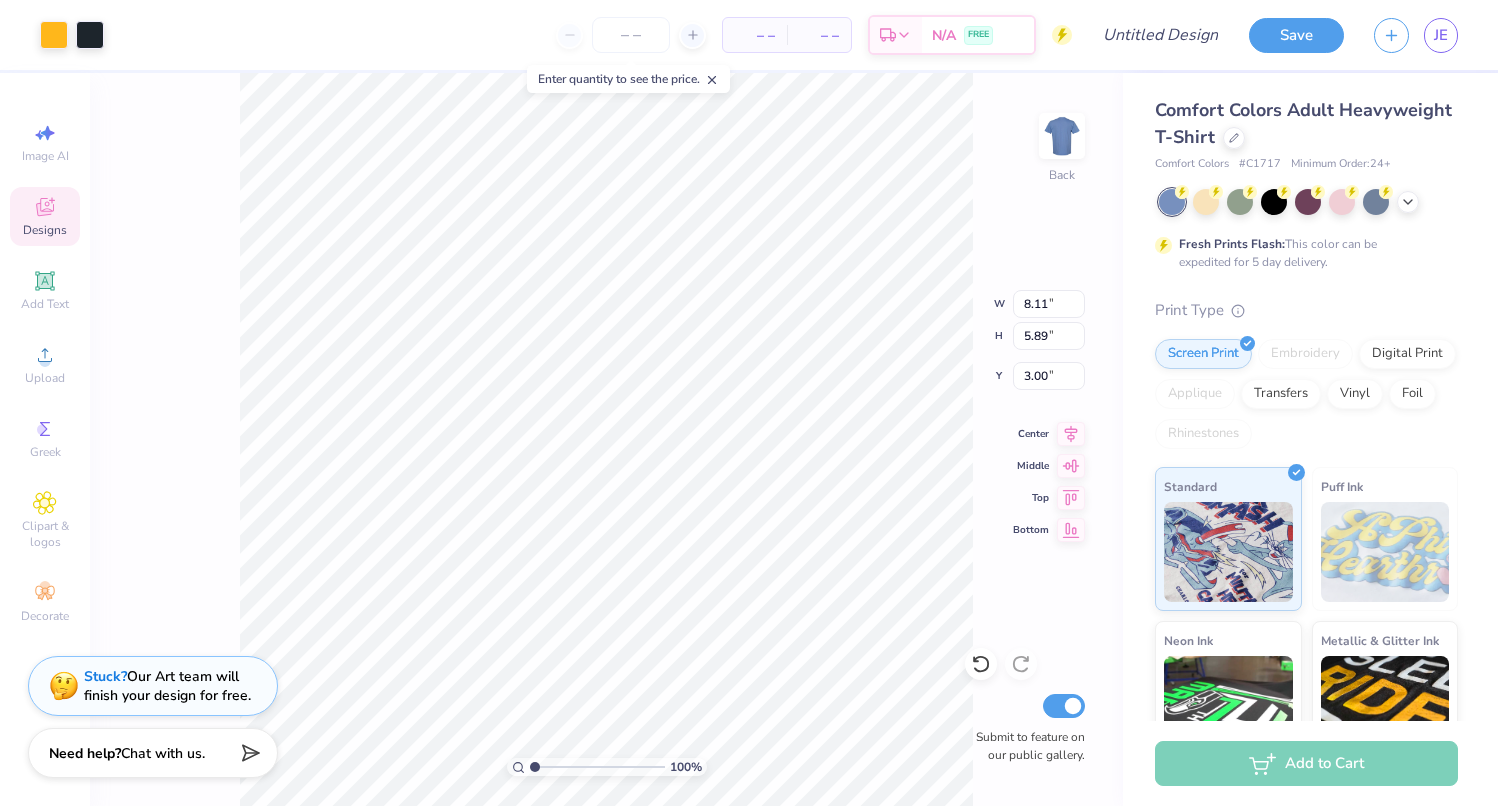 scroll, scrollTop: 0, scrollLeft: 0, axis: both 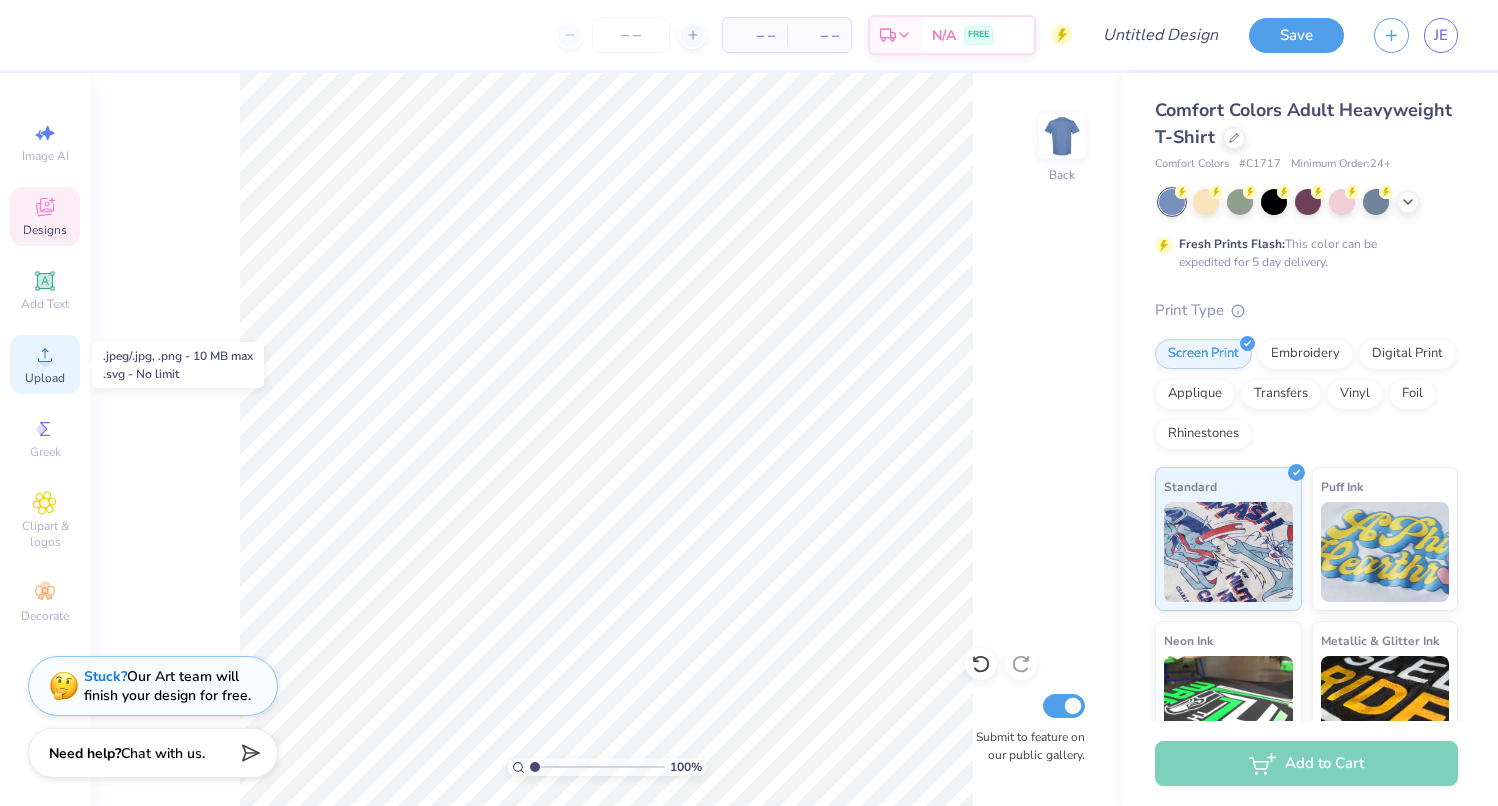 click 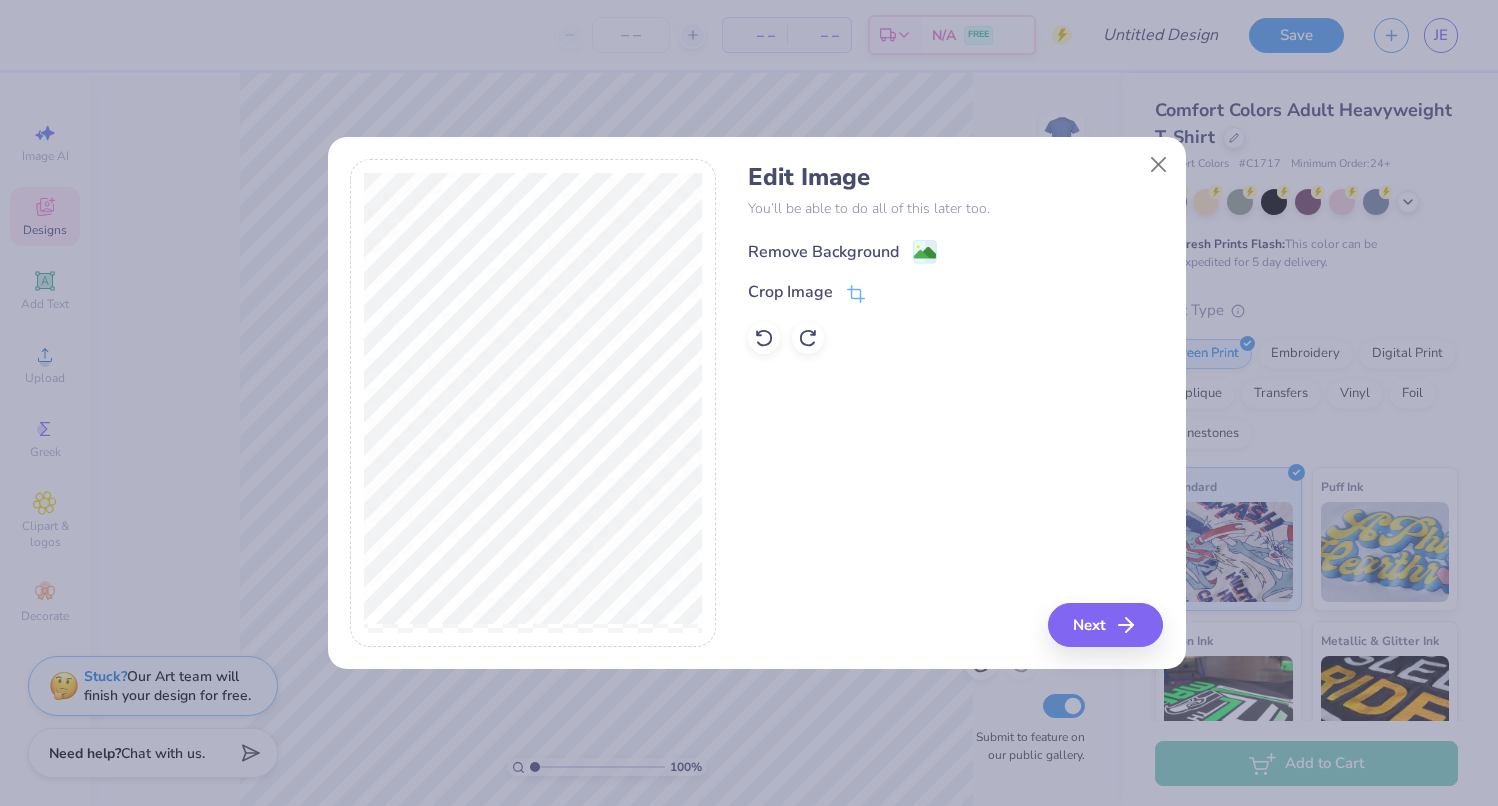 click 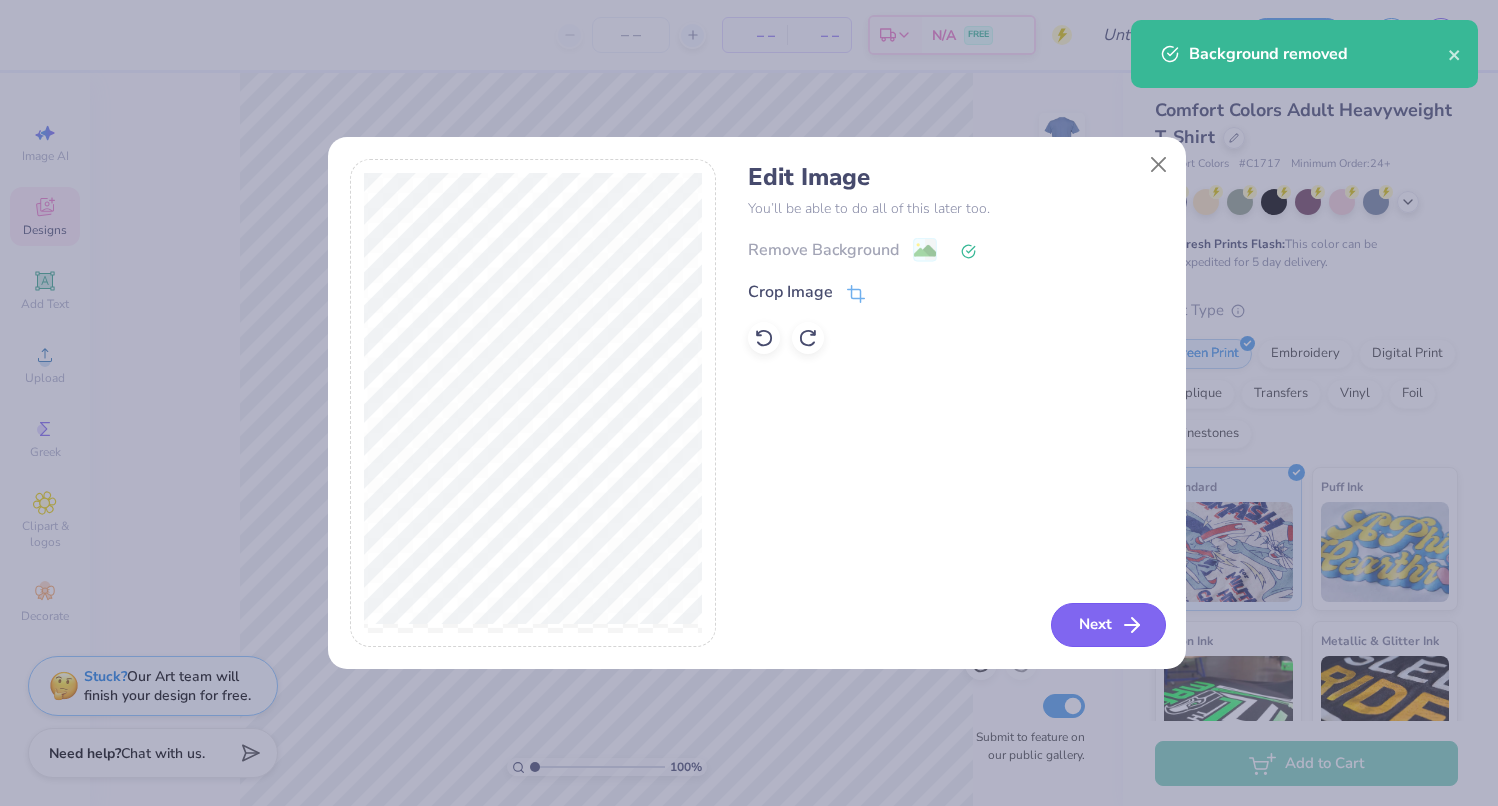 click on "Next" at bounding box center (1108, 625) 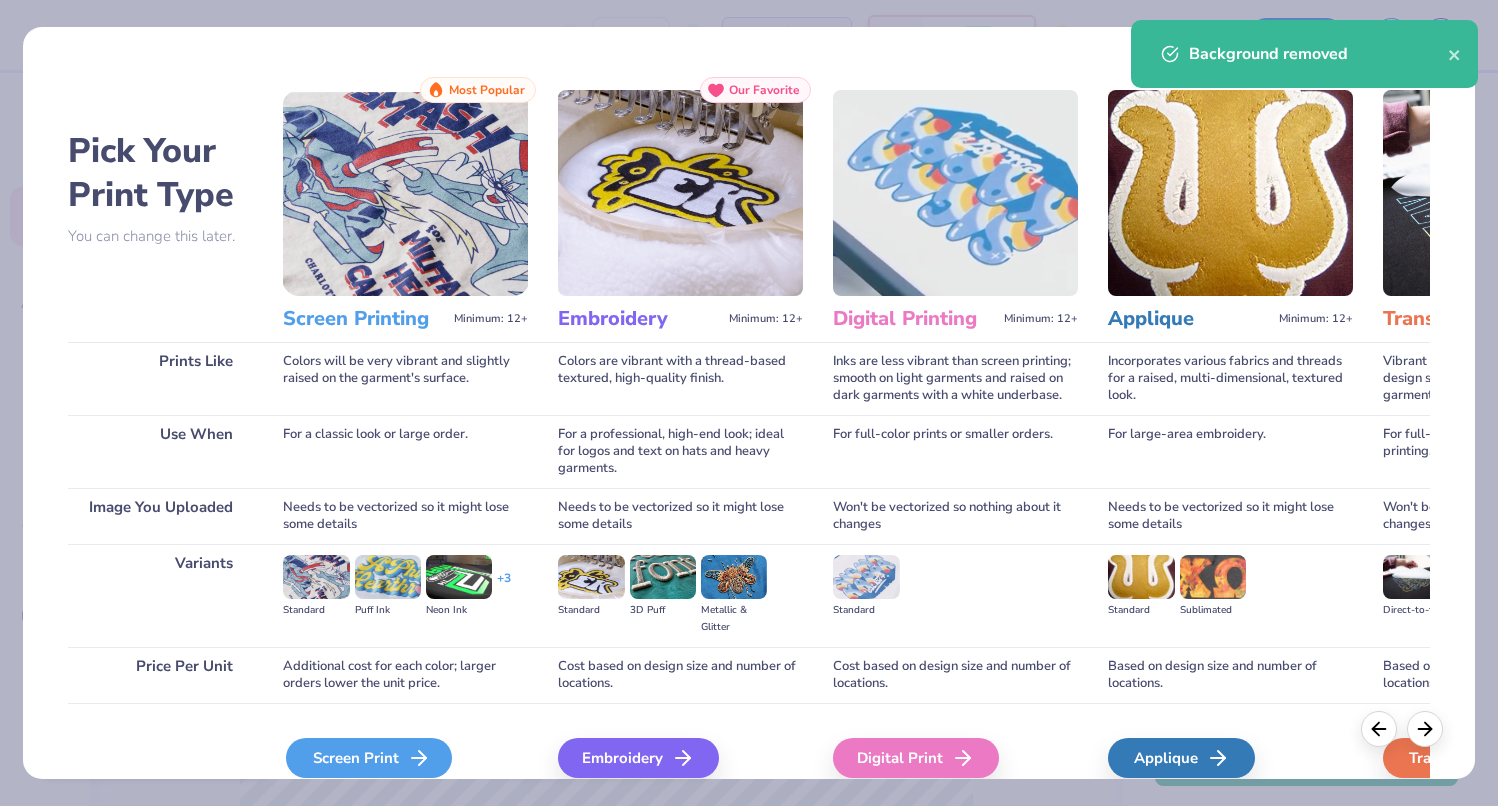 click on "Screen Print" at bounding box center (369, 758) 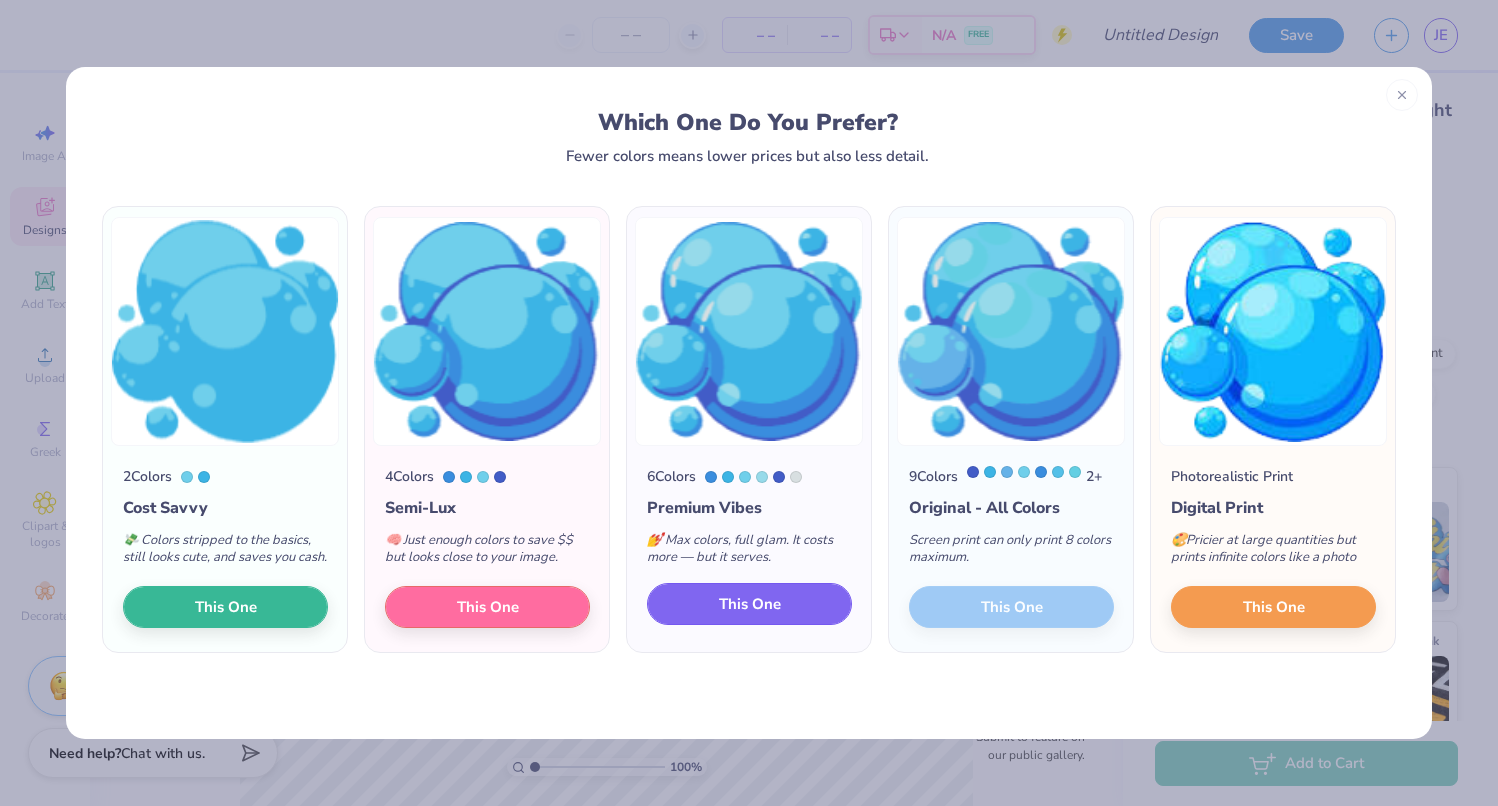 click on "This One" at bounding box center (749, 604) 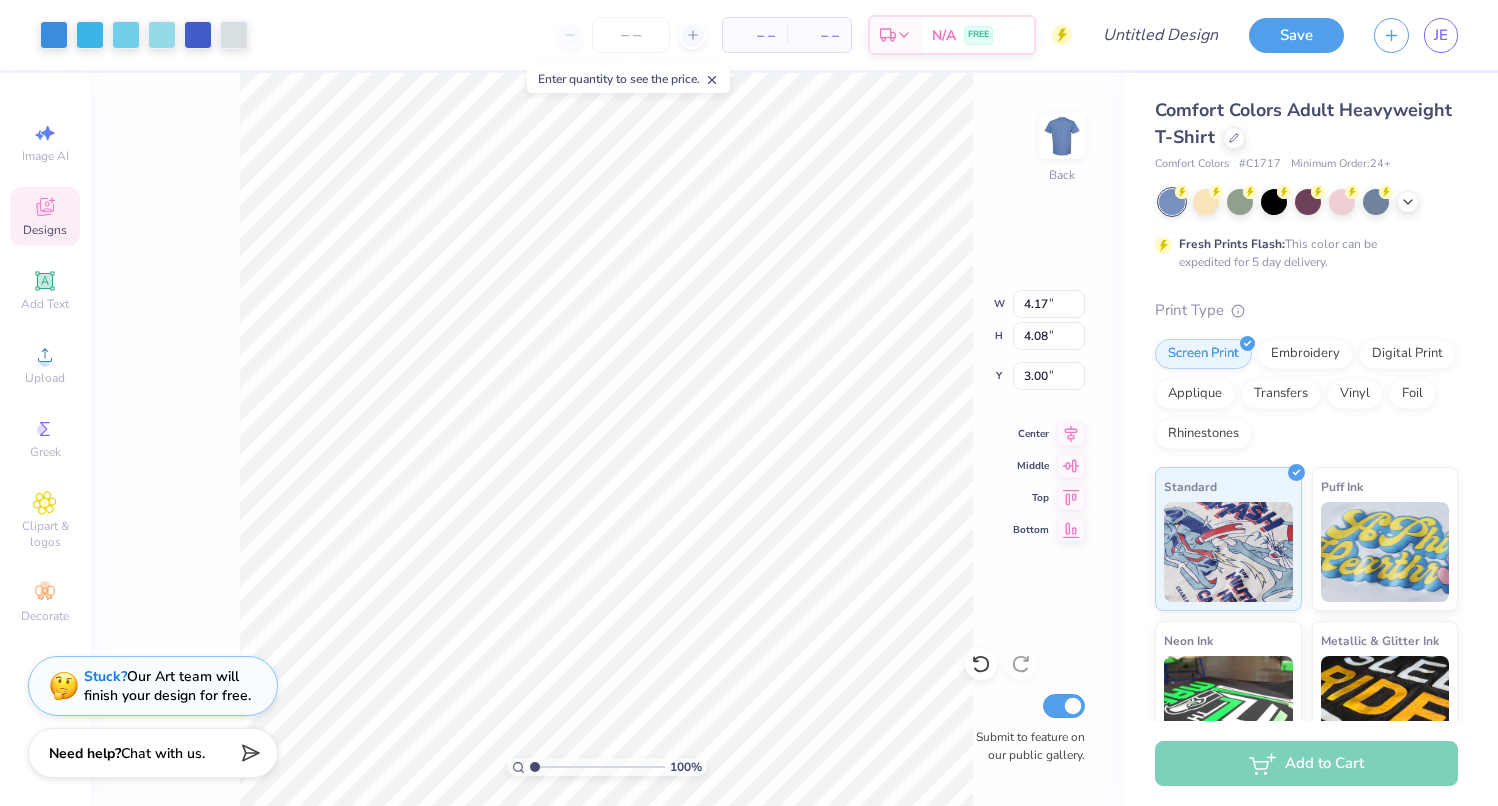 type on "3.00" 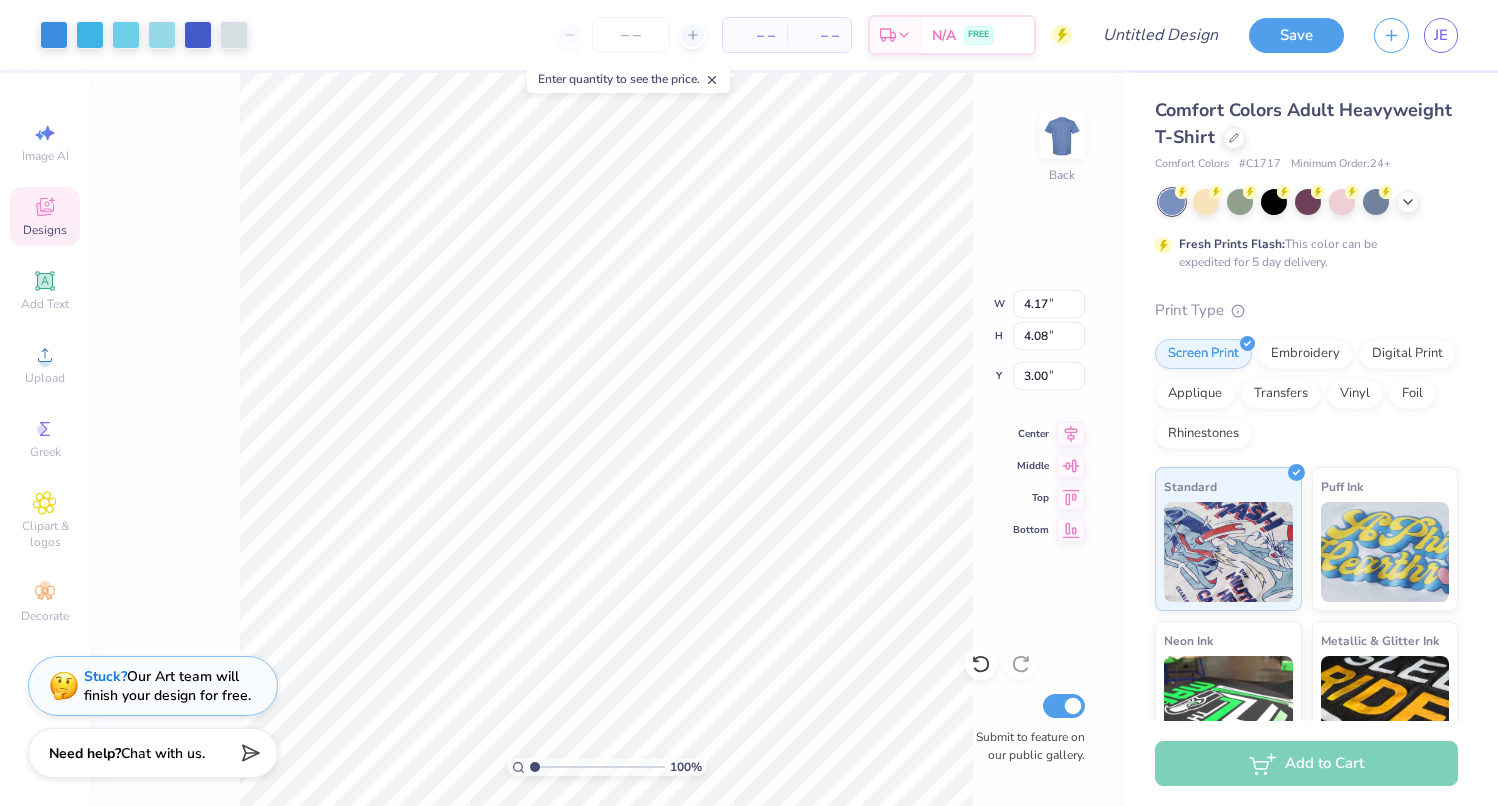 type on "4.94" 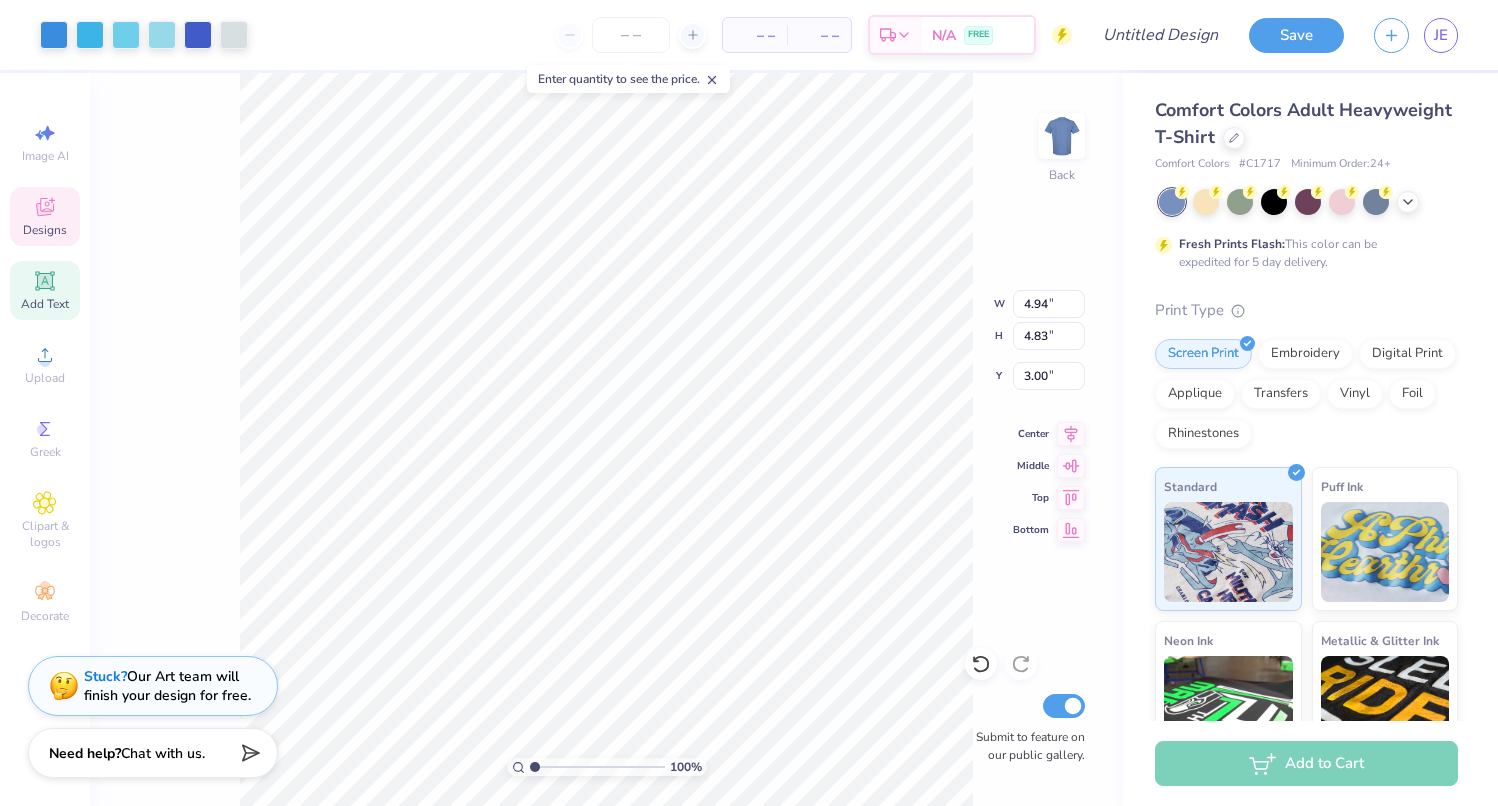 click 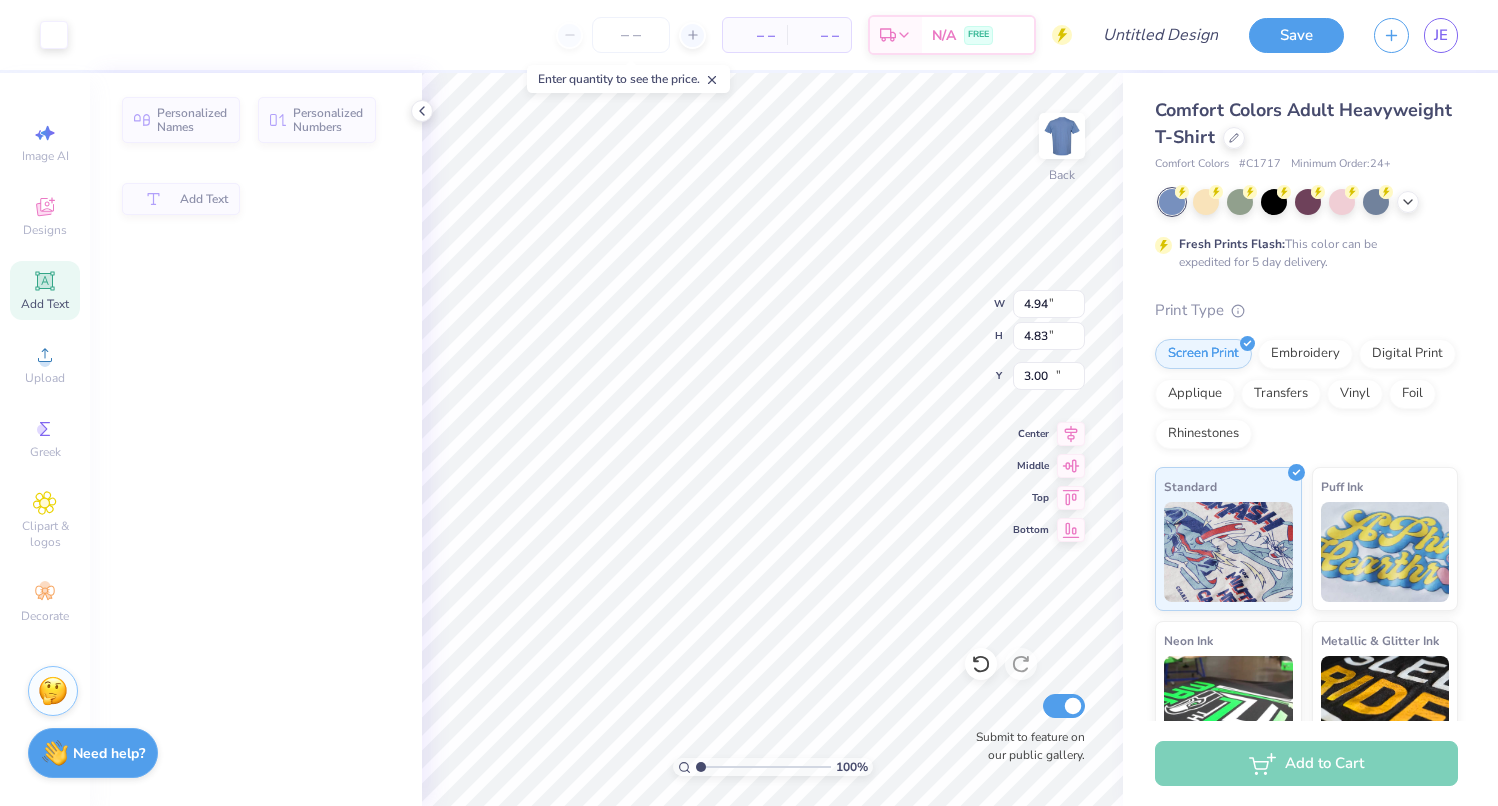 type on "5.59" 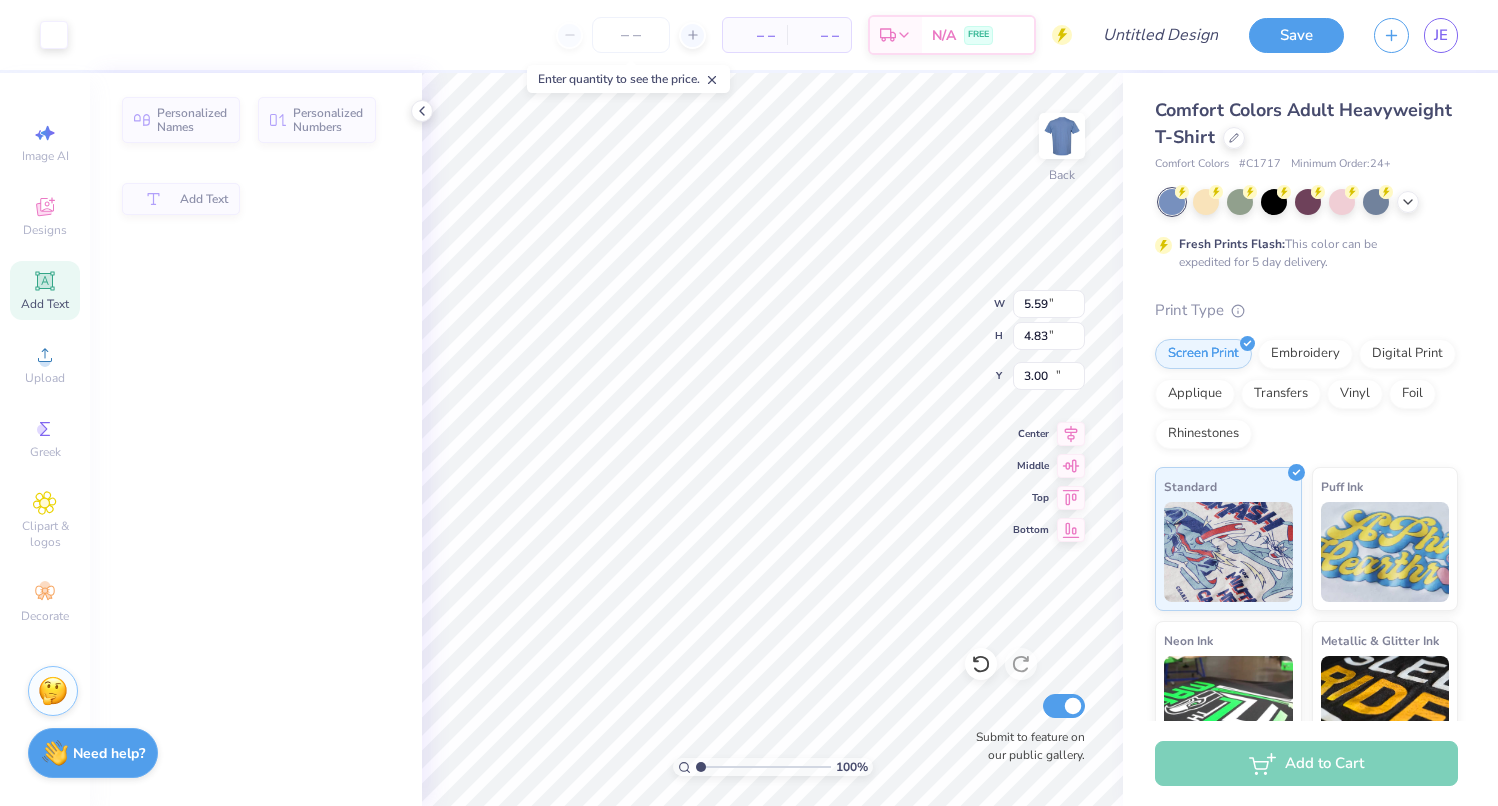 type on "1.62" 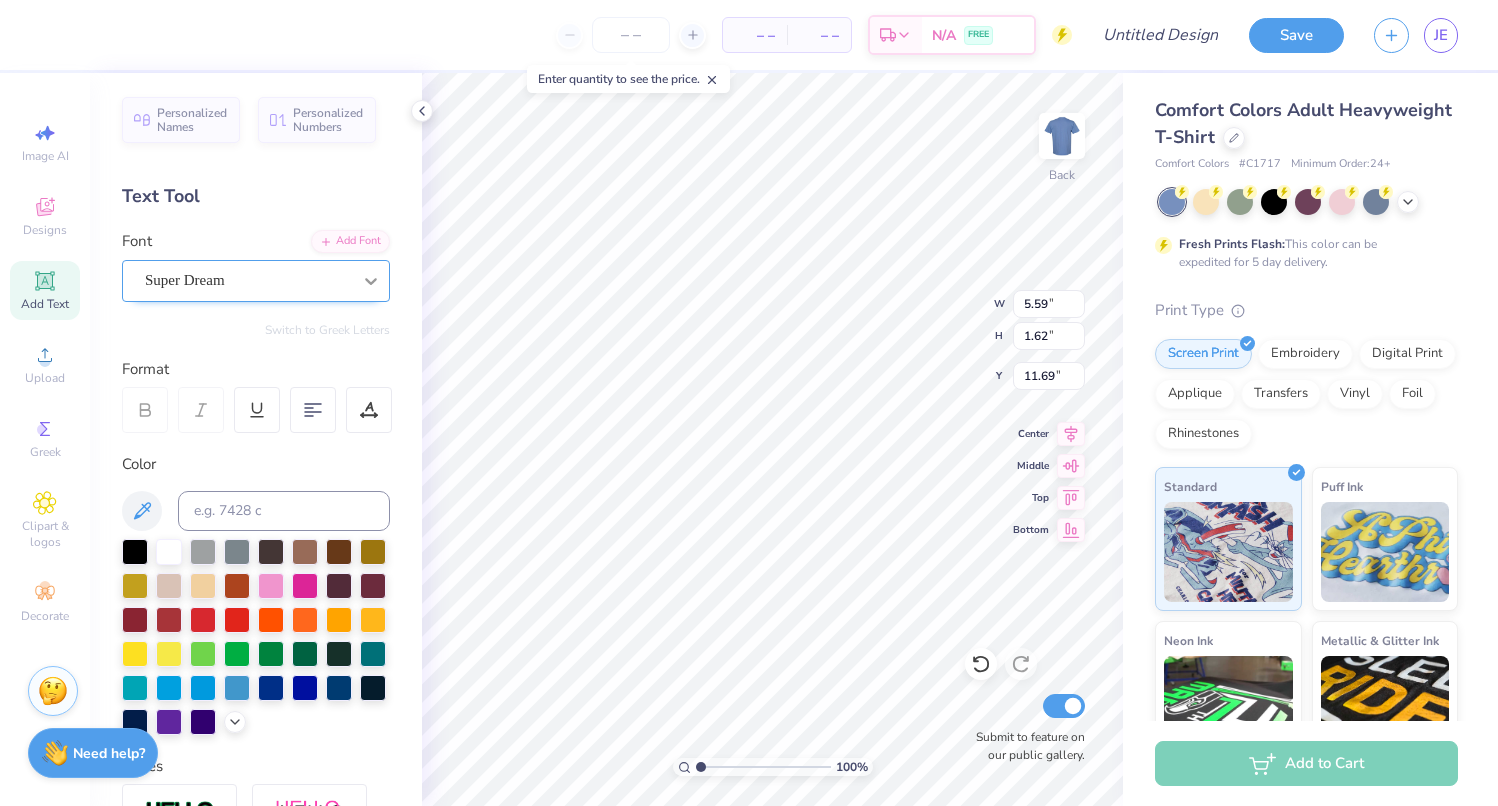 click 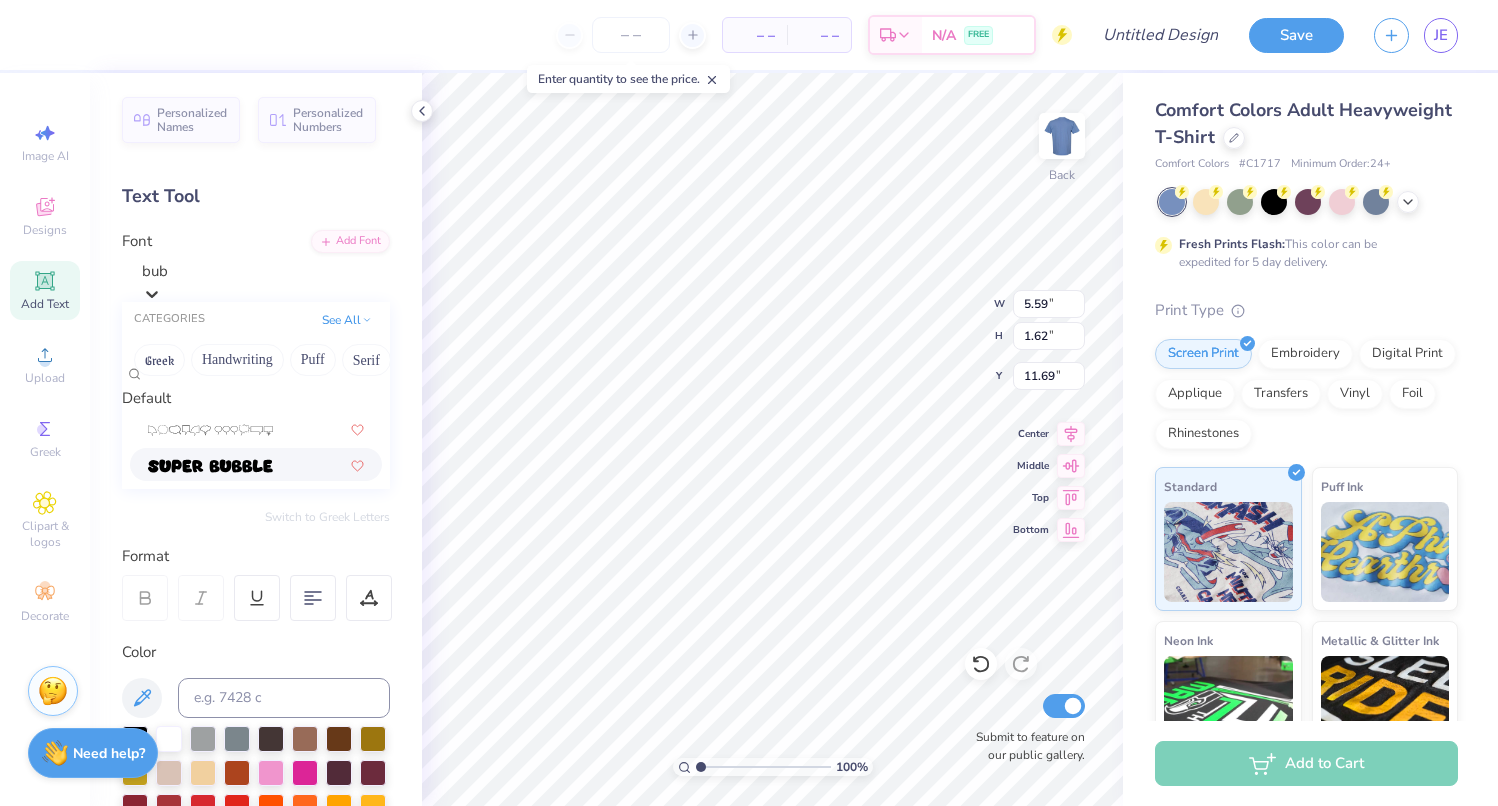click at bounding box center [210, 466] 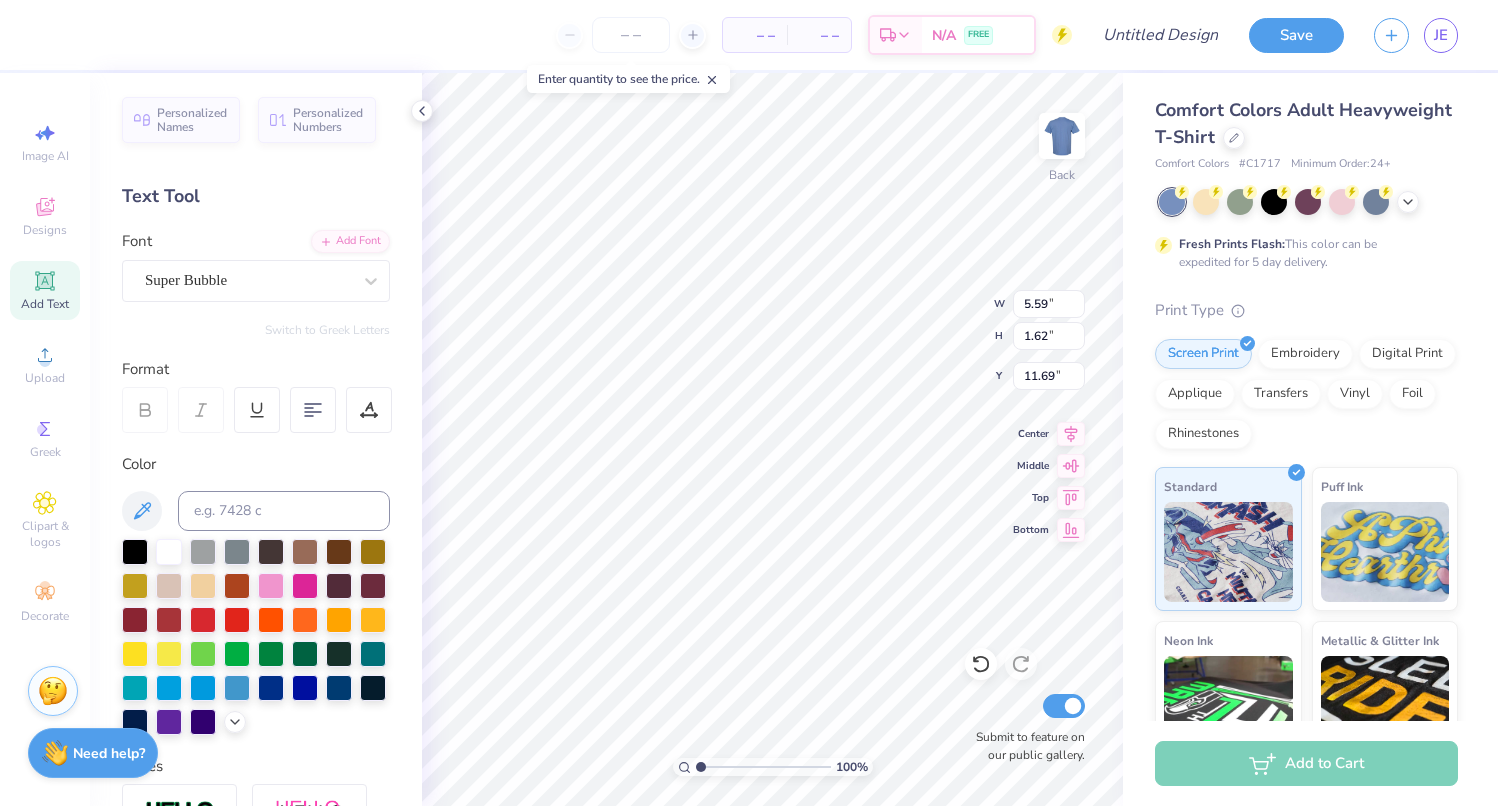 type on "7.17" 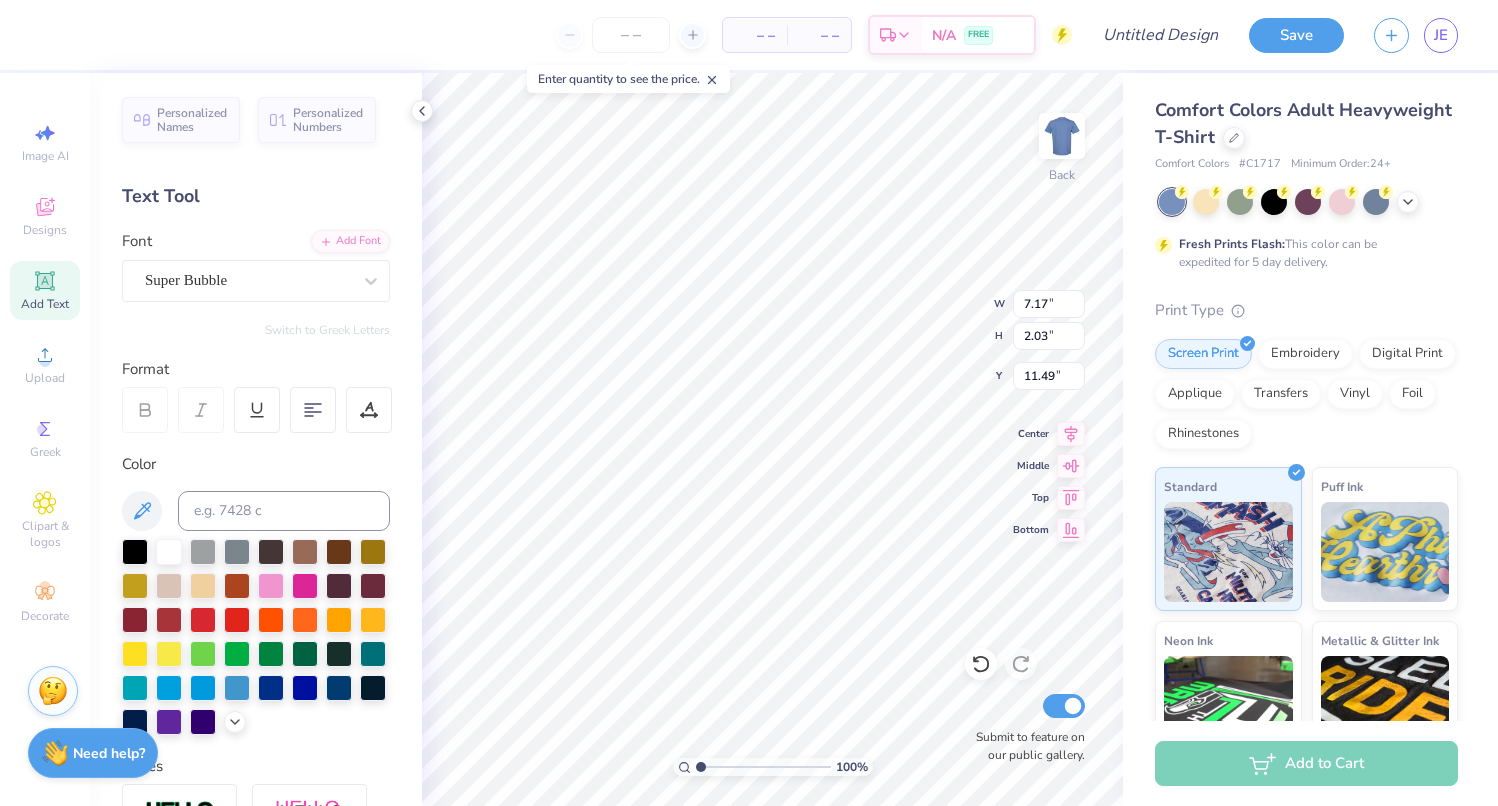 scroll, scrollTop: 17, scrollLeft: 4, axis: both 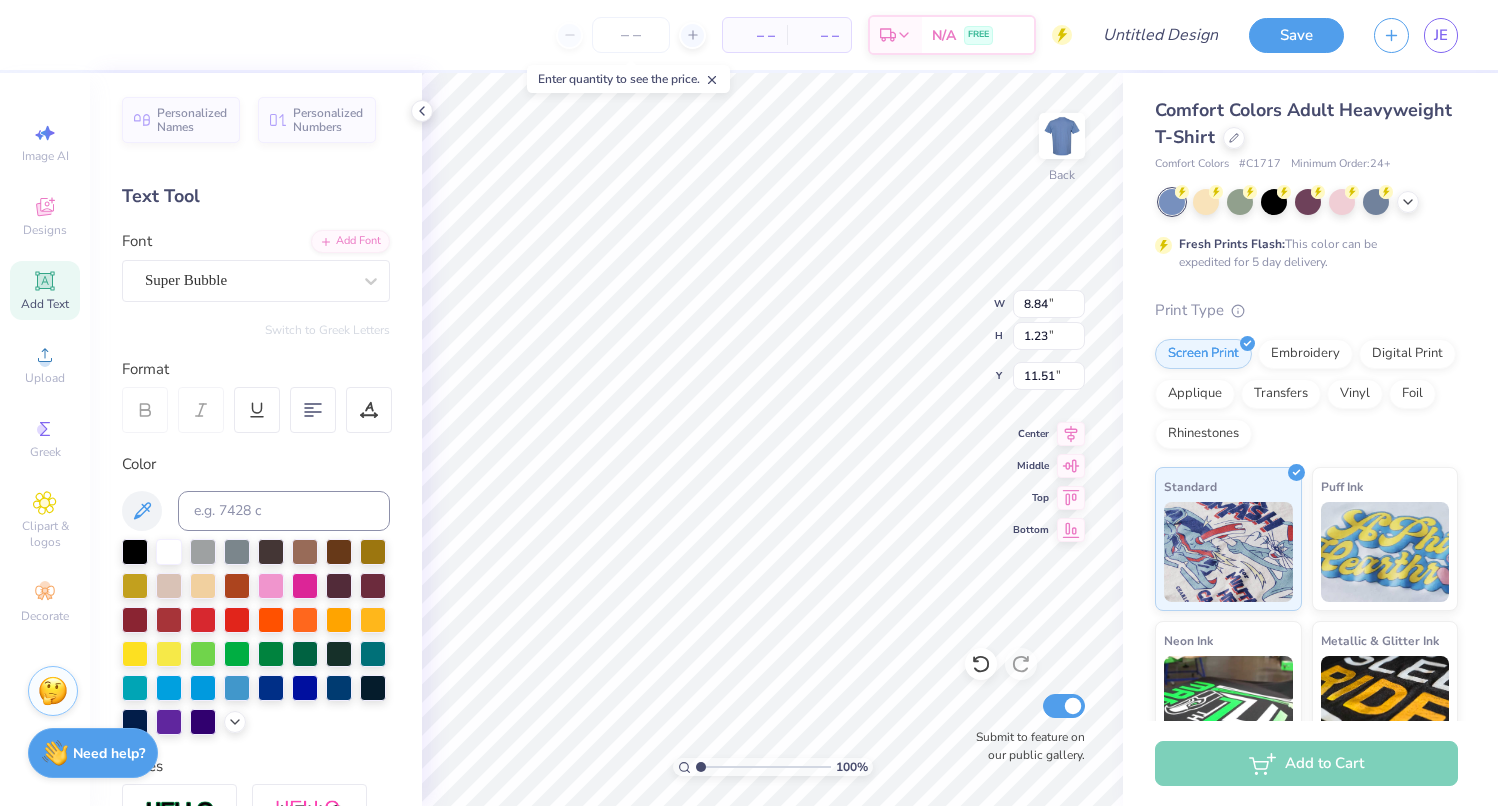 type on "8.84" 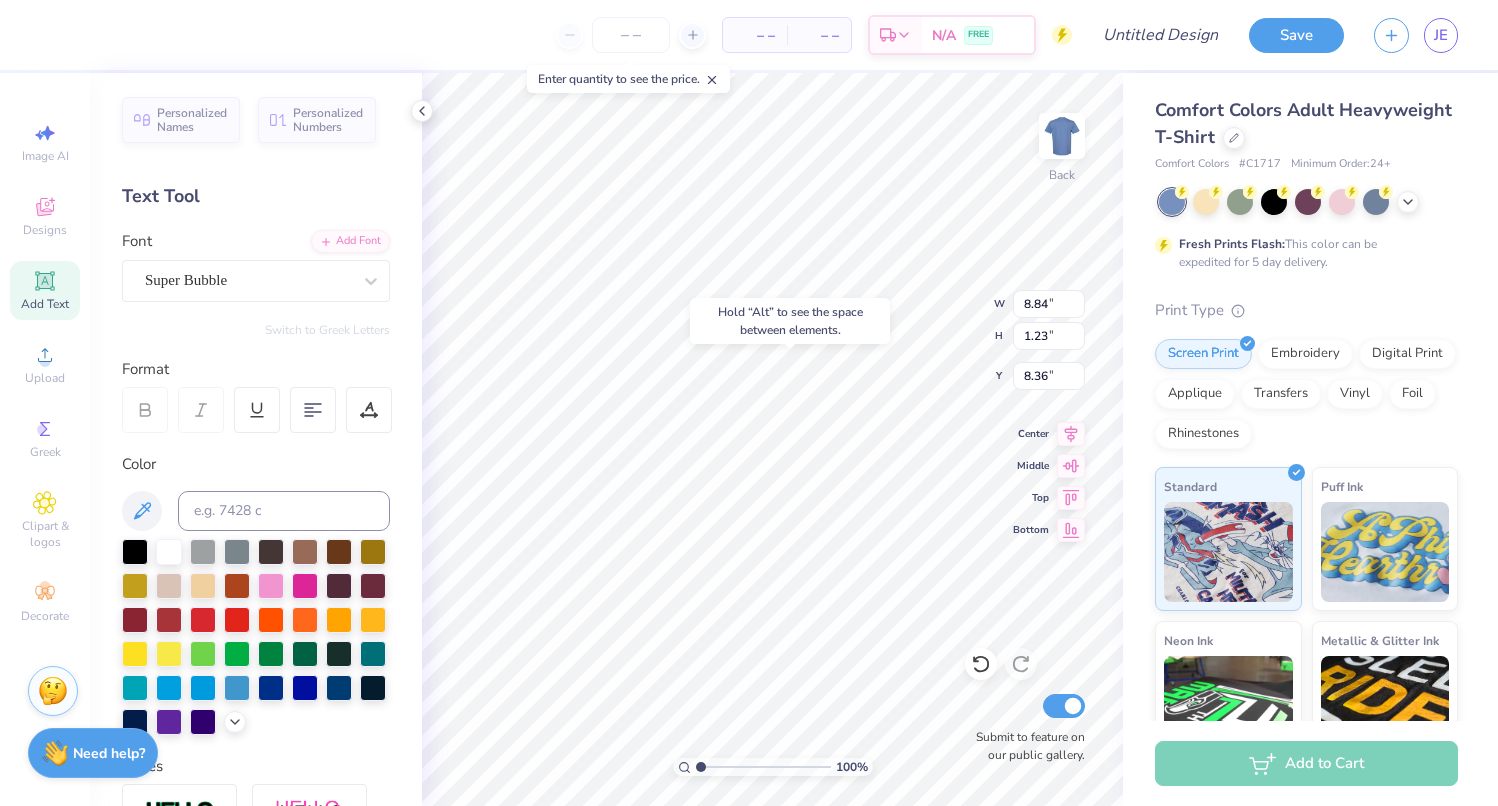 type on "8.36" 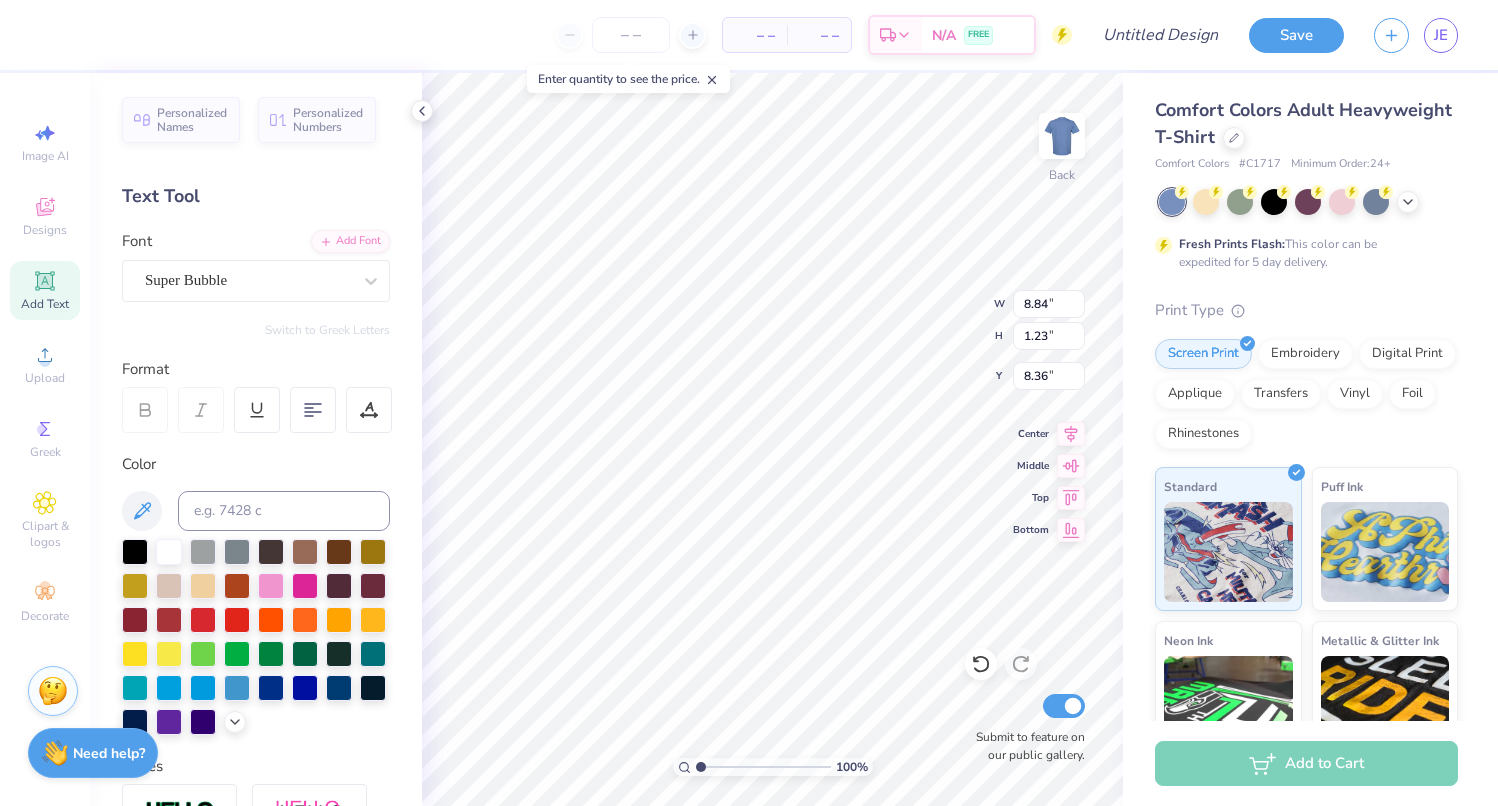 scroll, scrollTop: 17, scrollLeft: 2, axis: both 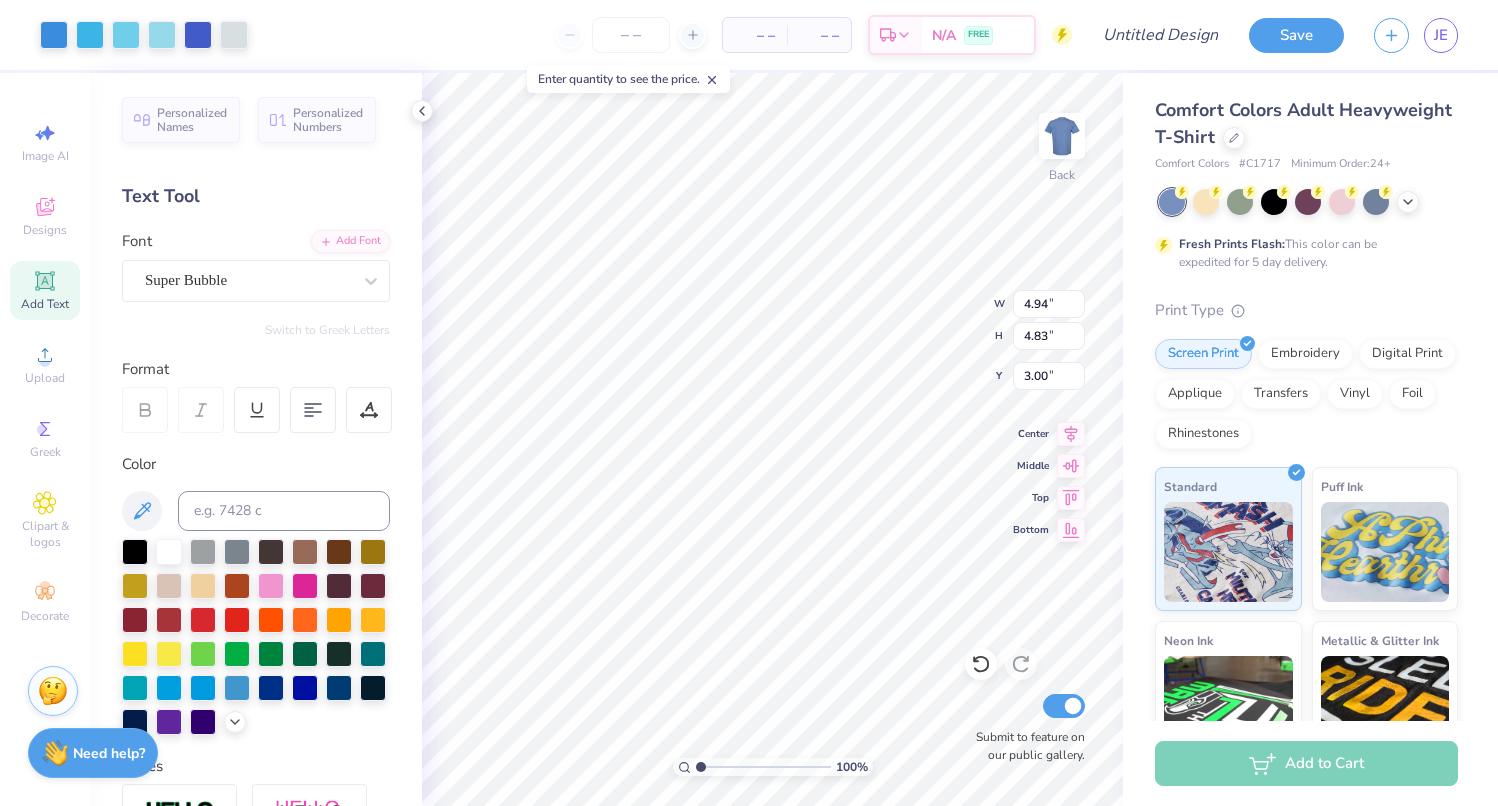 type on "8.84" 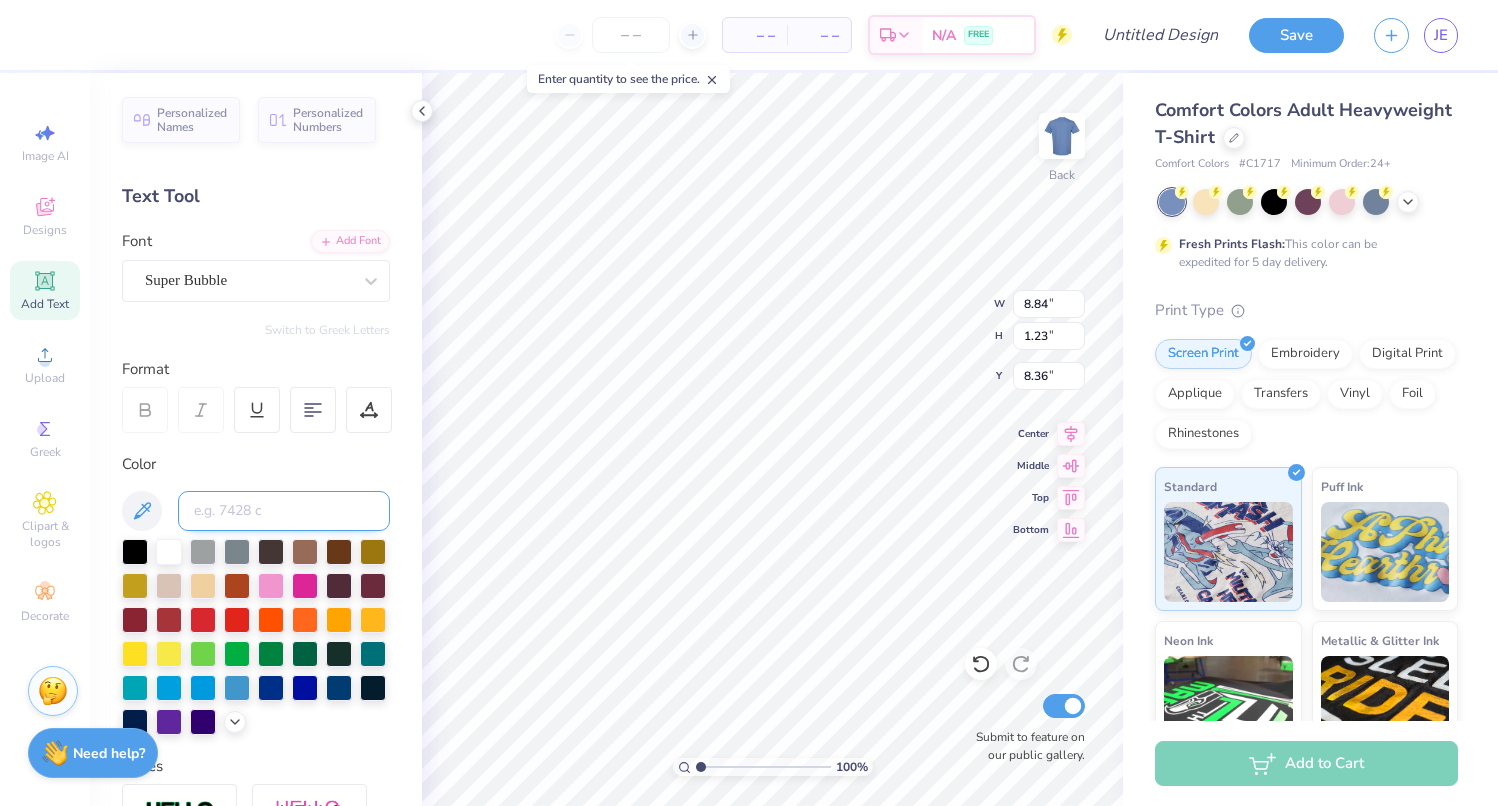 click at bounding box center [284, 511] 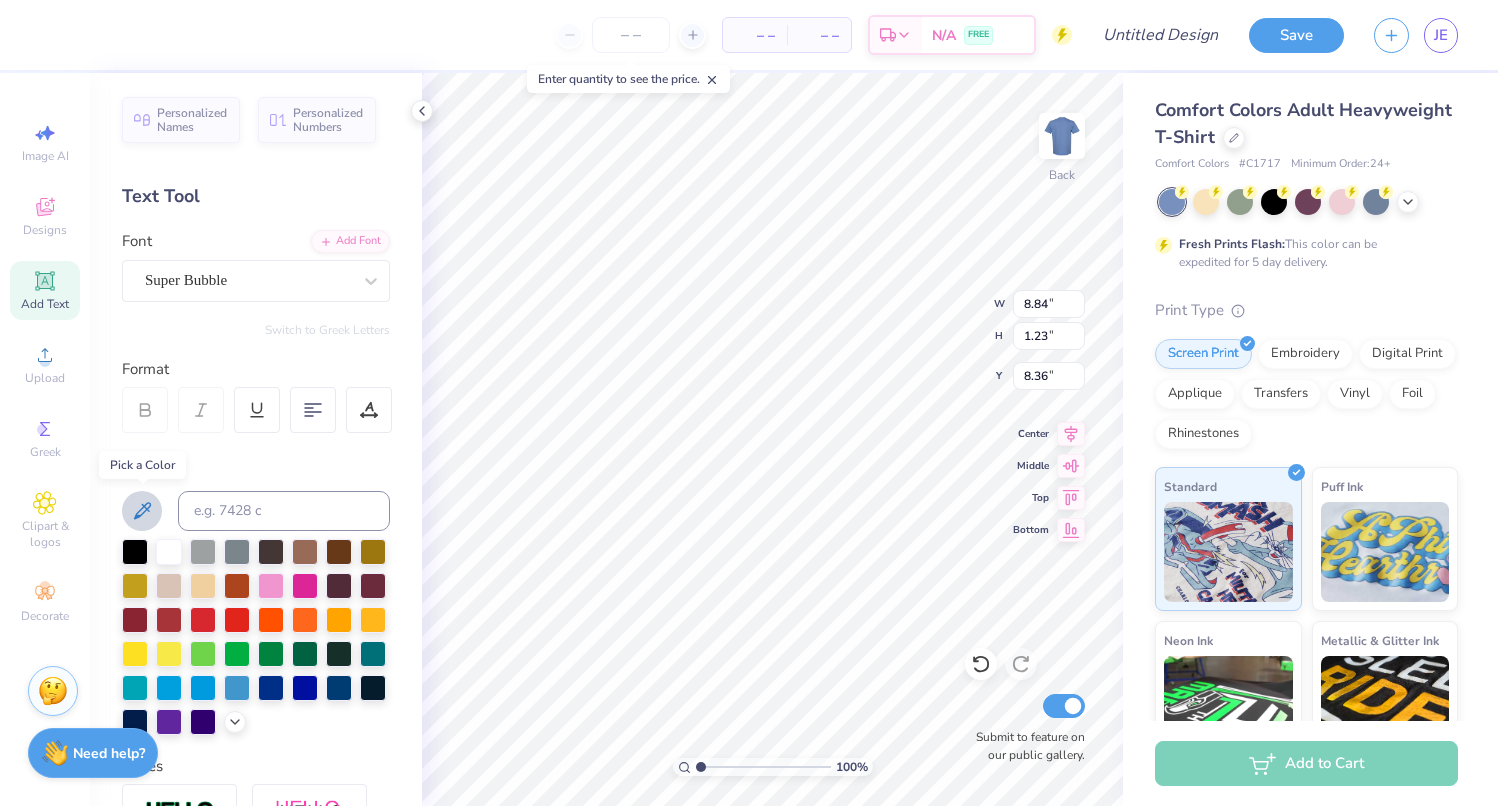 click 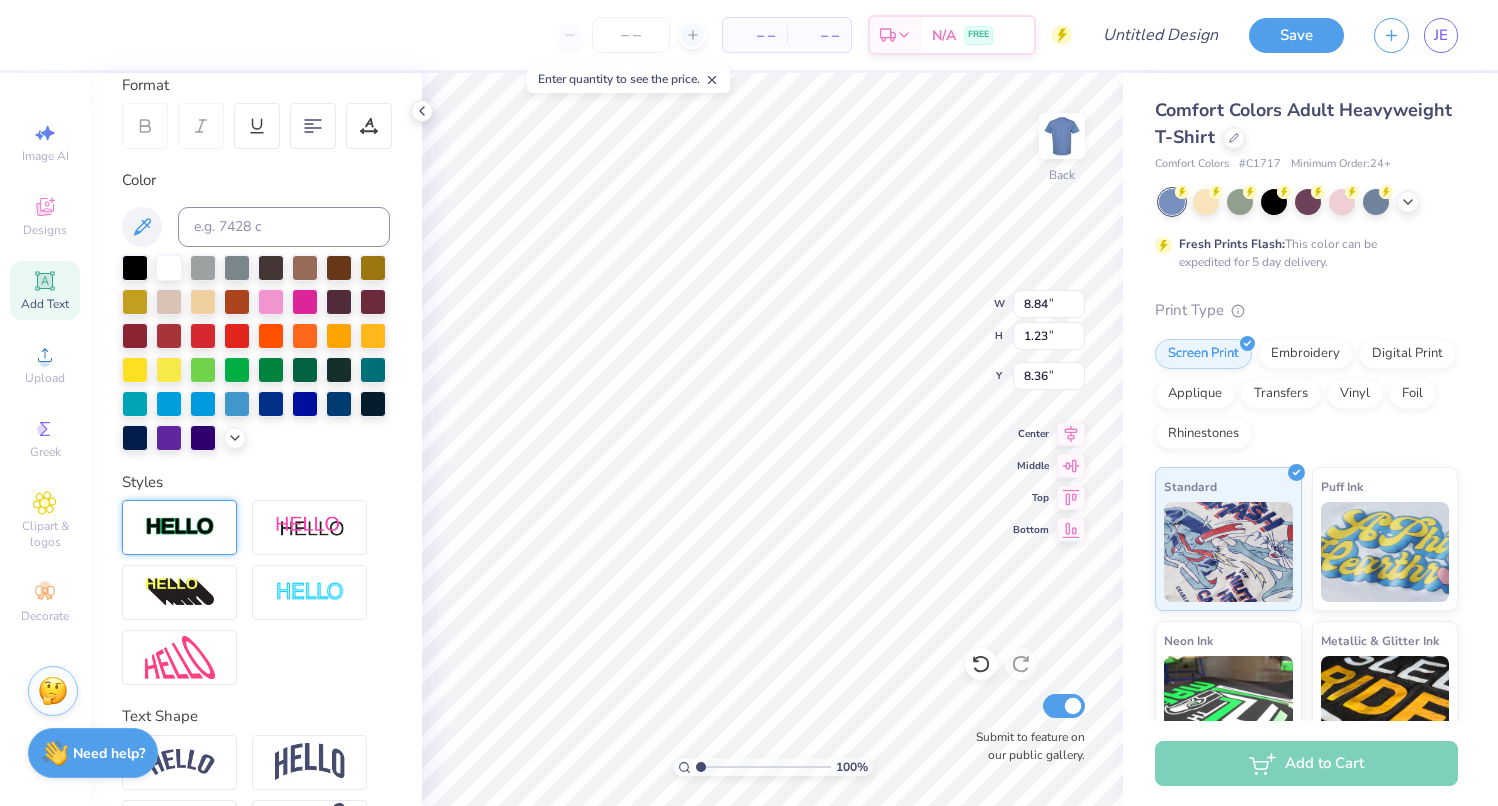 scroll, scrollTop: 391, scrollLeft: 0, axis: vertical 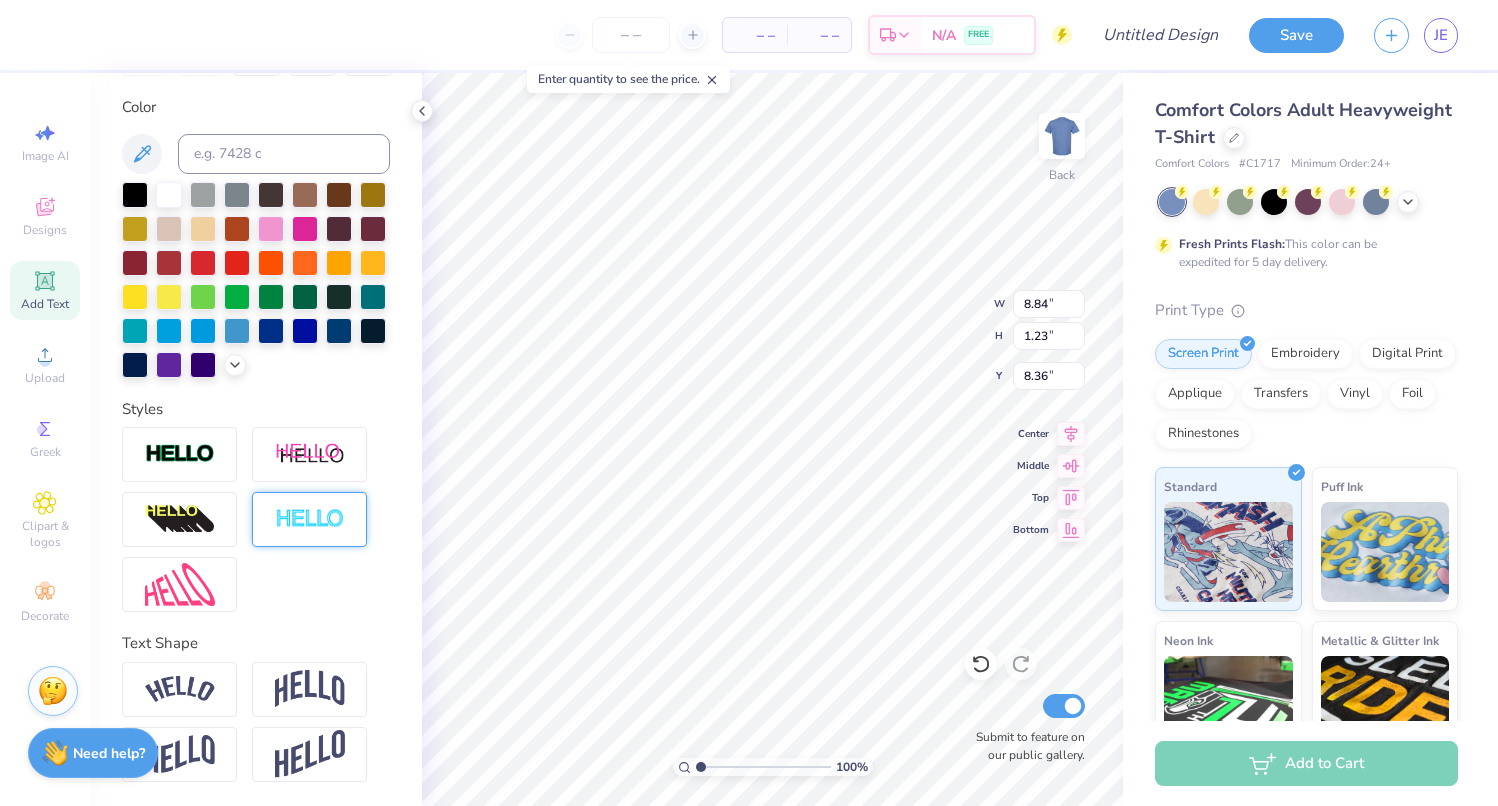 click at bounding box center [309, 519] 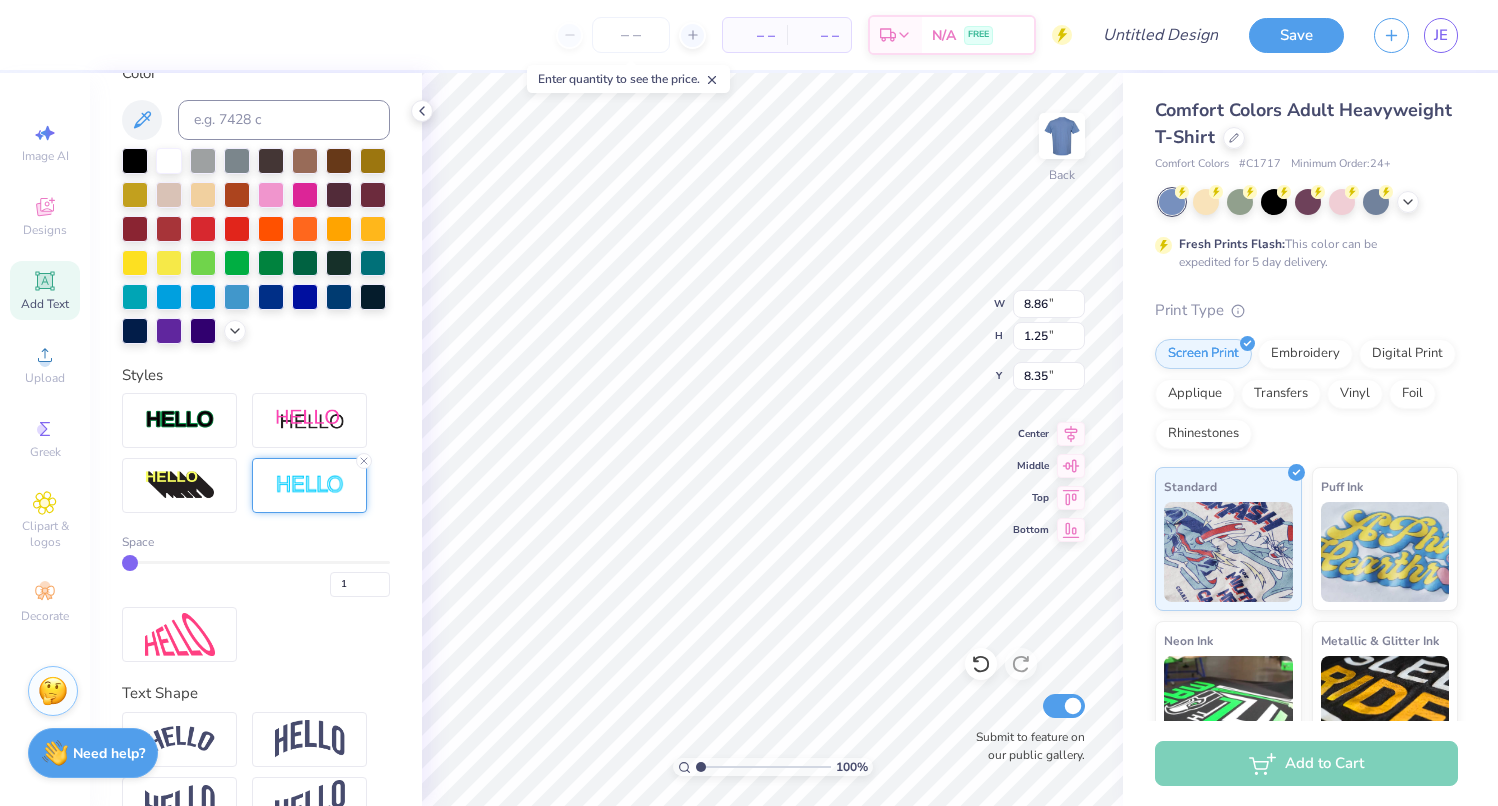 type on "8.86" 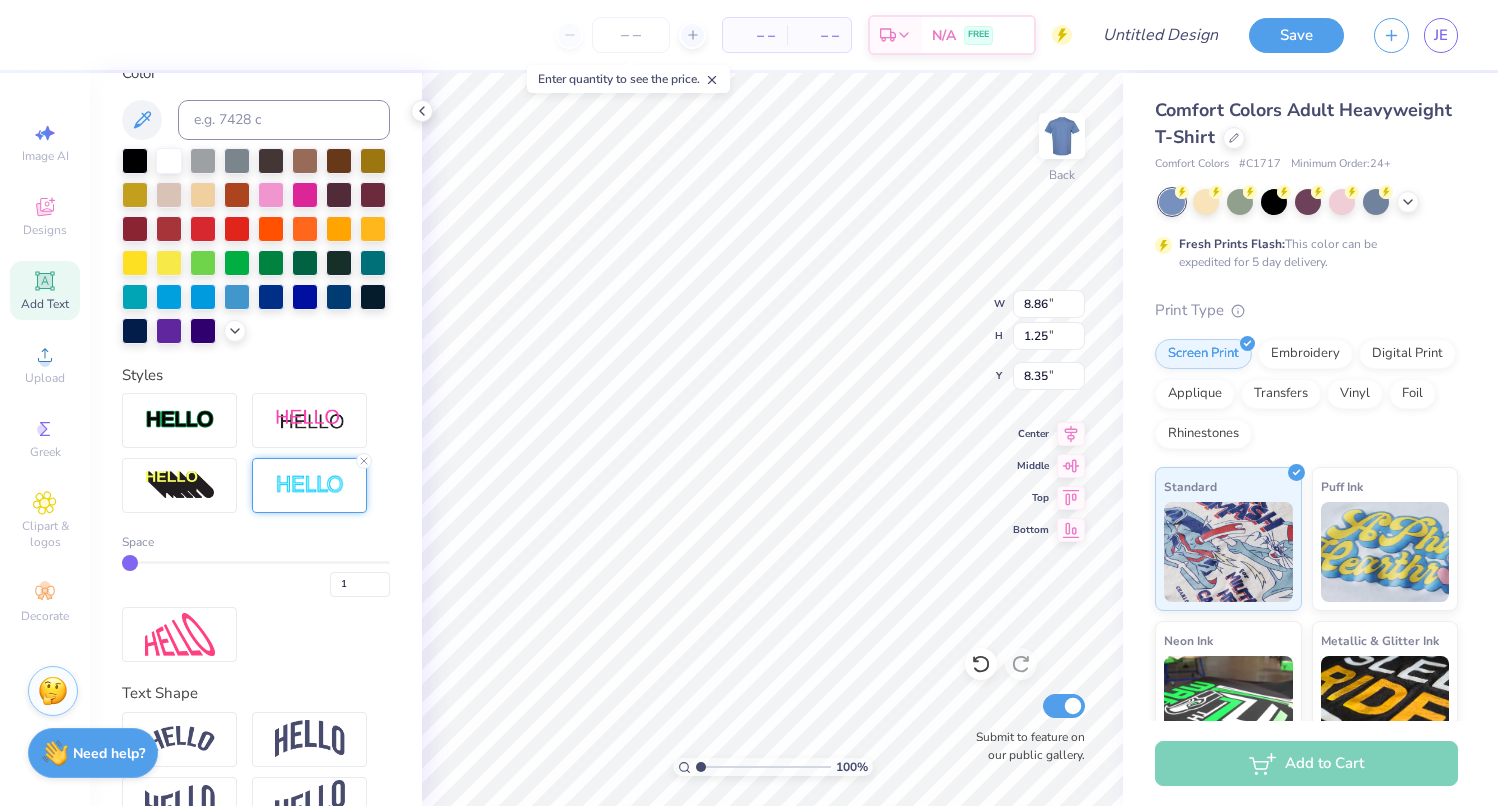 type on "3" 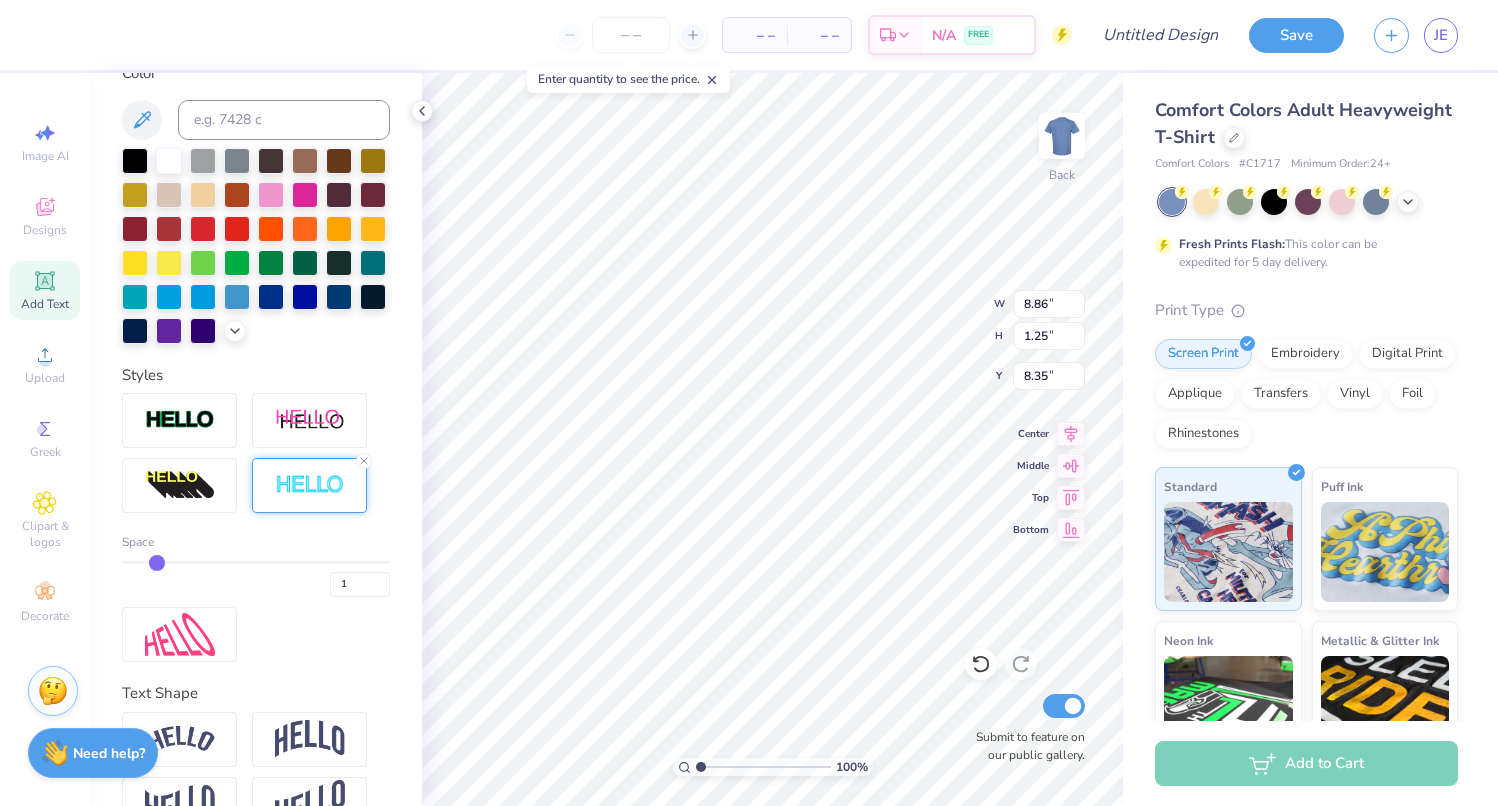 type on "3" 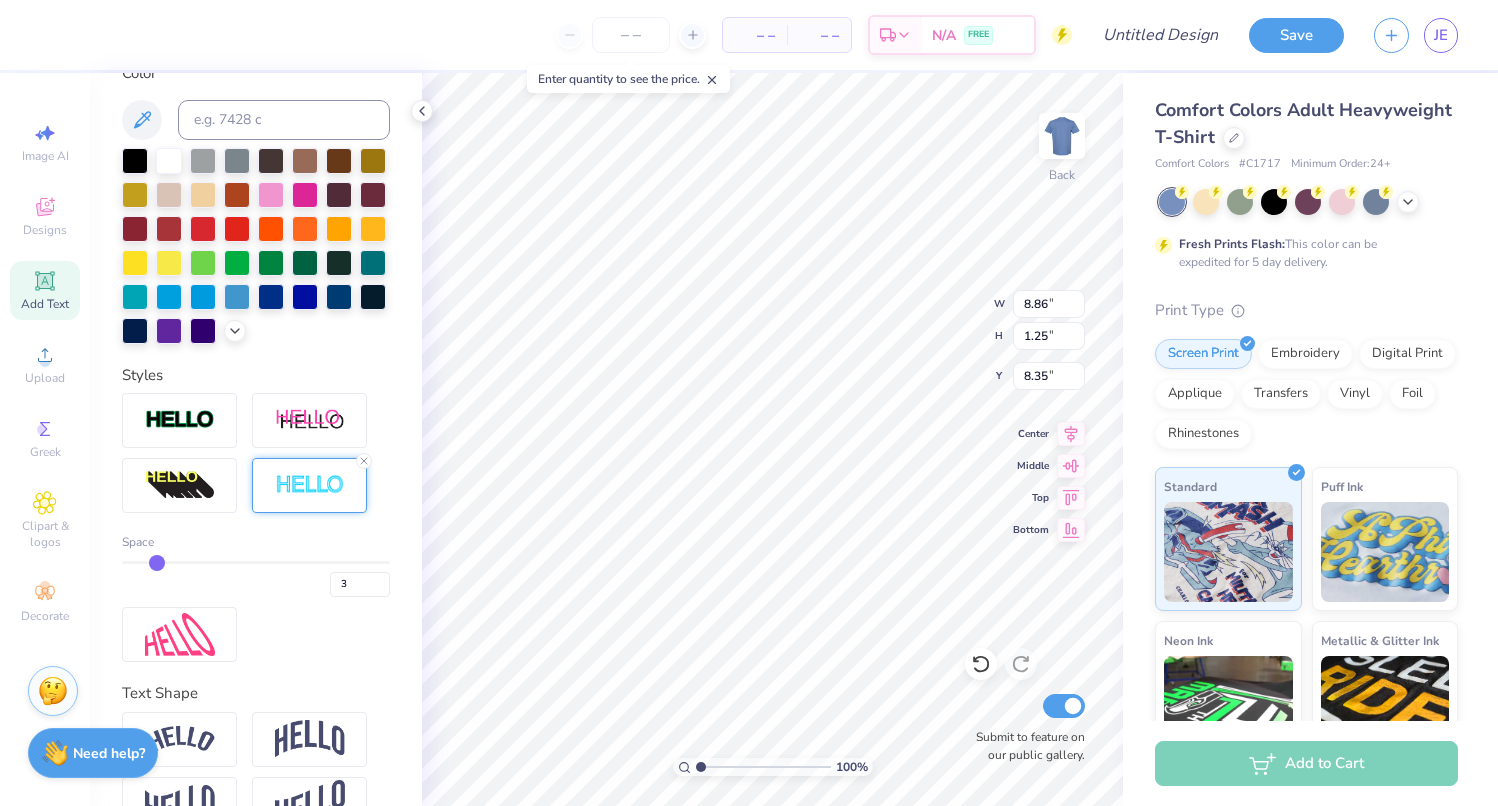 type on "4" 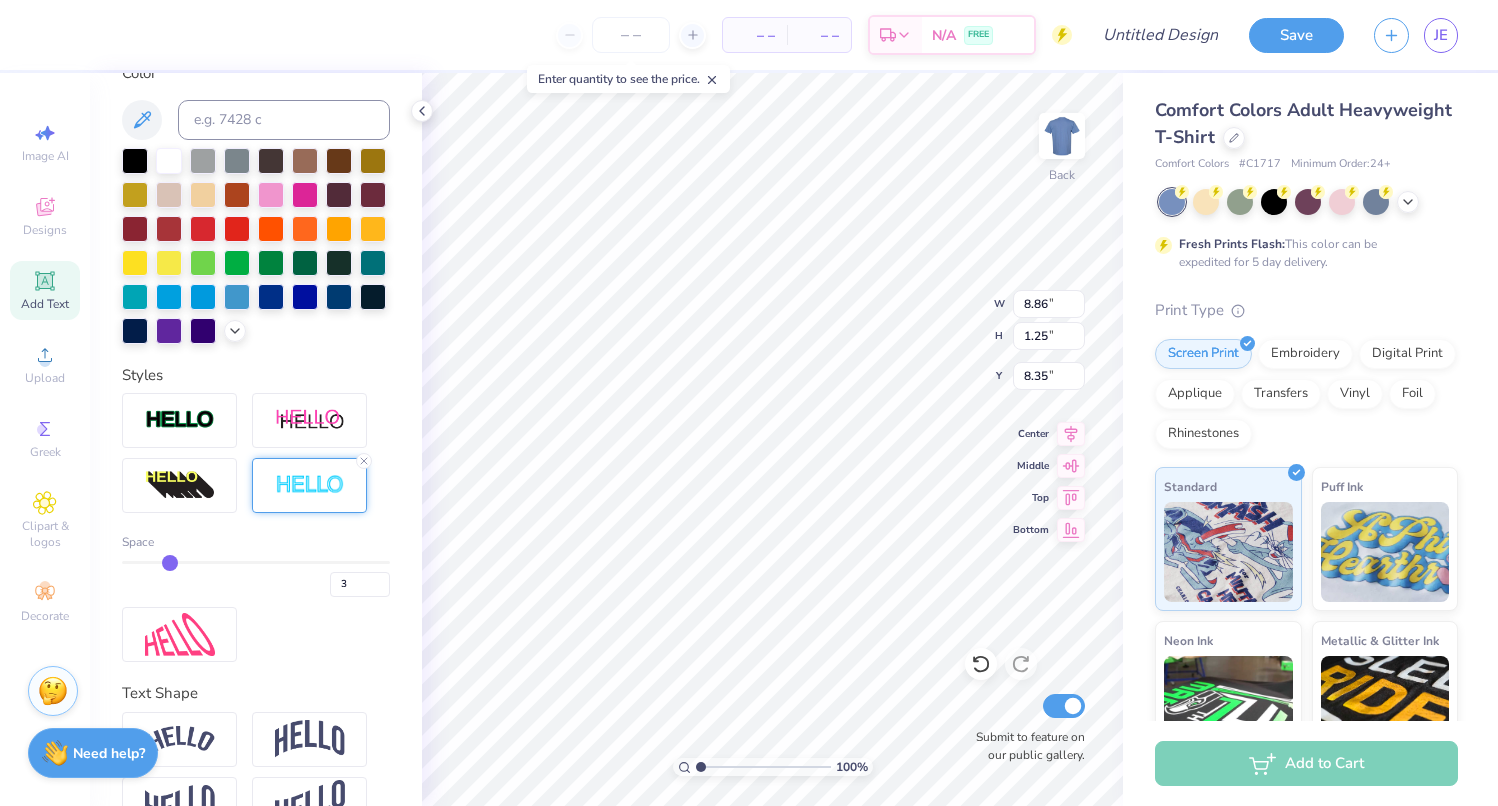type on "4" 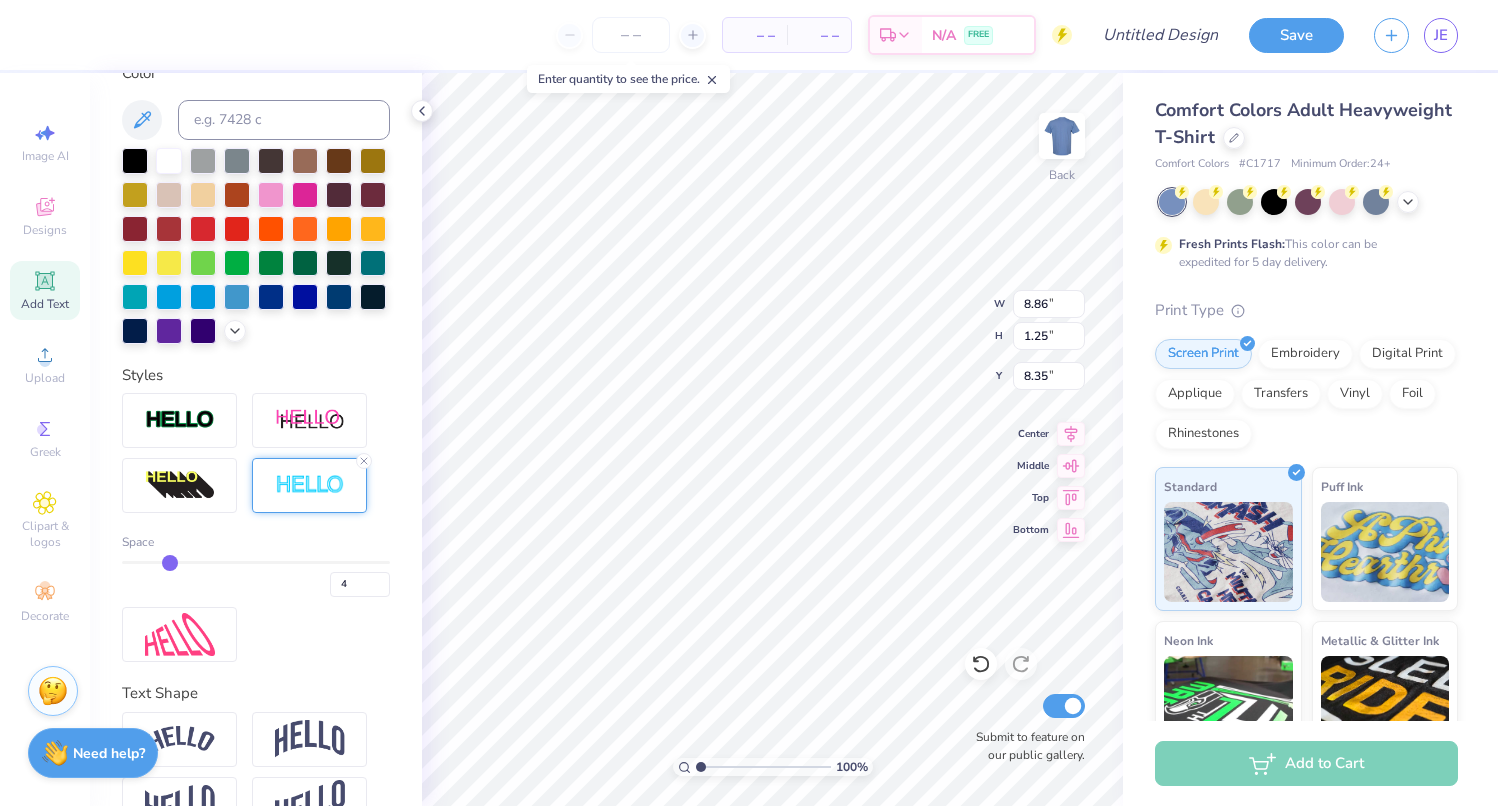 type on "5" 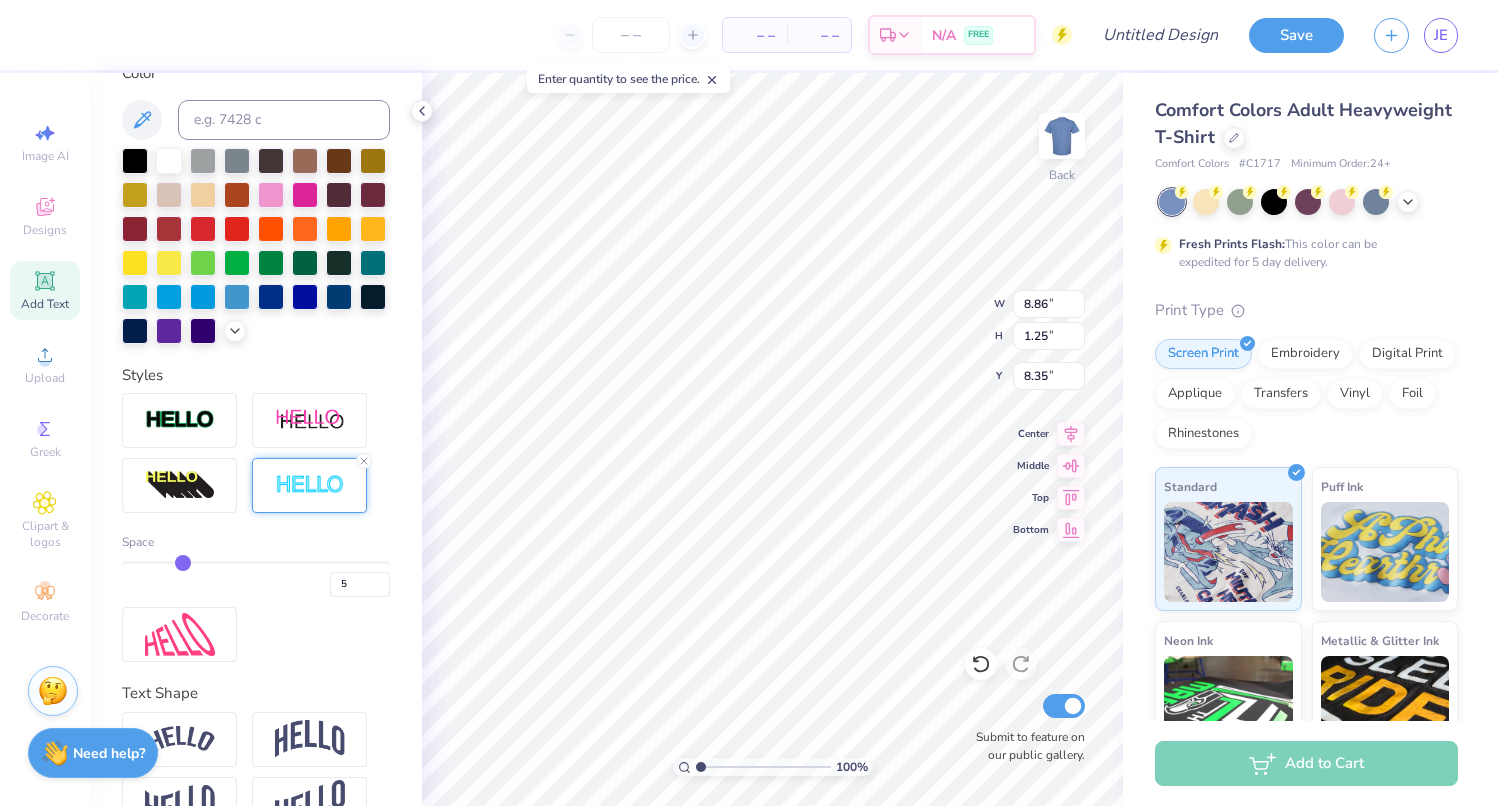 drag, startPoint x: 127, startPoint y: 594, endPoint x: 182, endPoint y: 601, distance: 55.443665 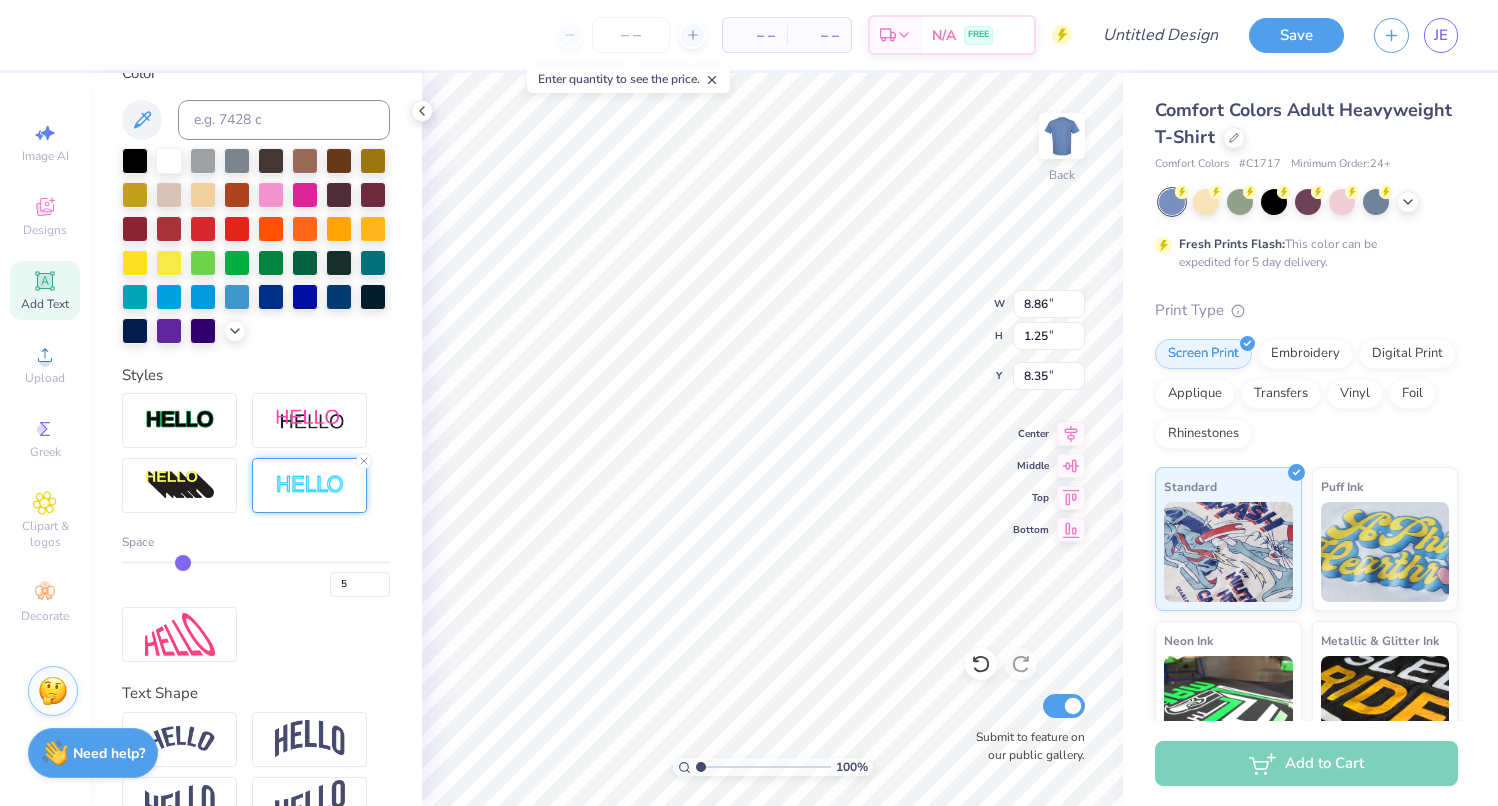 type on "8.93" 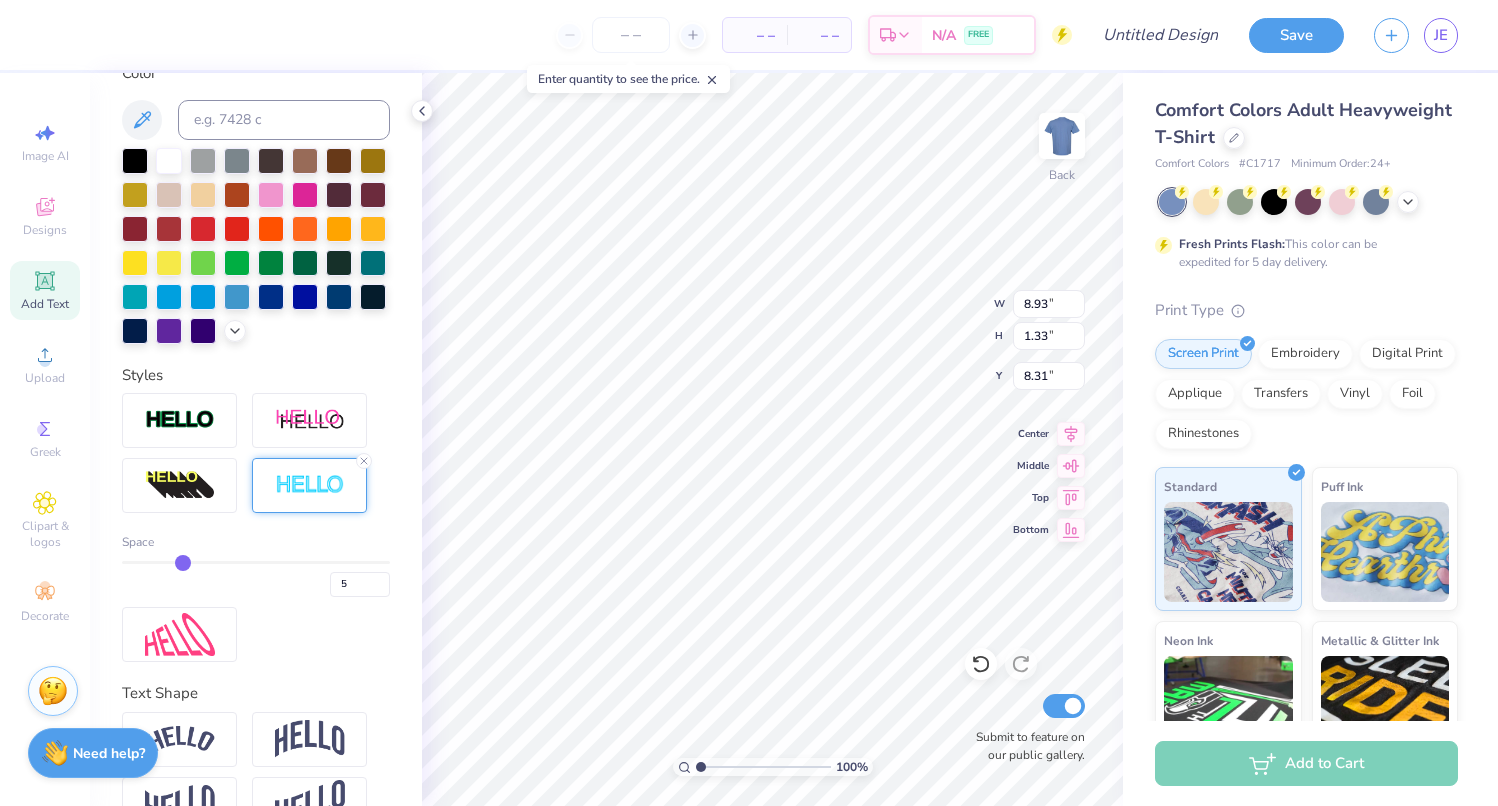 type on "6" 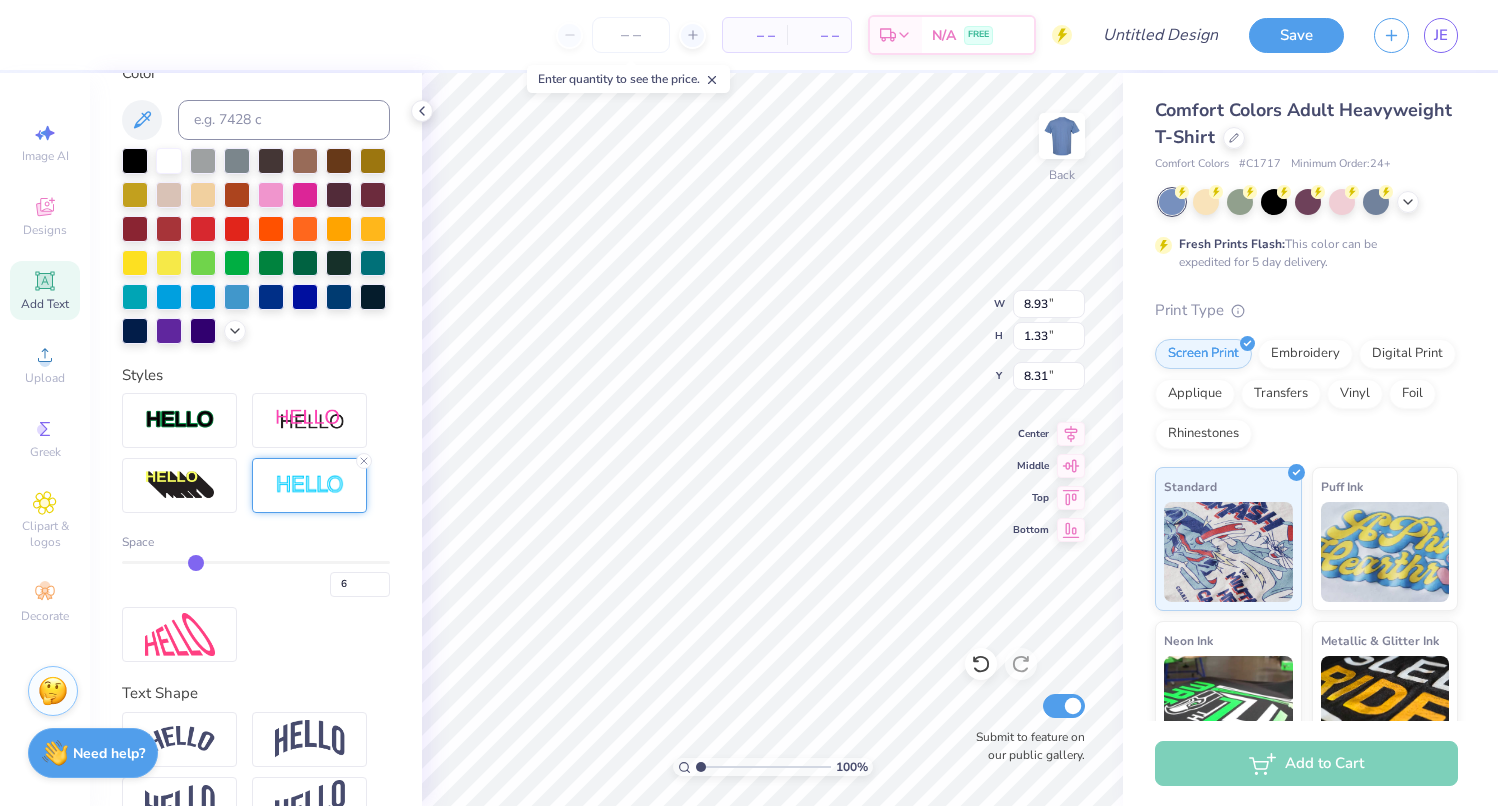 type on "7" 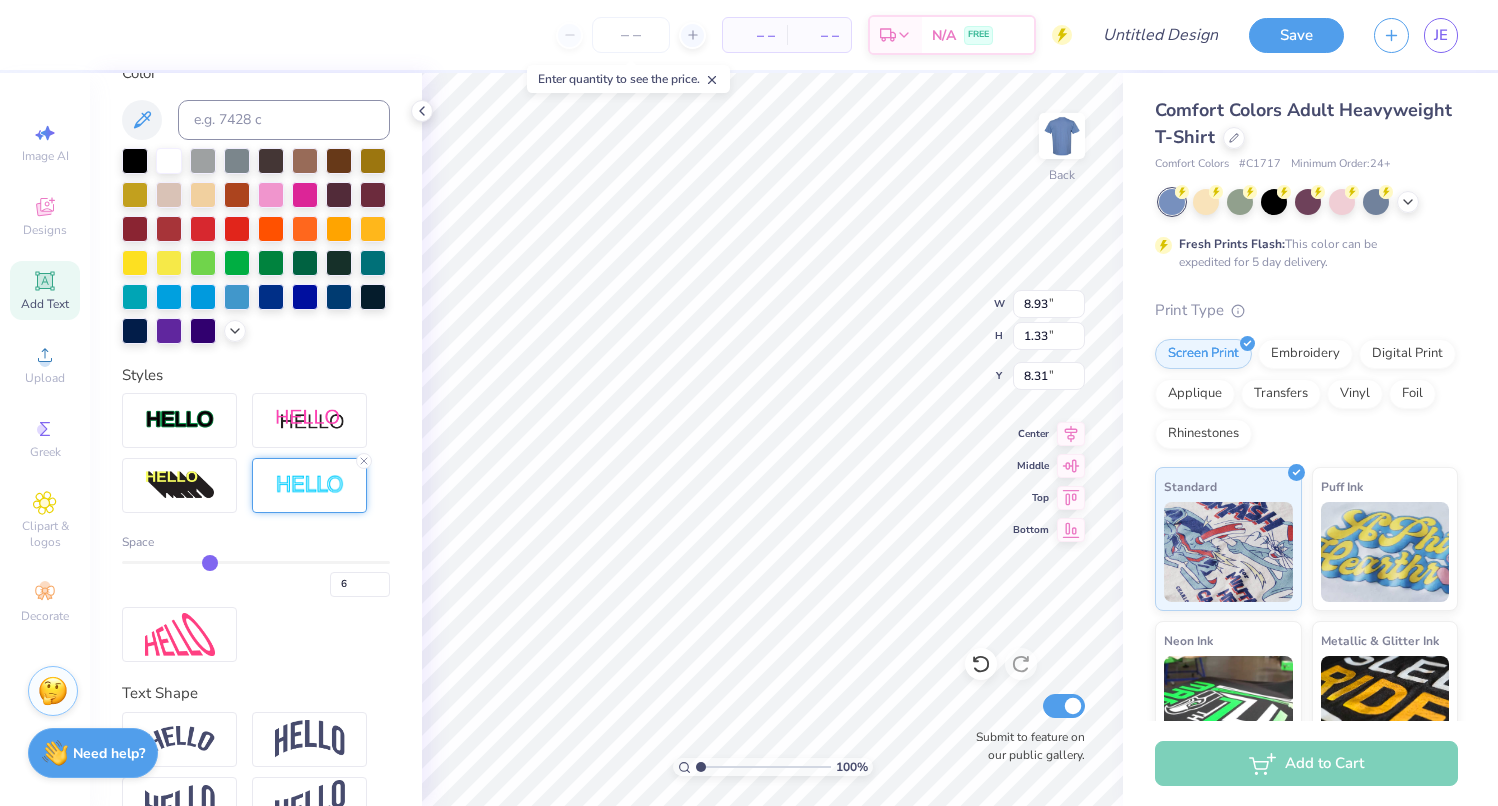 type on "7" 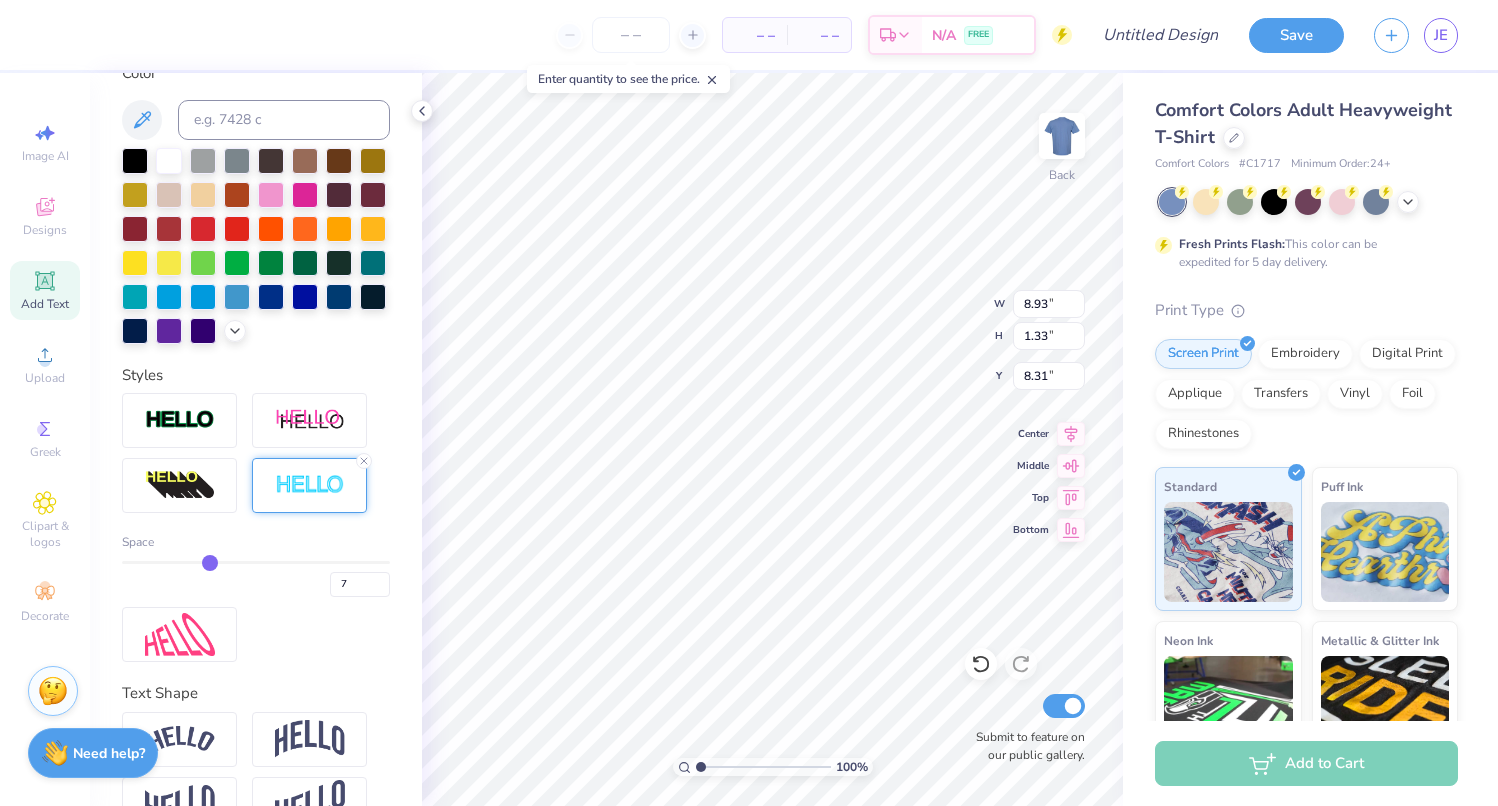 type on "8" 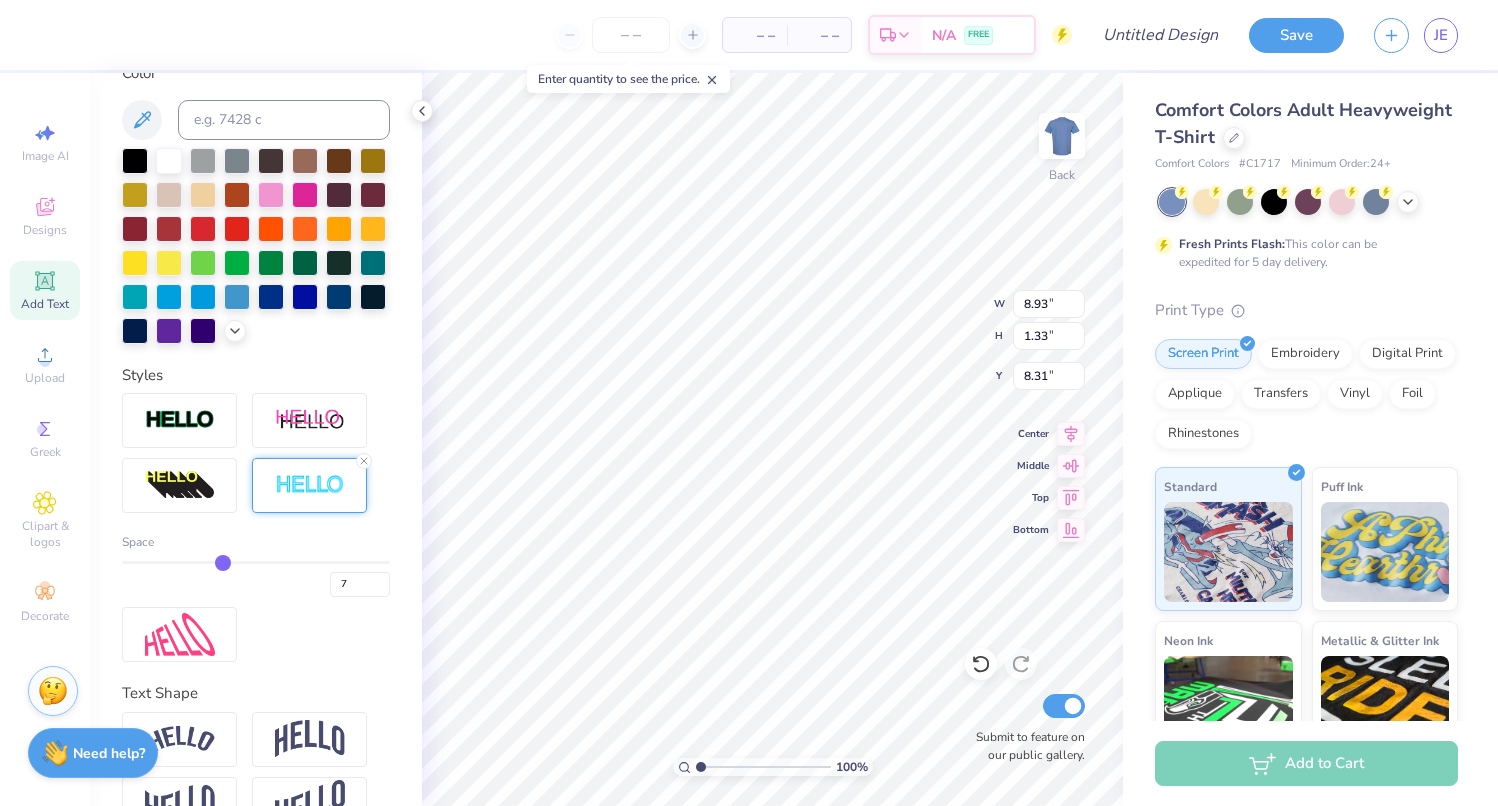 type on "8" 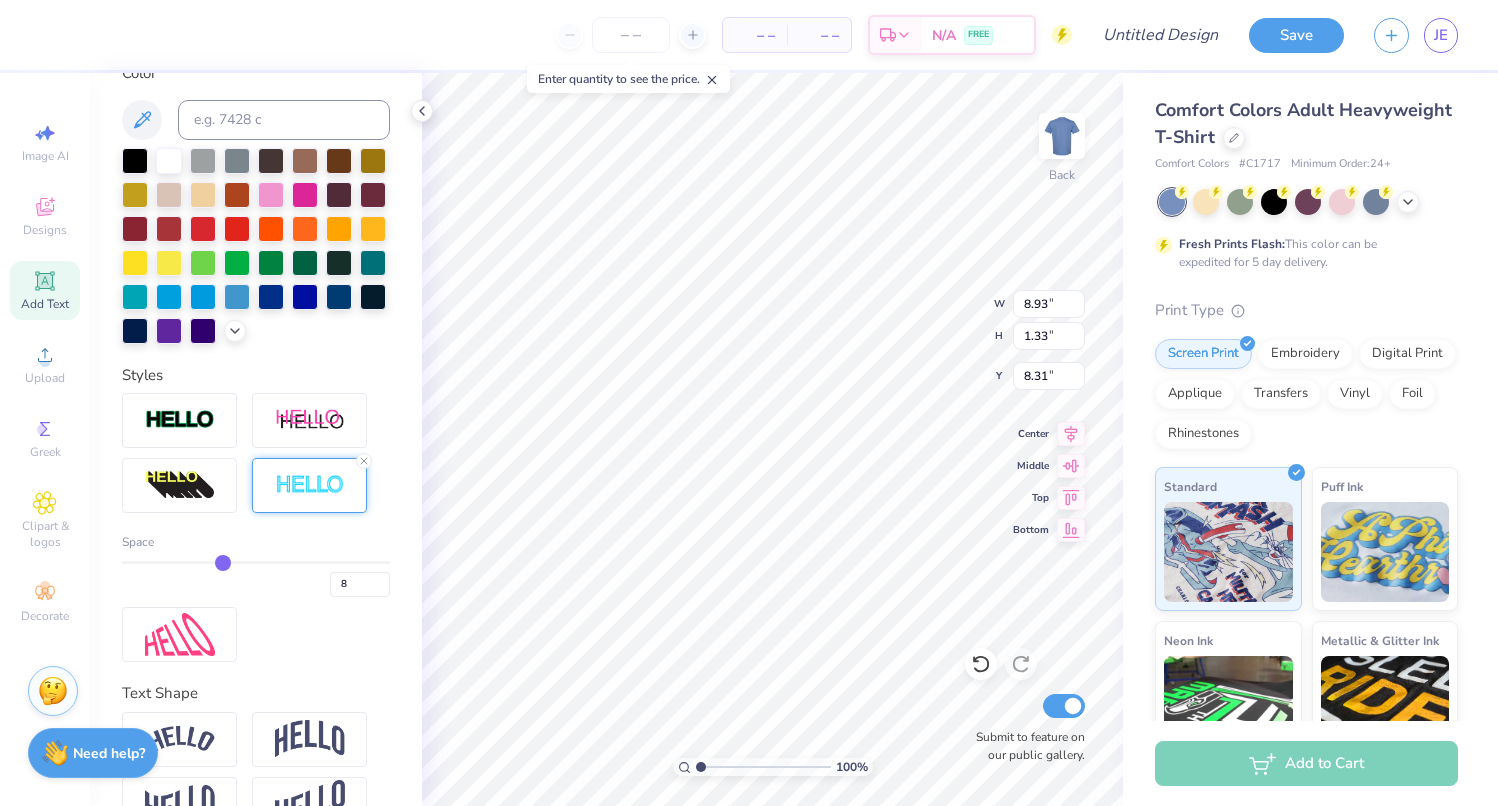 type on "9" 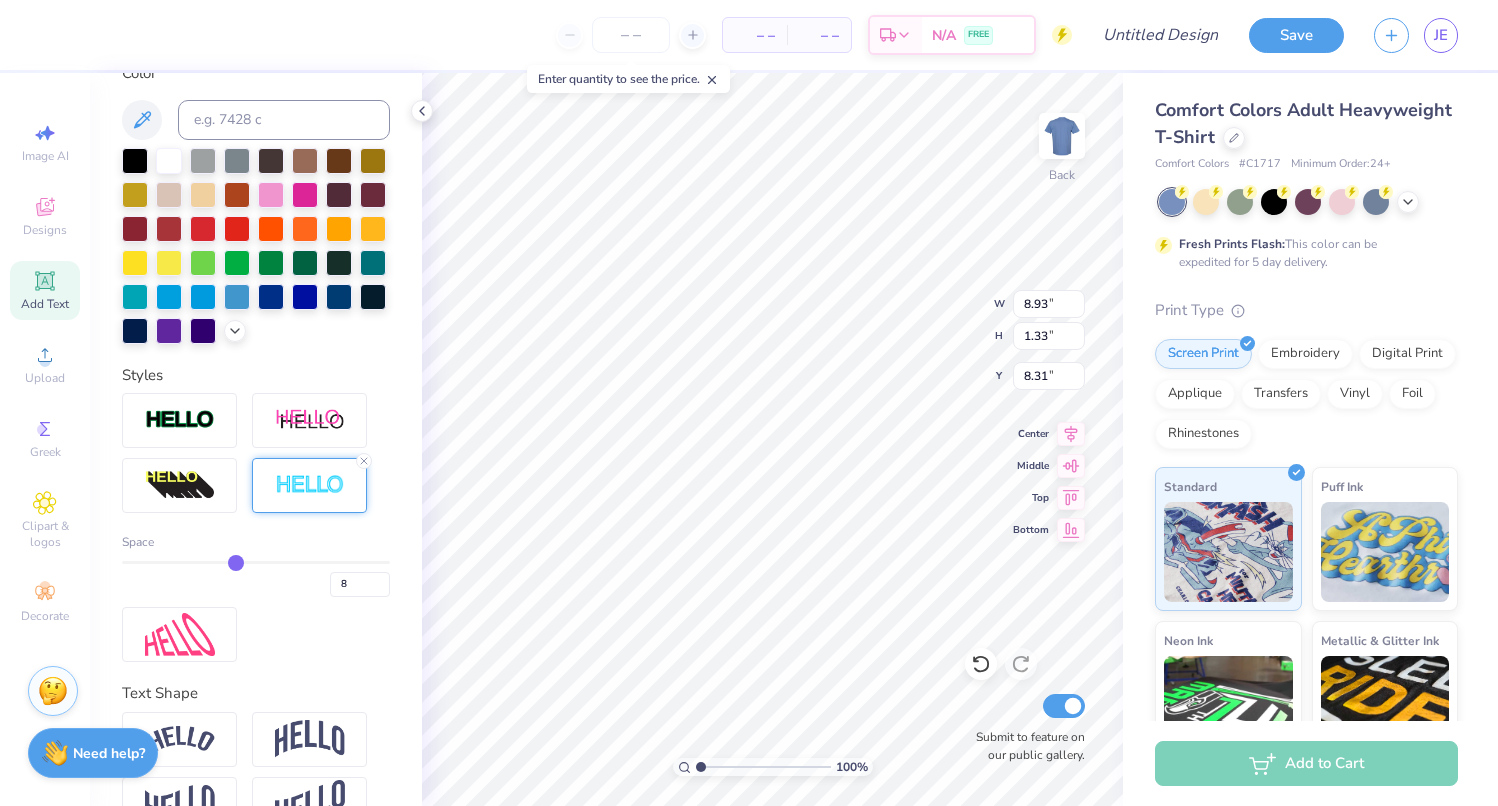 type on "9" 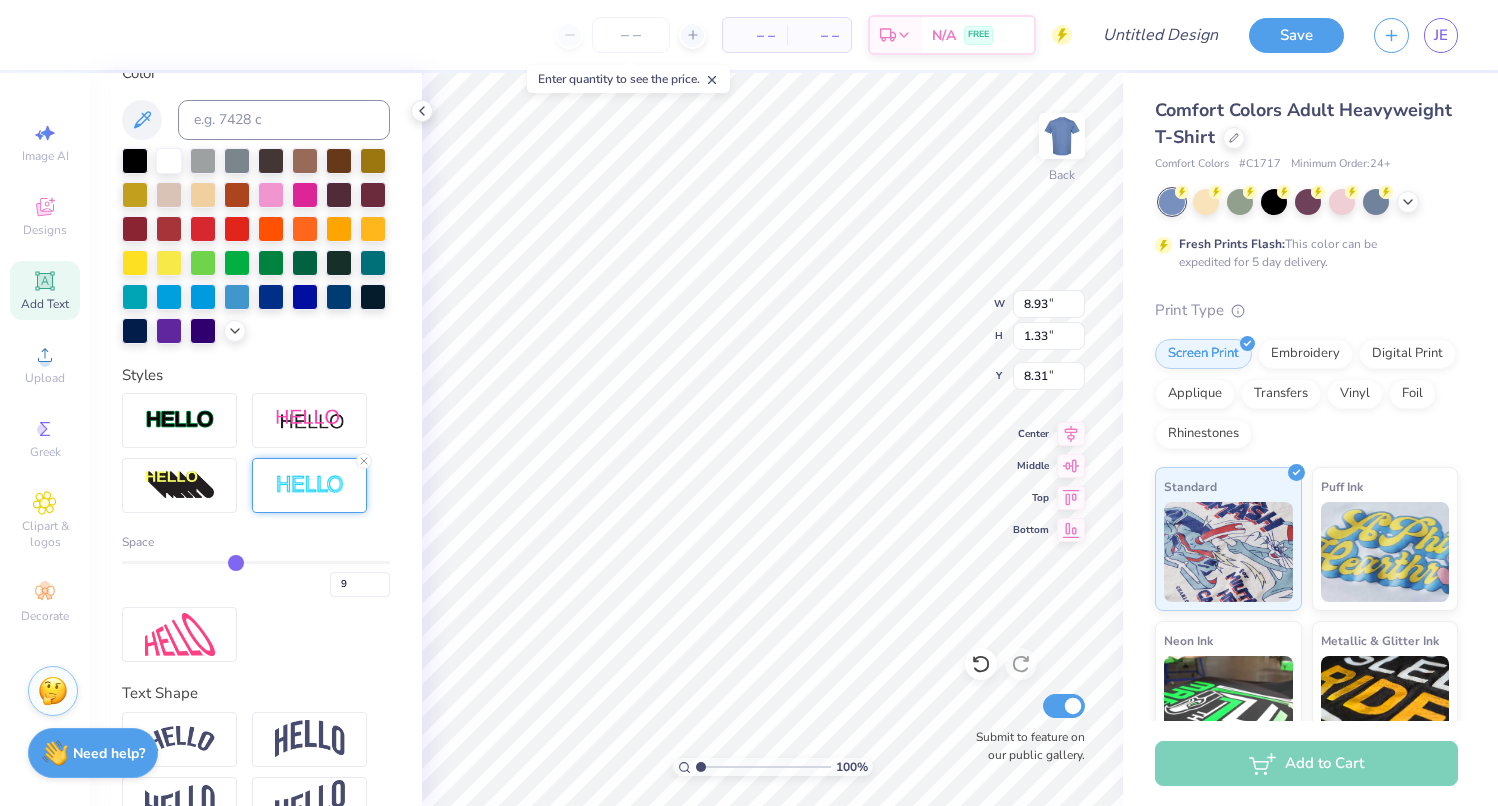 type on "10" 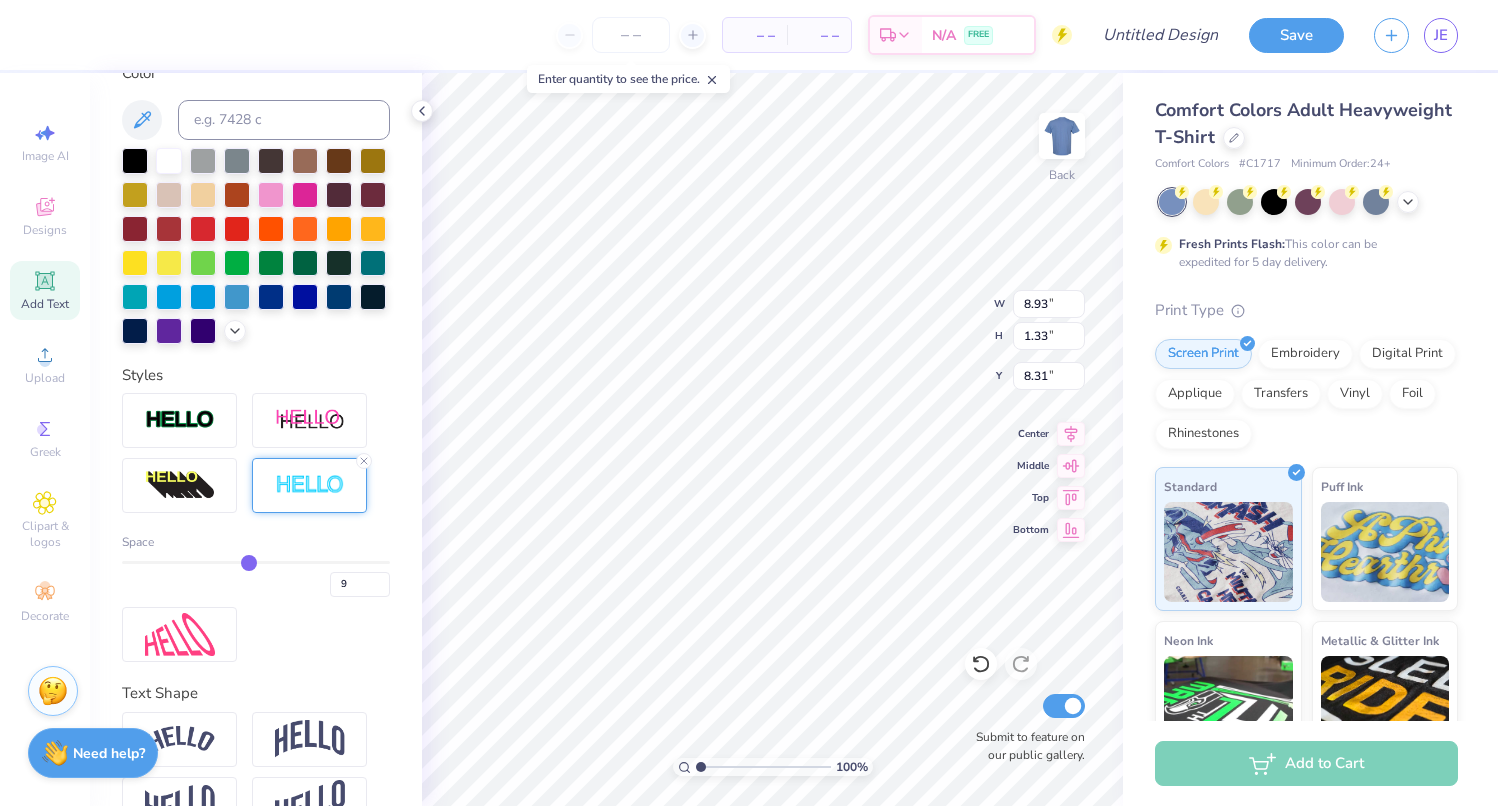 type on "10" 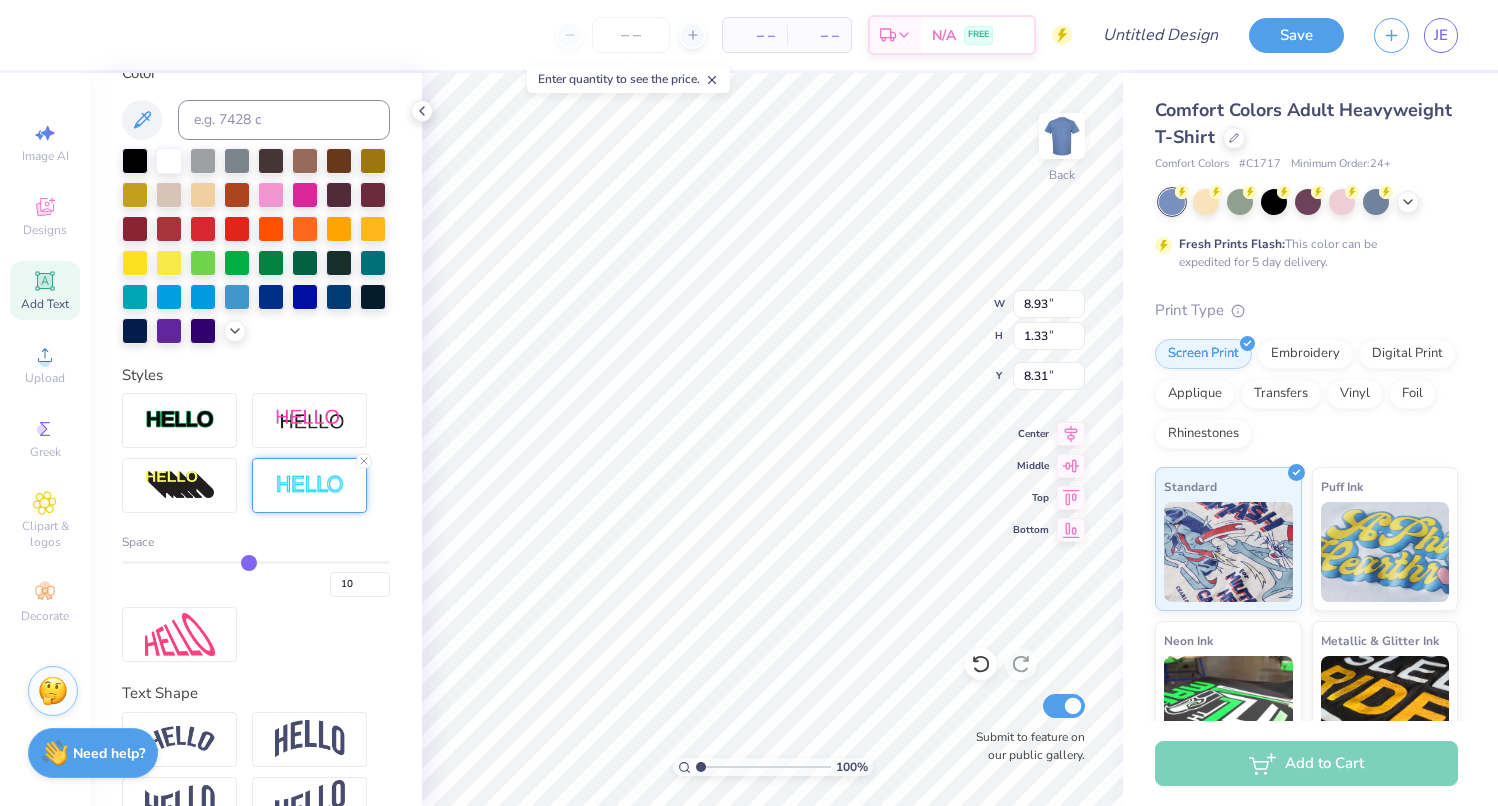 type on "8" 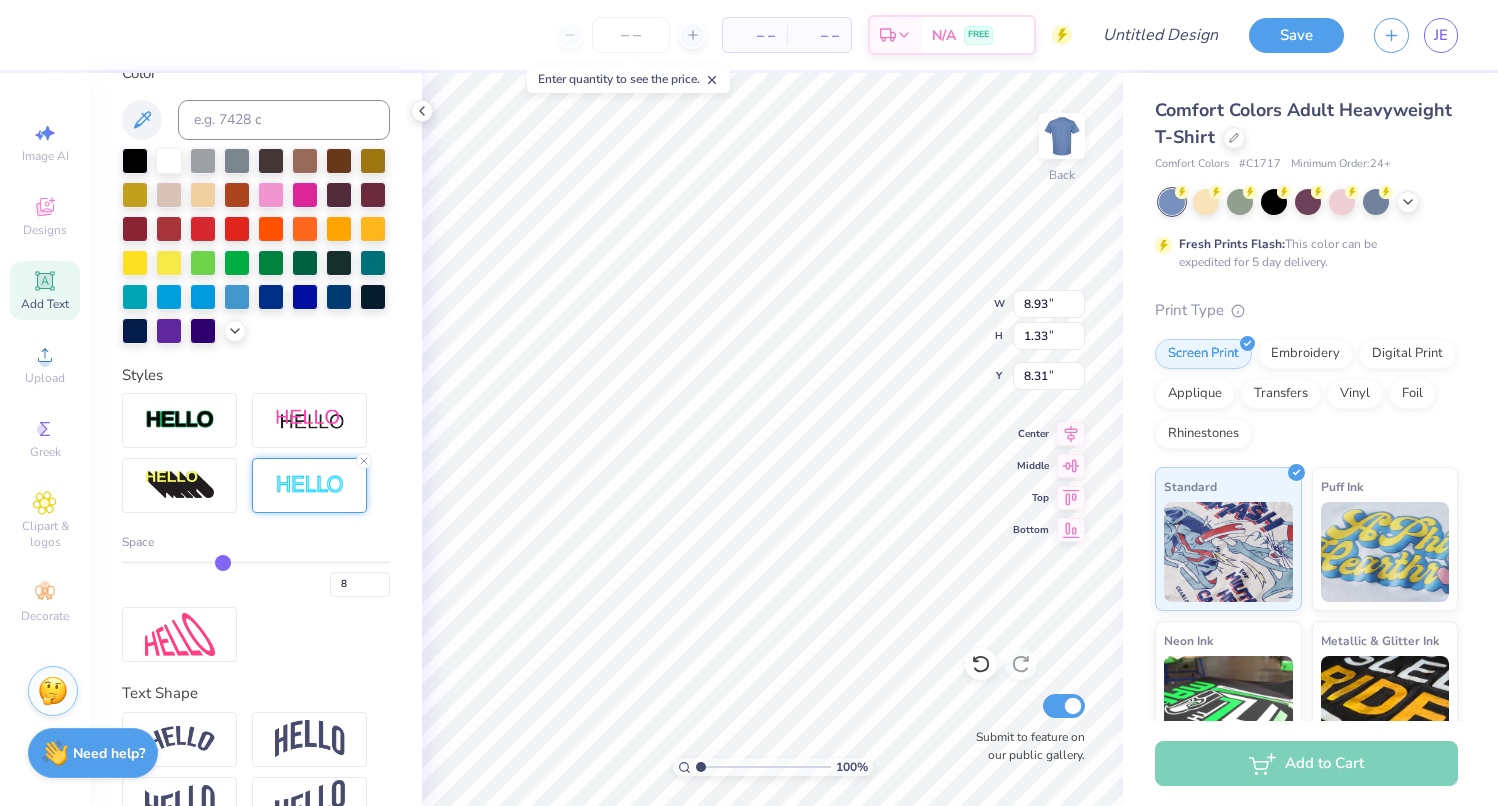 type on "9.02" 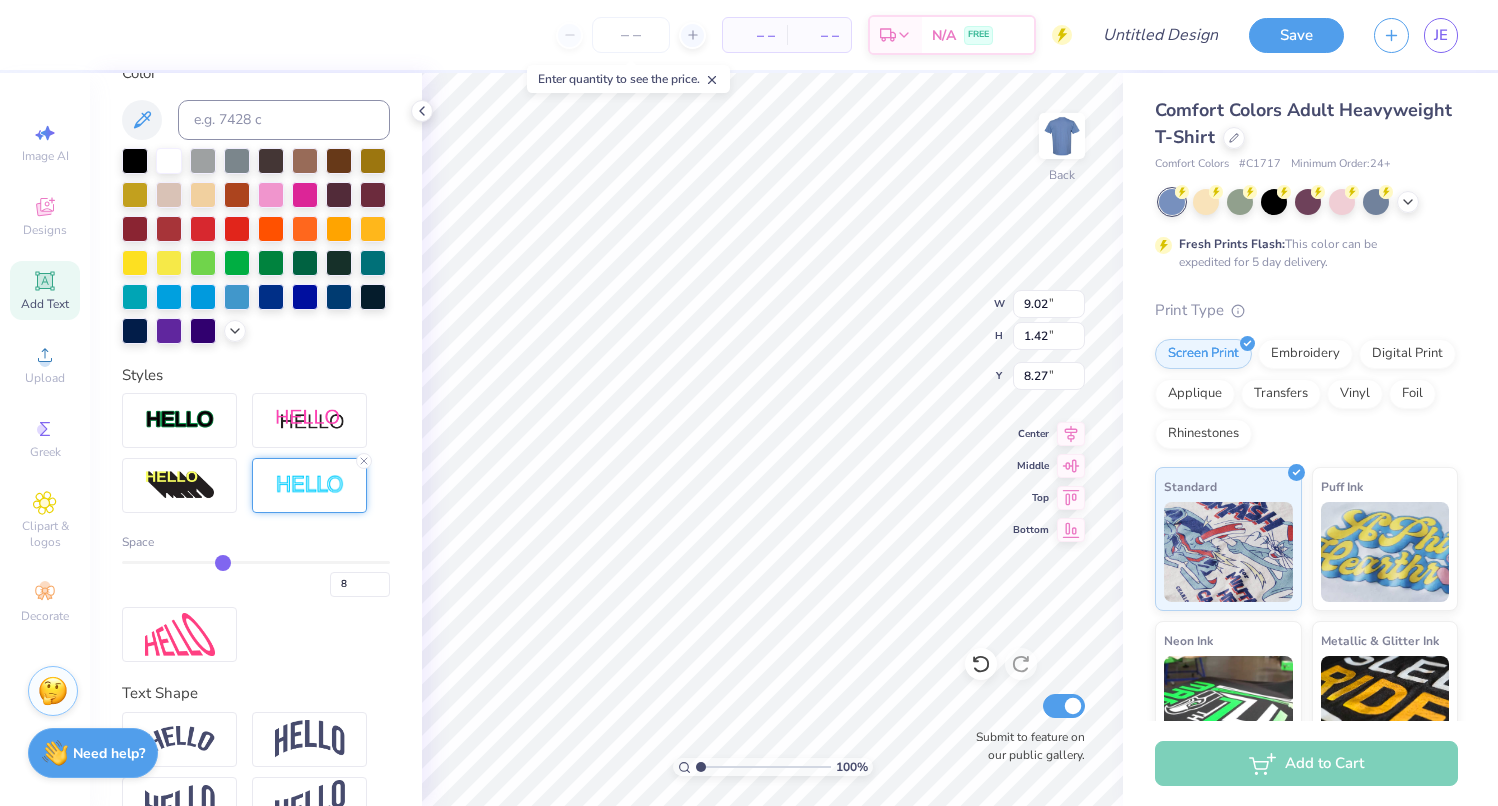 drag, startPoint x: 183, startPoint y: 593, endPoint x: 222, endPoint y: 595, distance: 39.051247 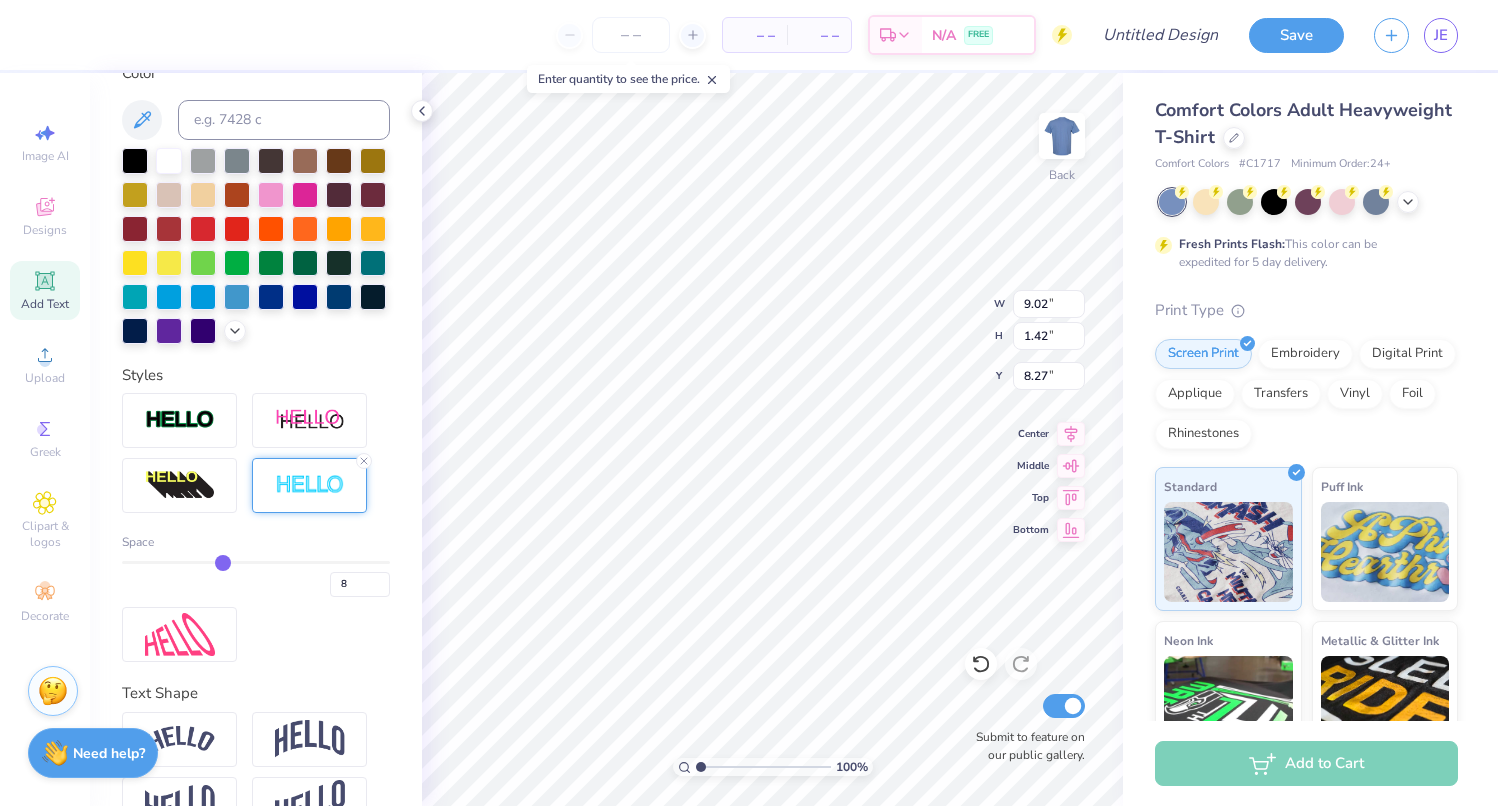 type on "8.99" 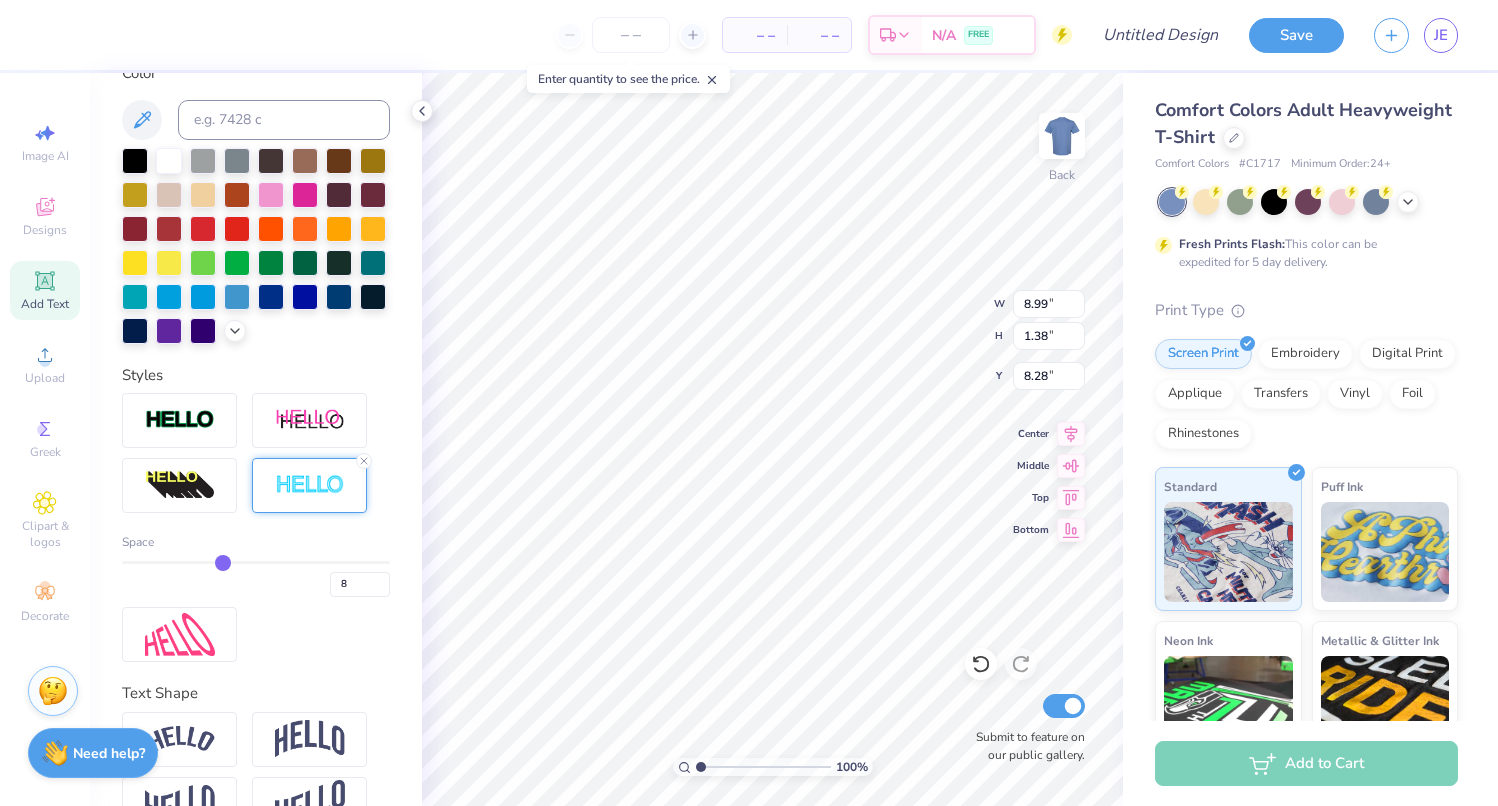 click at bounding box center (256, 562) 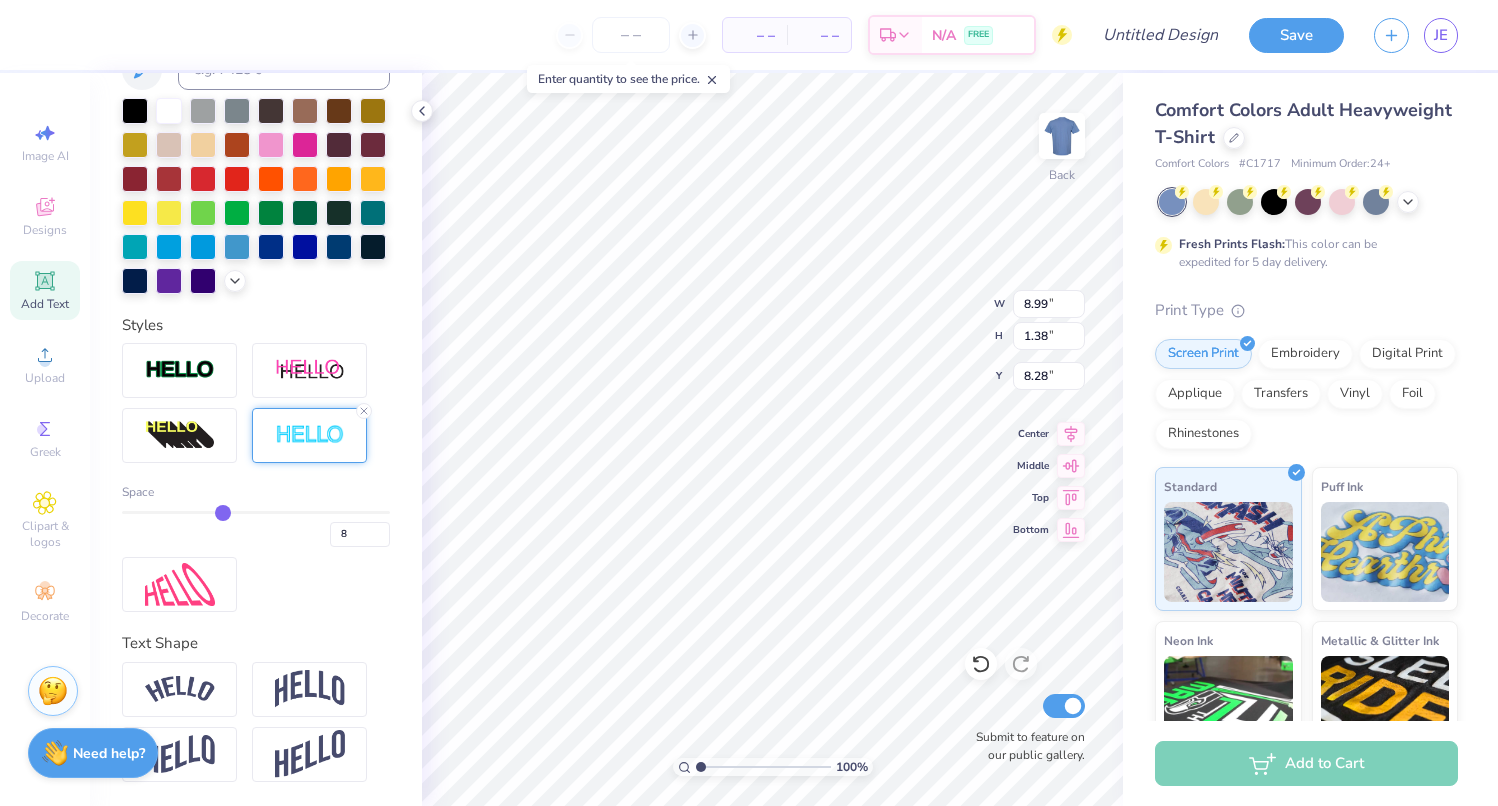 scroll, scrollTop: 475, scrollLeft: 0, axis: vertical 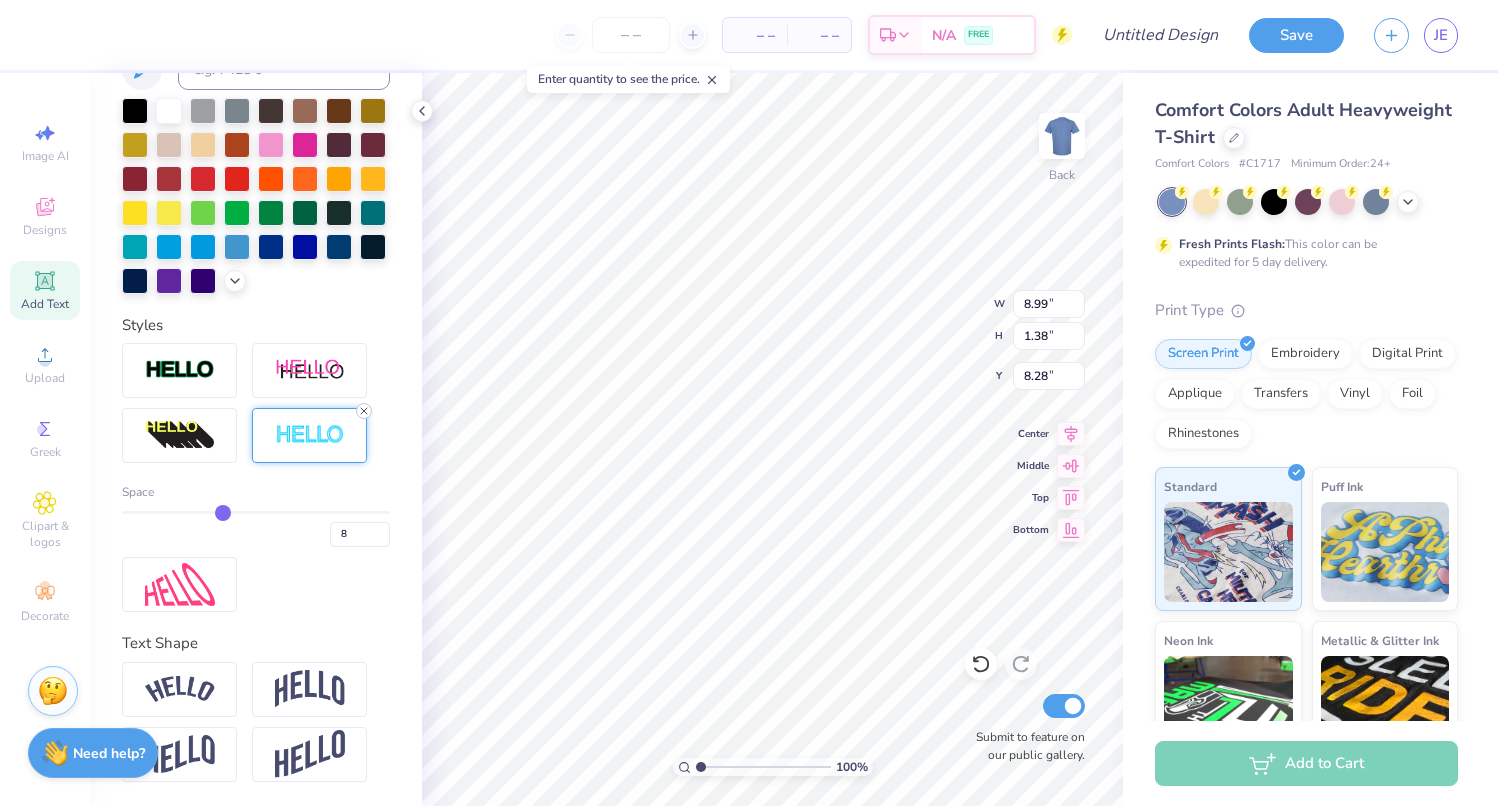 click 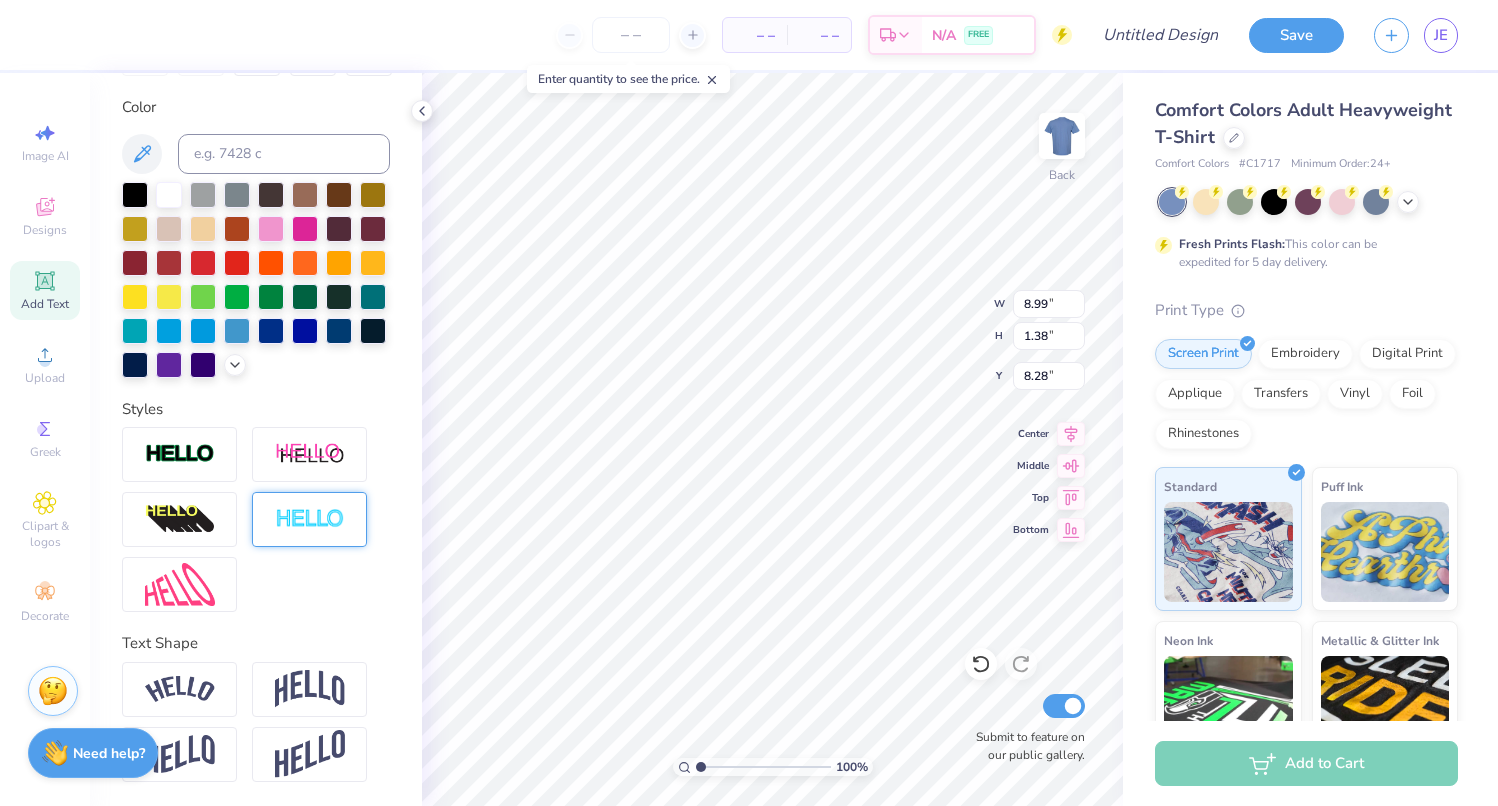 type on "8.84" 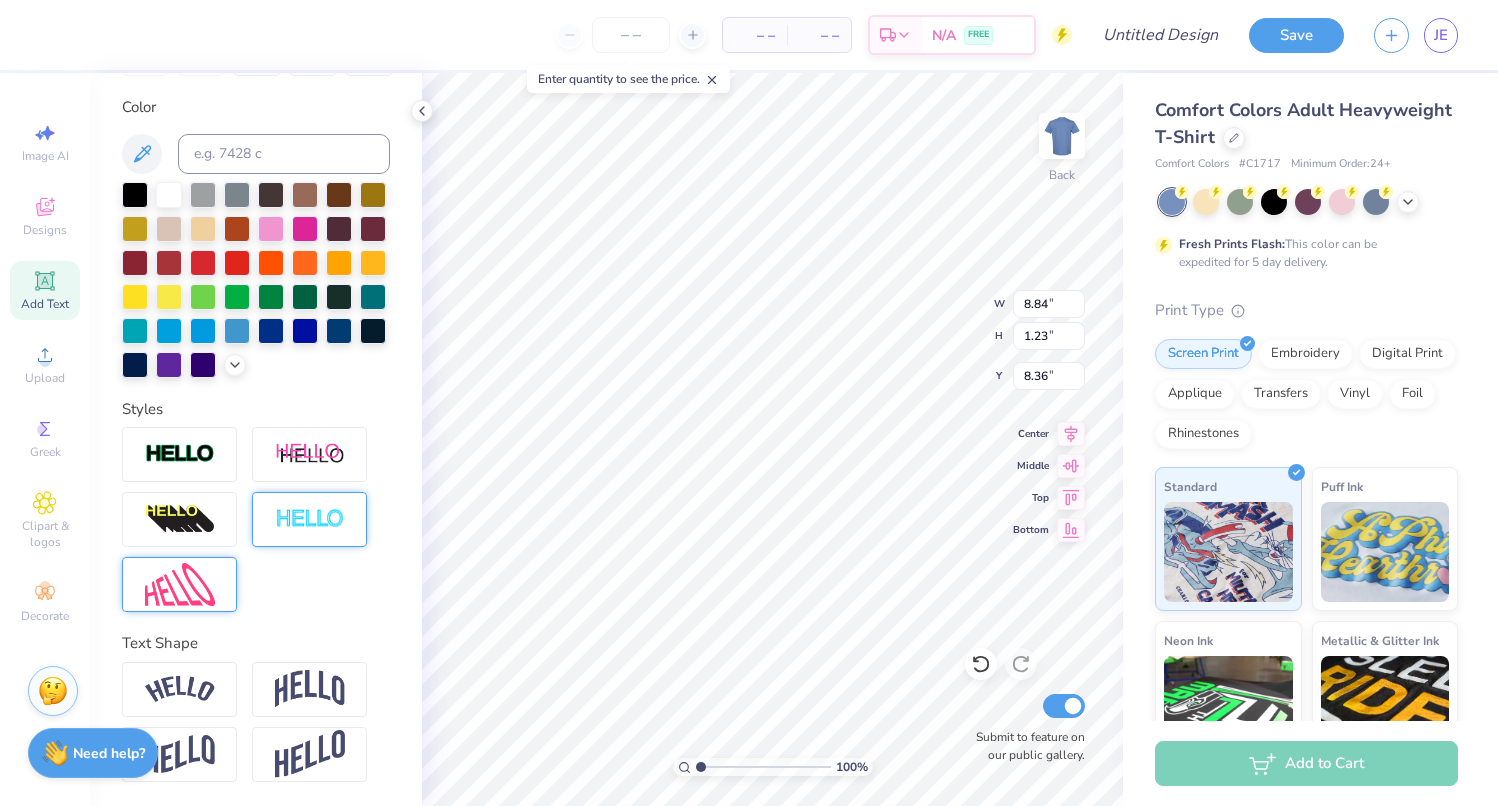 scroll, scrollTop: 391, scrollLeft: 0, axis: vertical 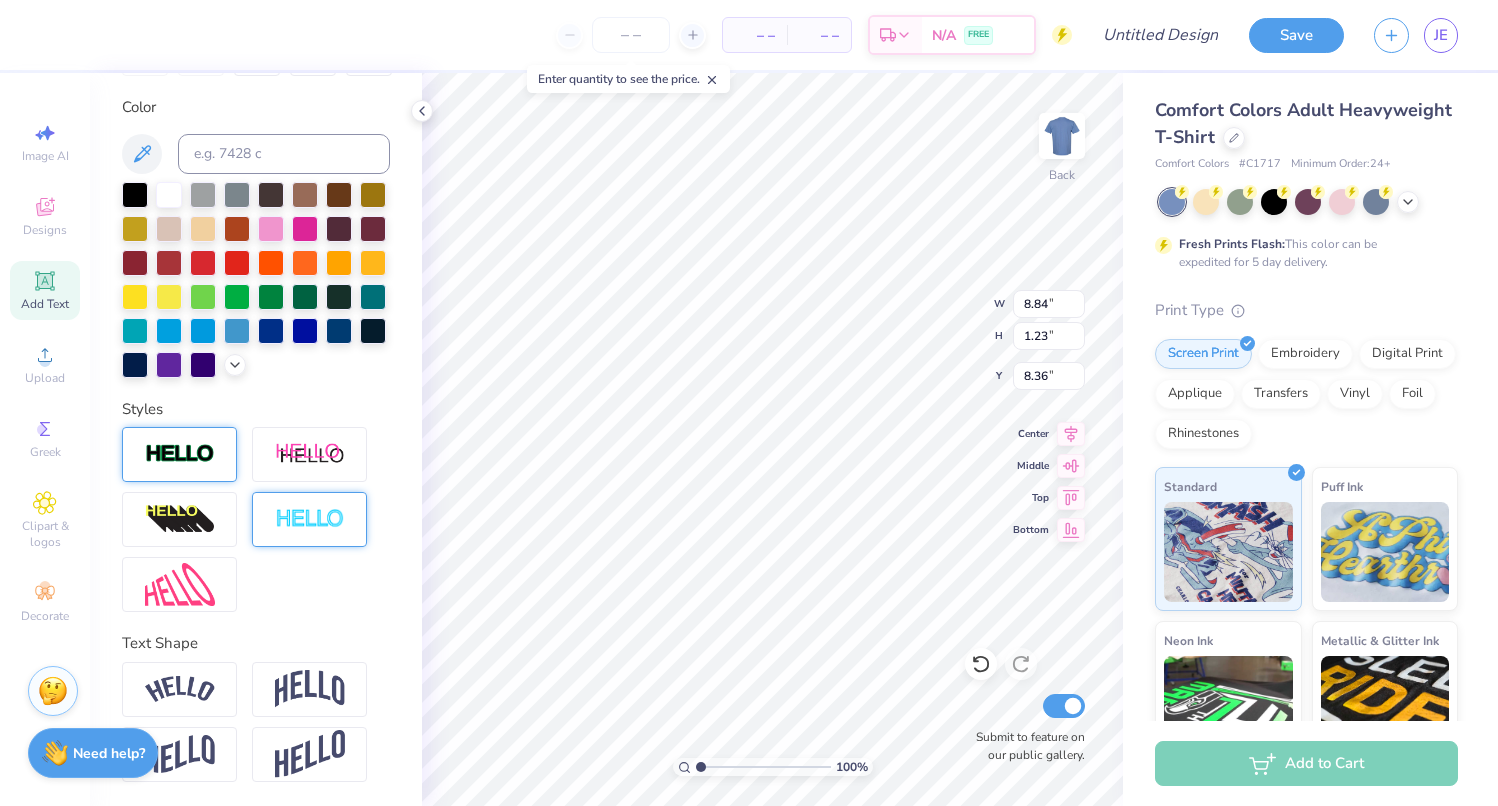 click at bounding box center (180, 454) 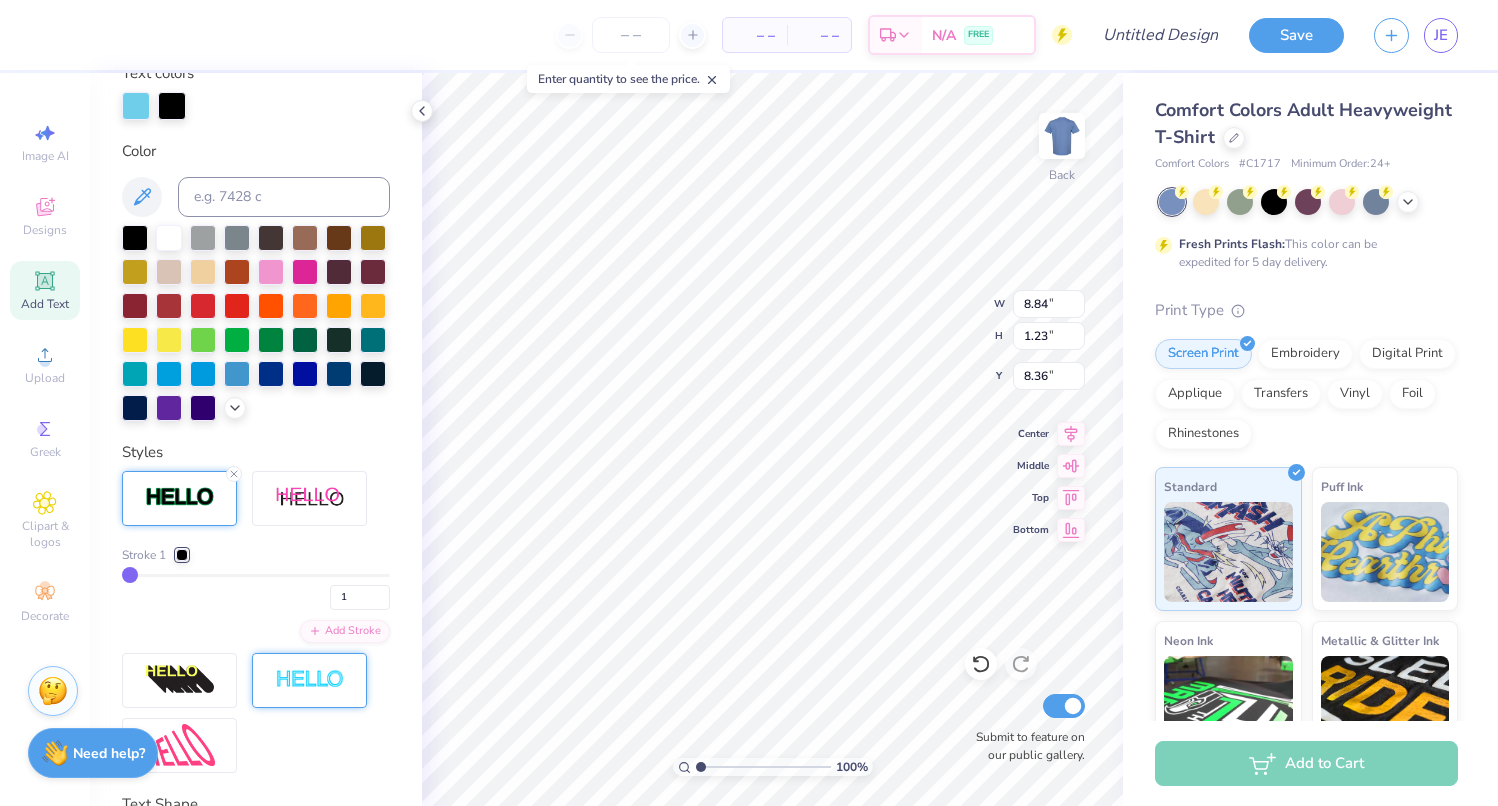 type on "8.86" 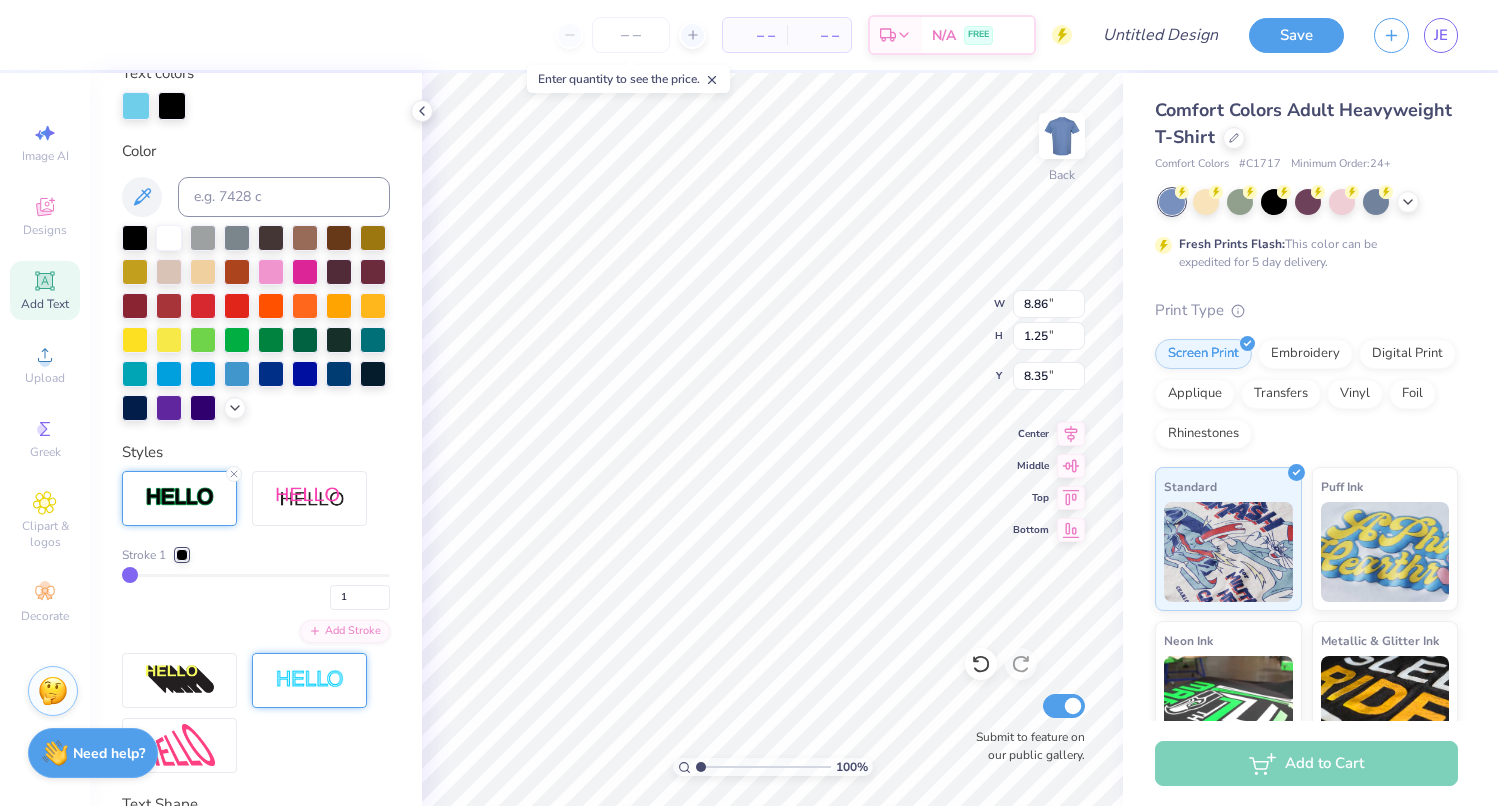 scroll, scrollTop: 469, scrollLeft: 0, axis: vertical 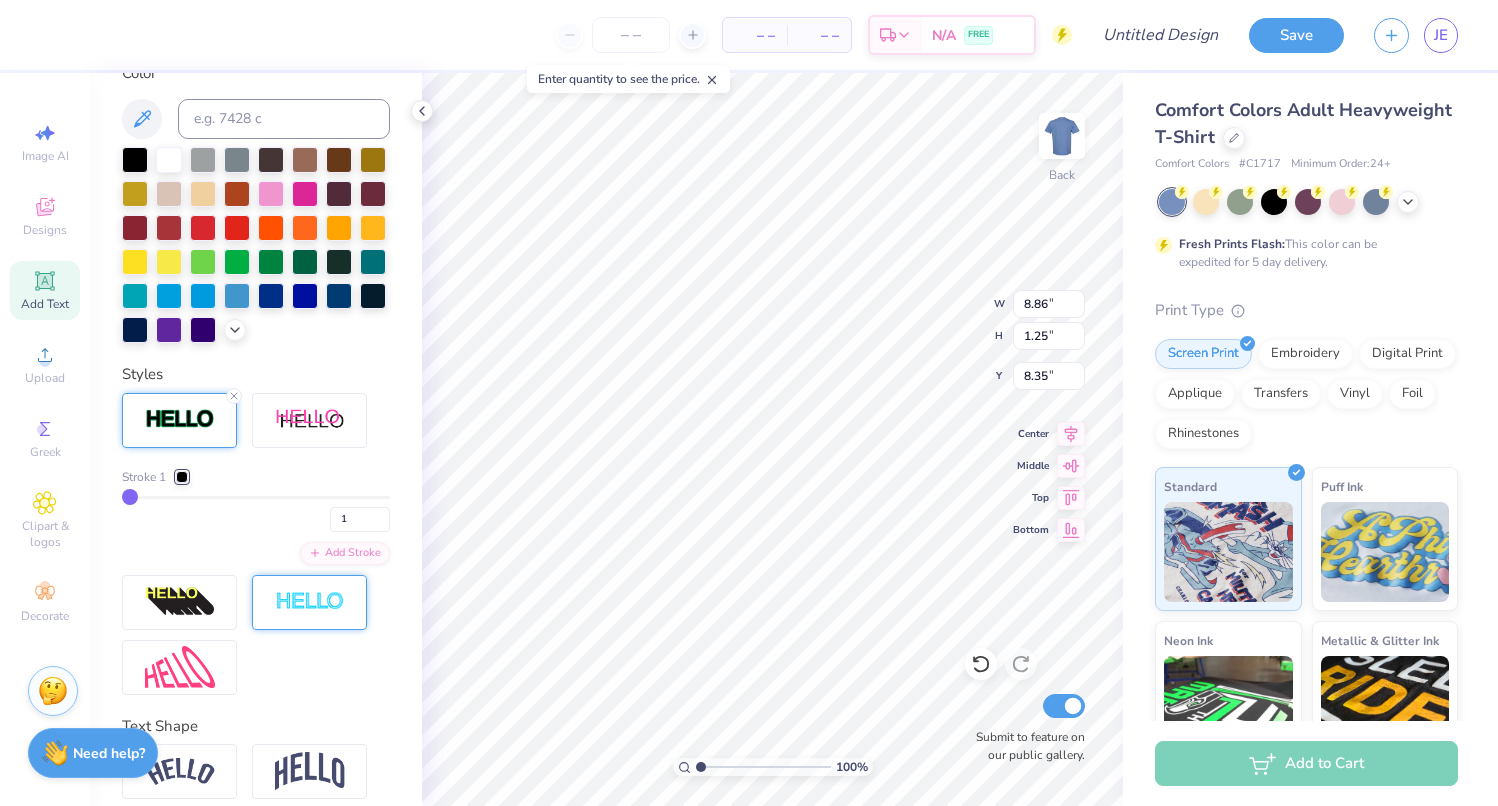click at bounding box center [182, 477] 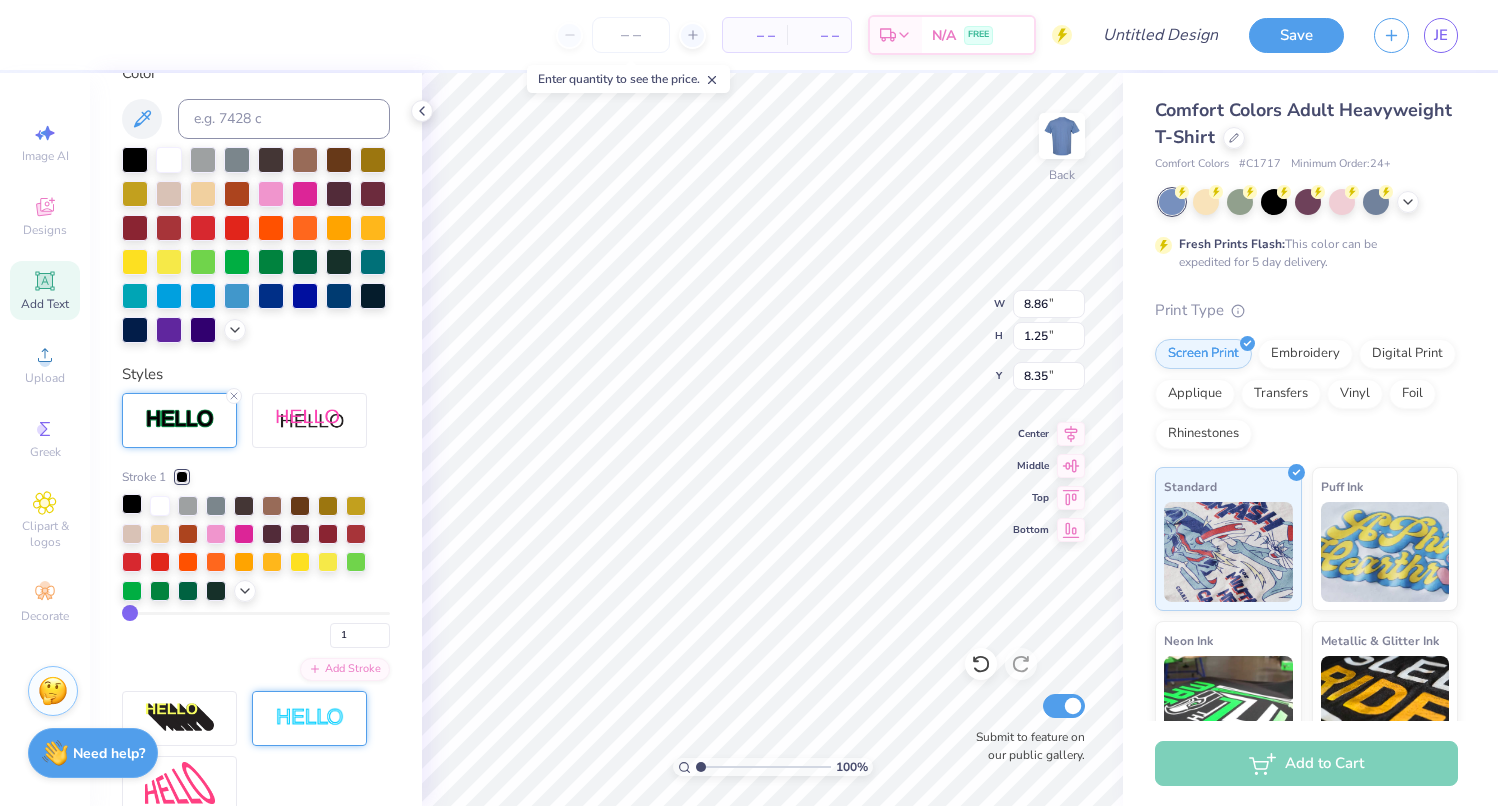 click at bounding box center [132, 504] 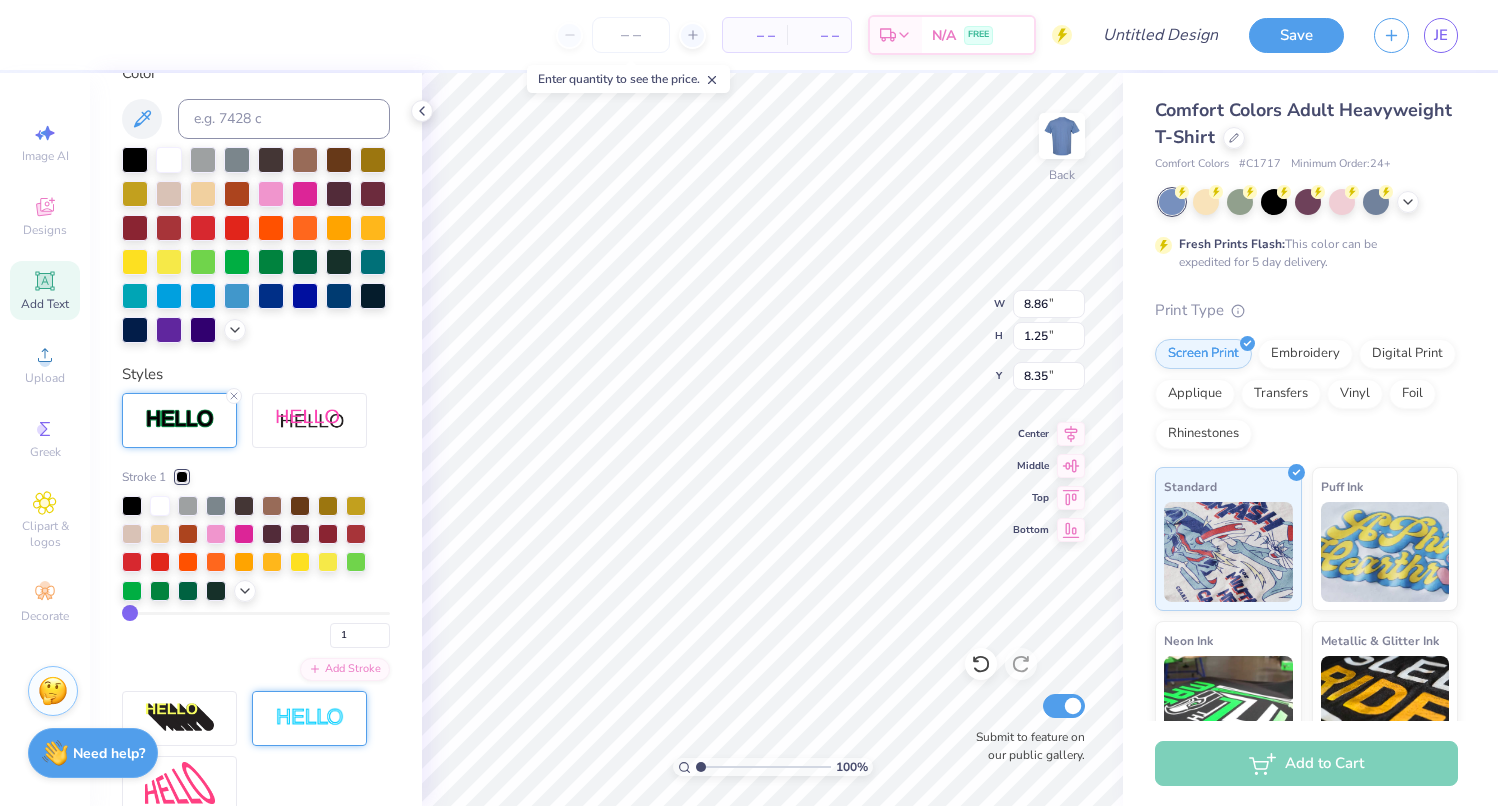 type on "5" 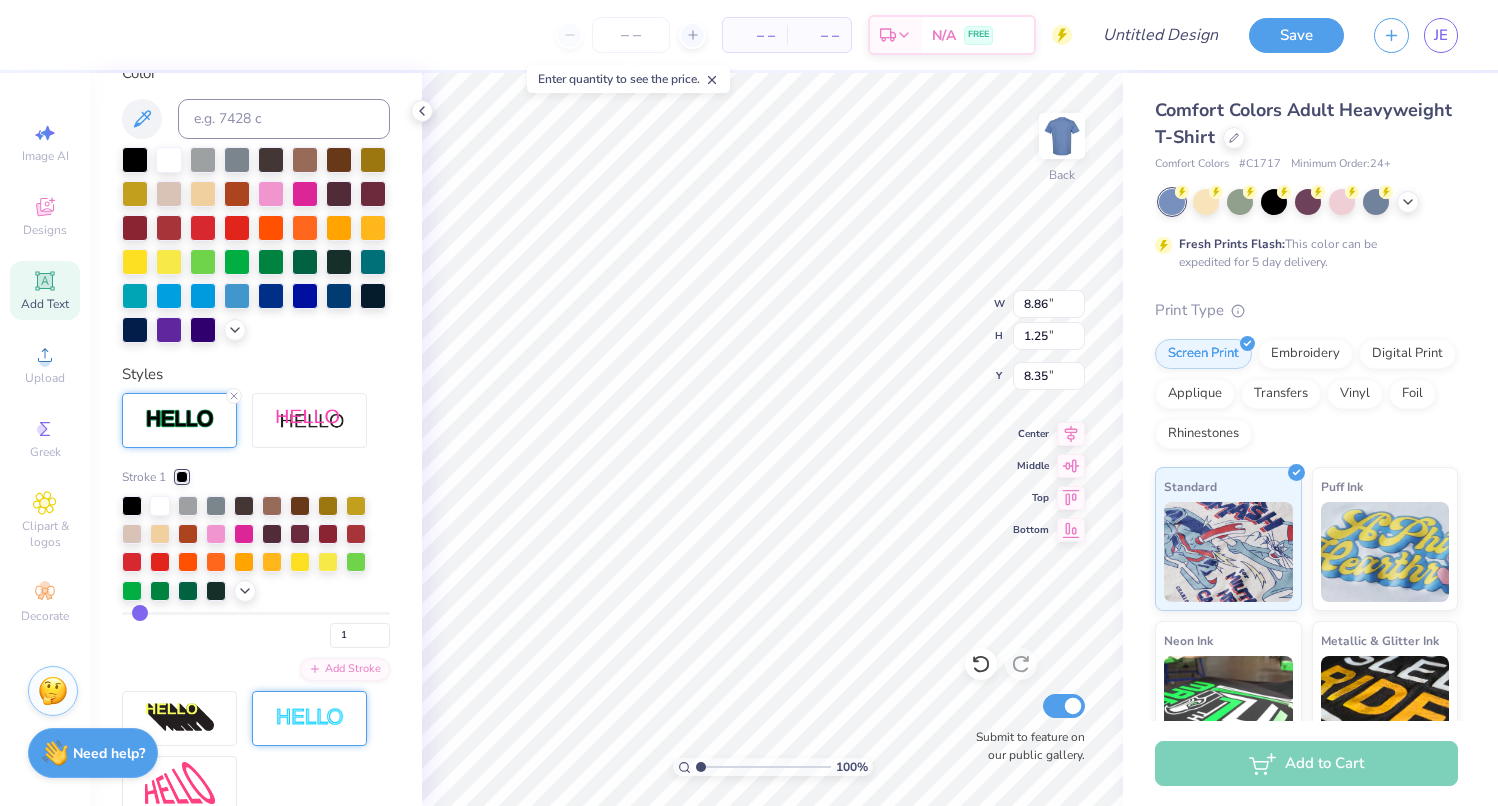type on "5" 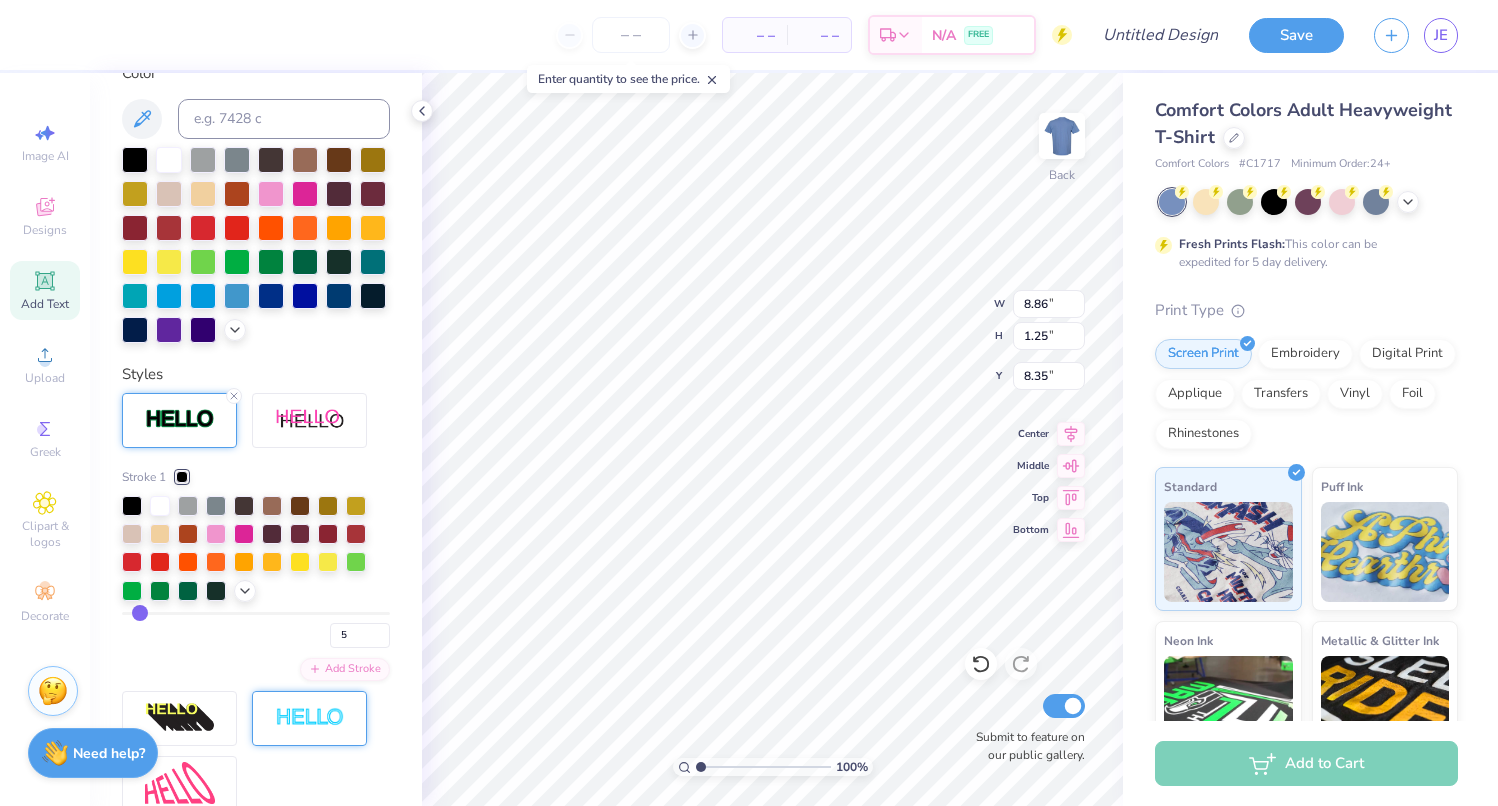 type on "10" 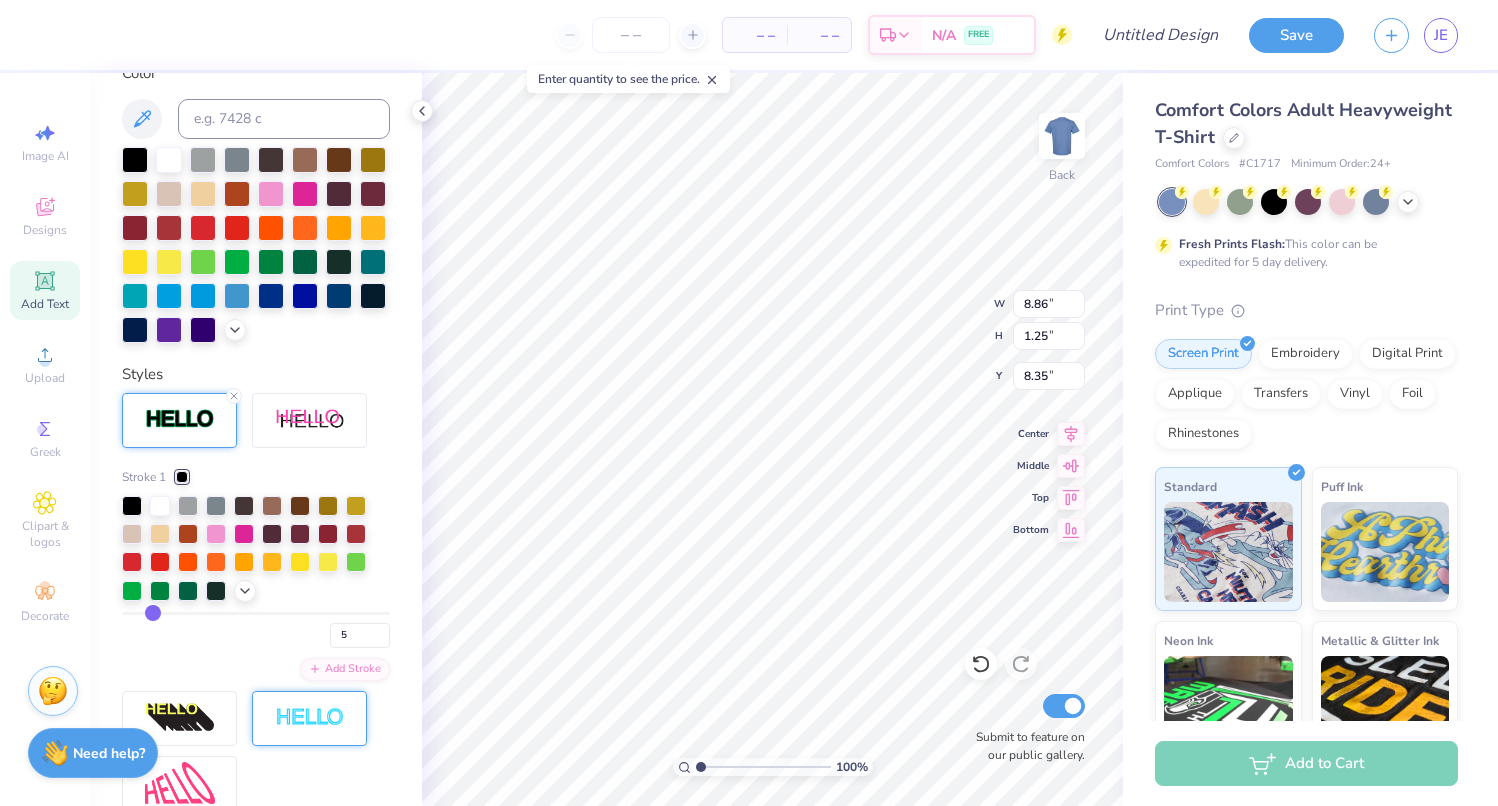 type on "10" 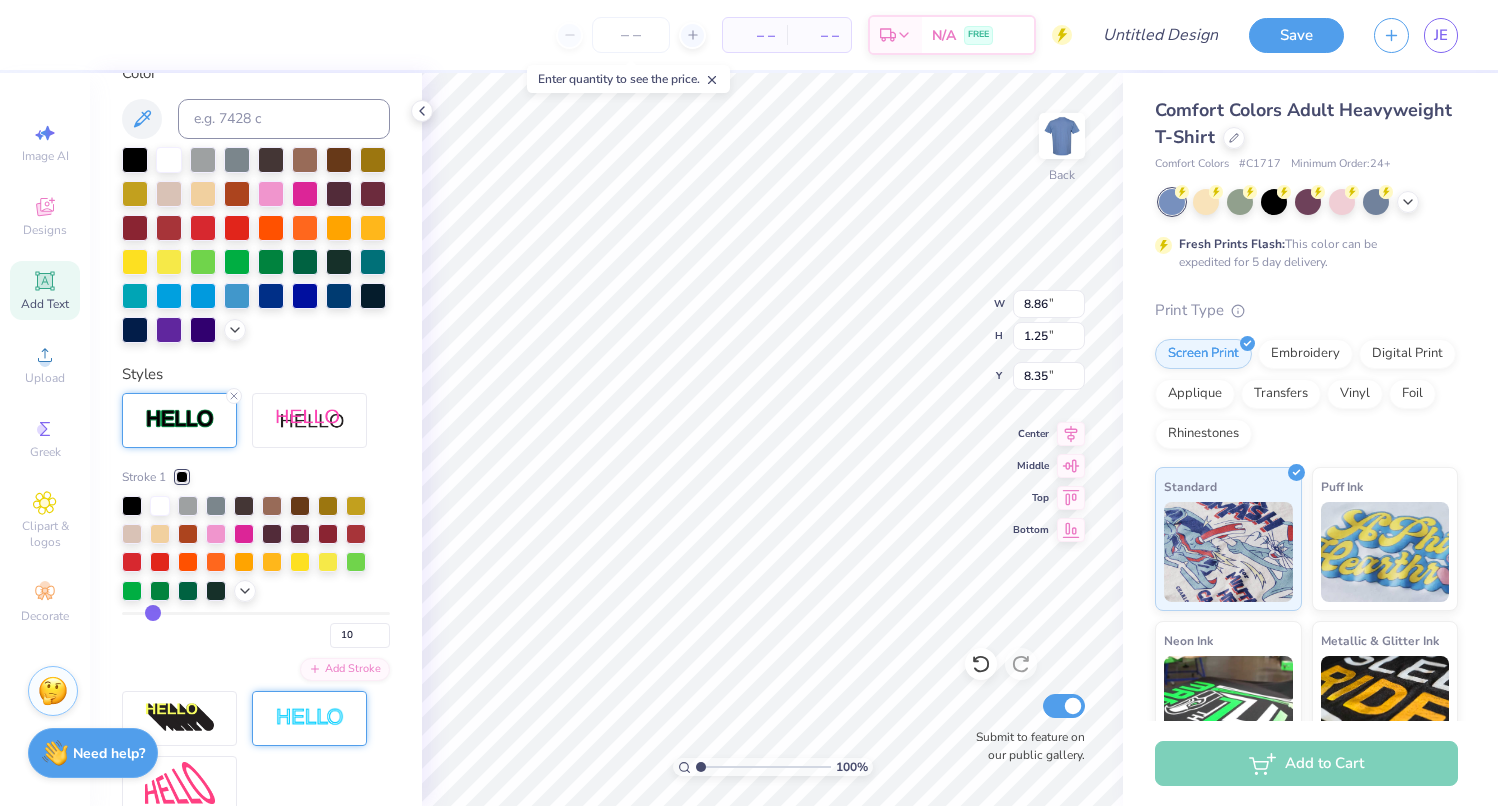 type on "11" 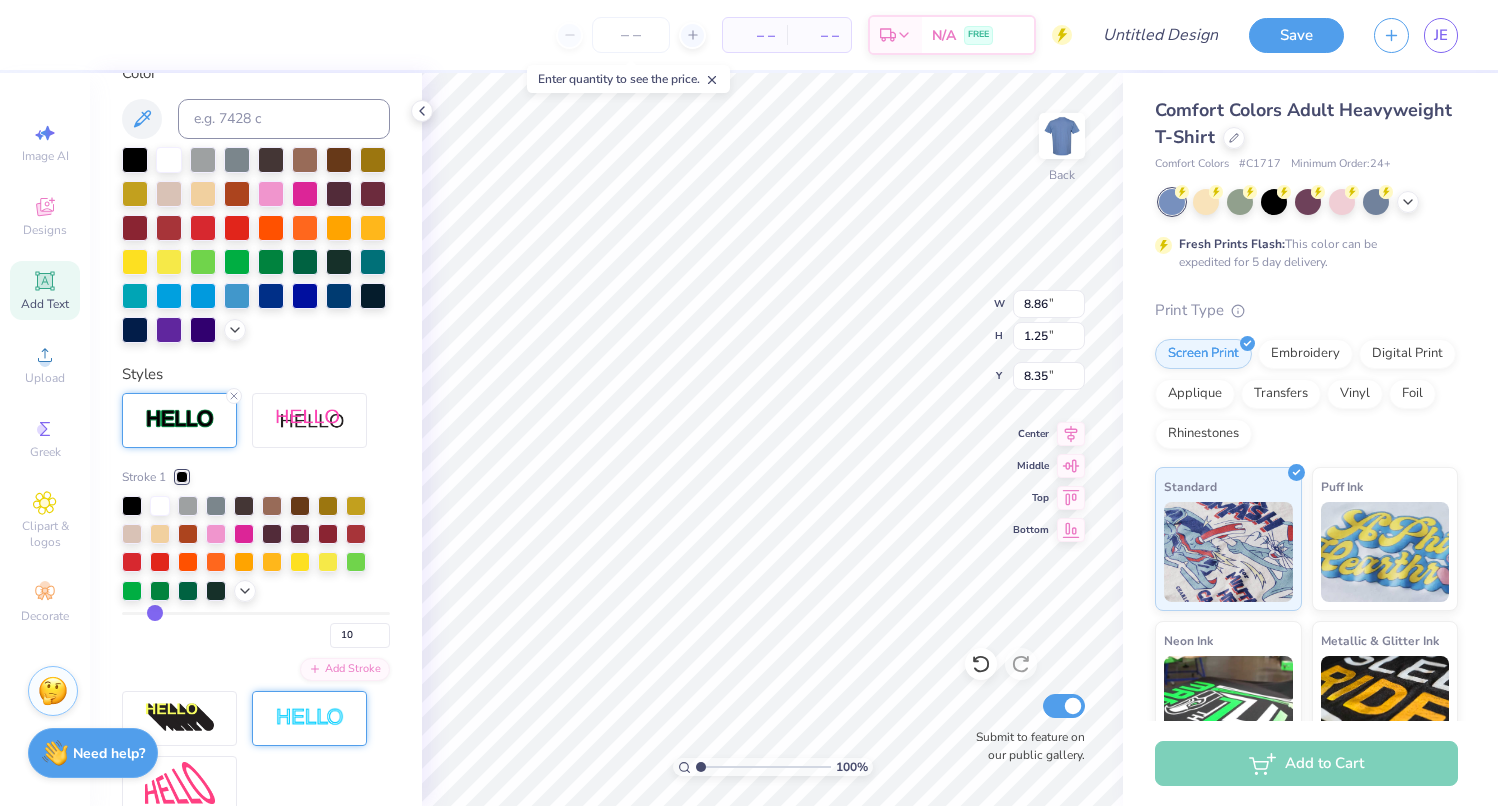 type on "11" 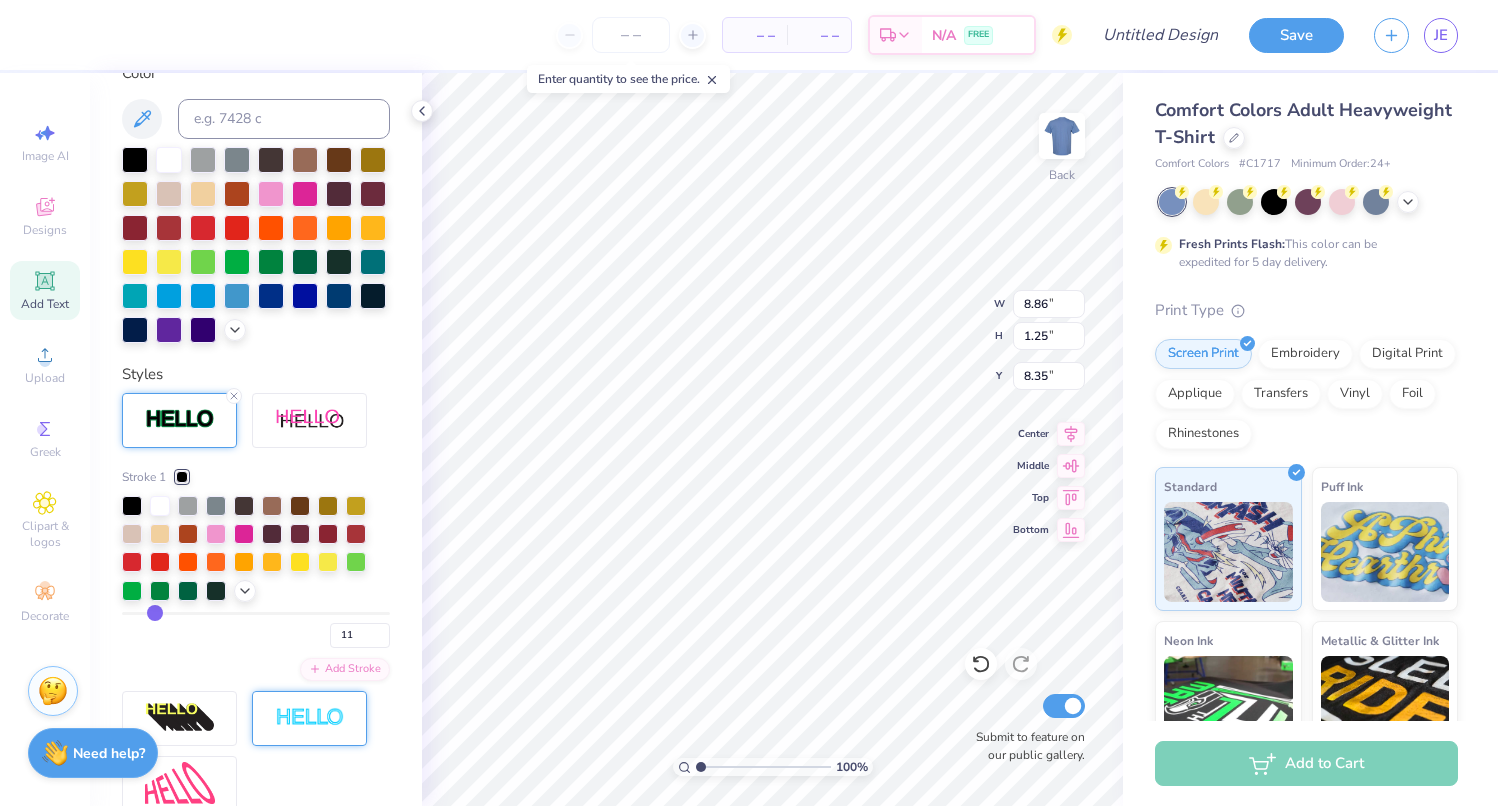 type on "12" 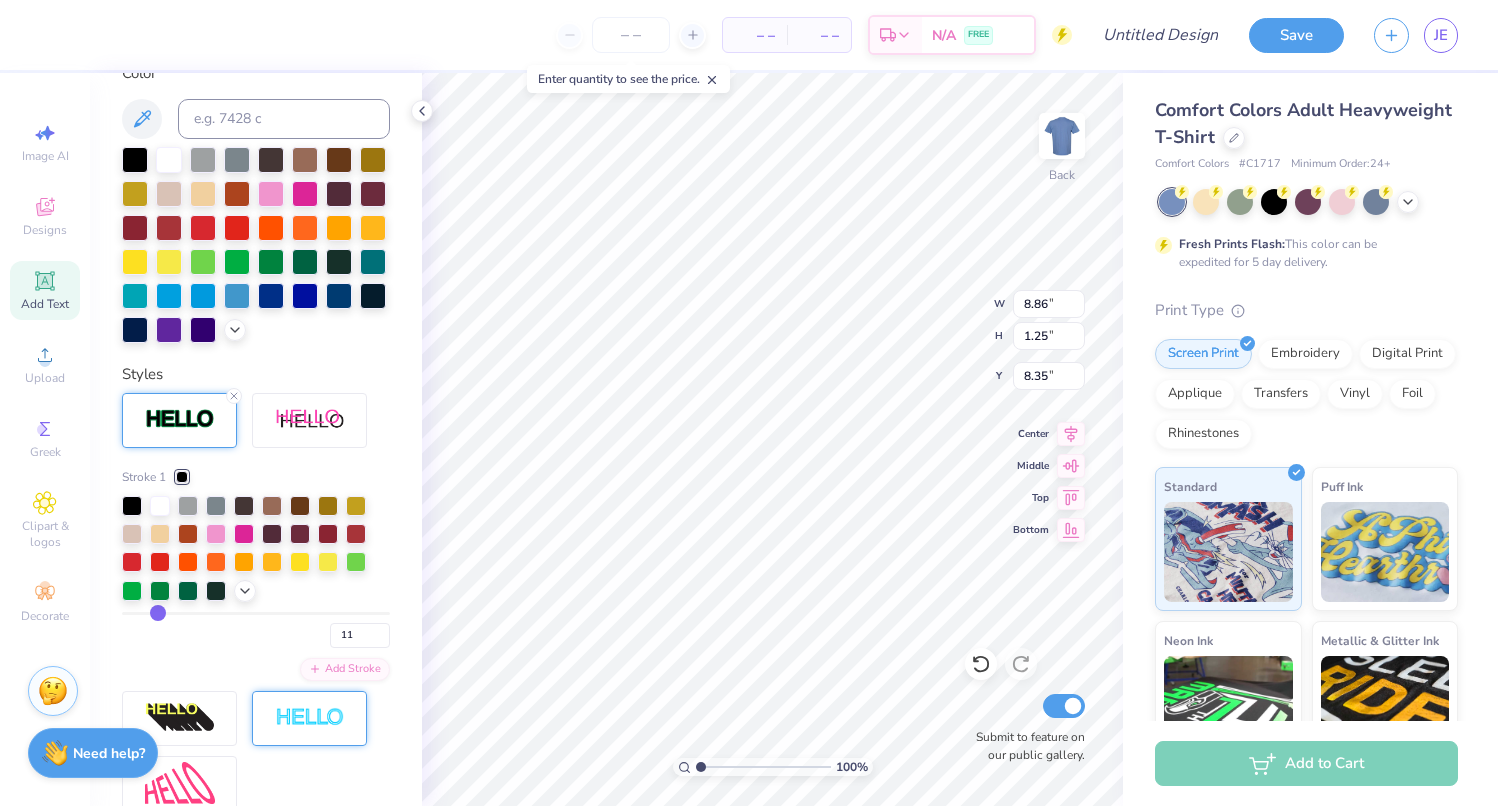 type on "12" 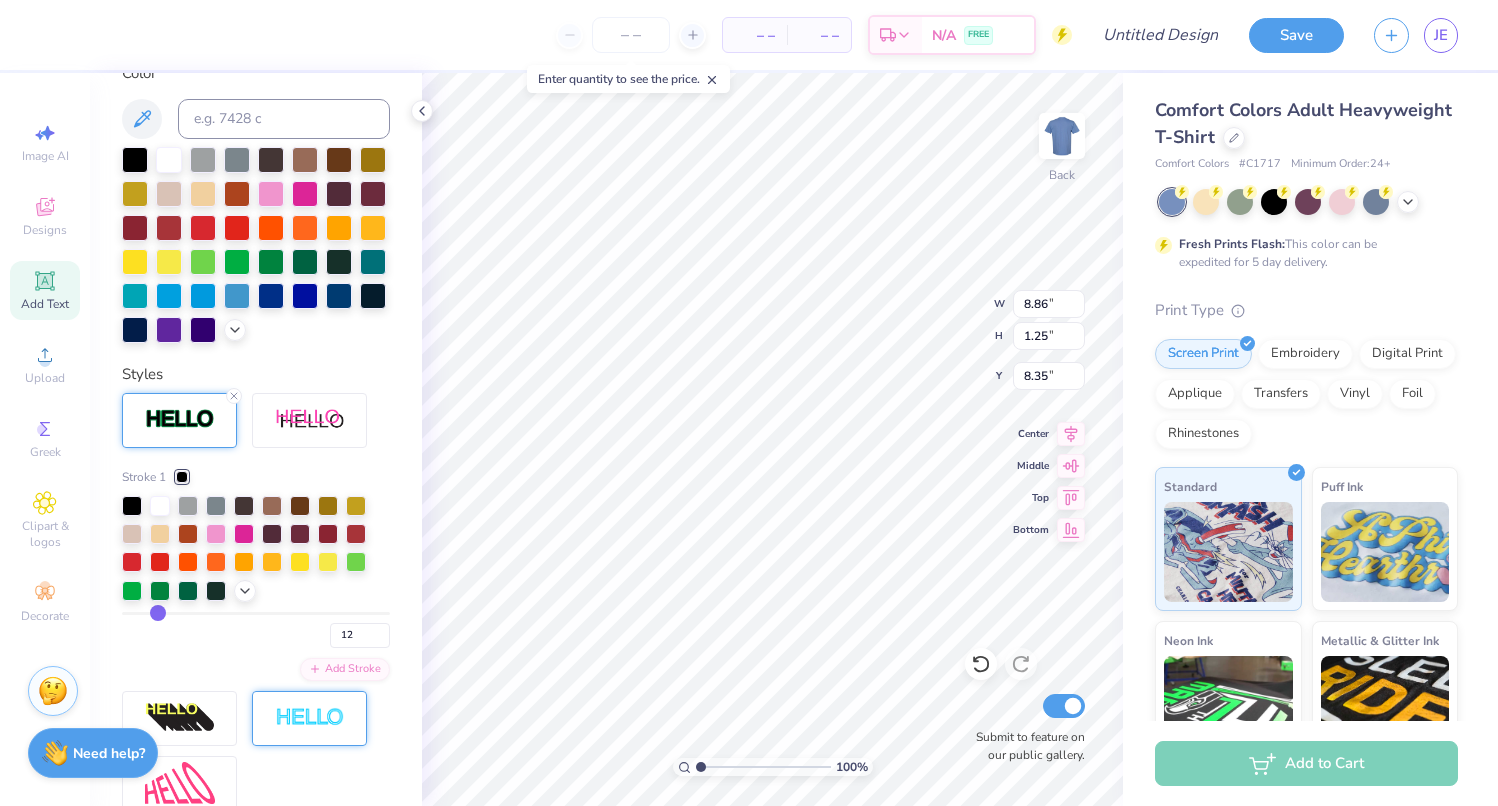 drag, startPoint x: 136, startPoint y: 645, endPoint x: 156, endPoint y: 651, distance: 20.880613 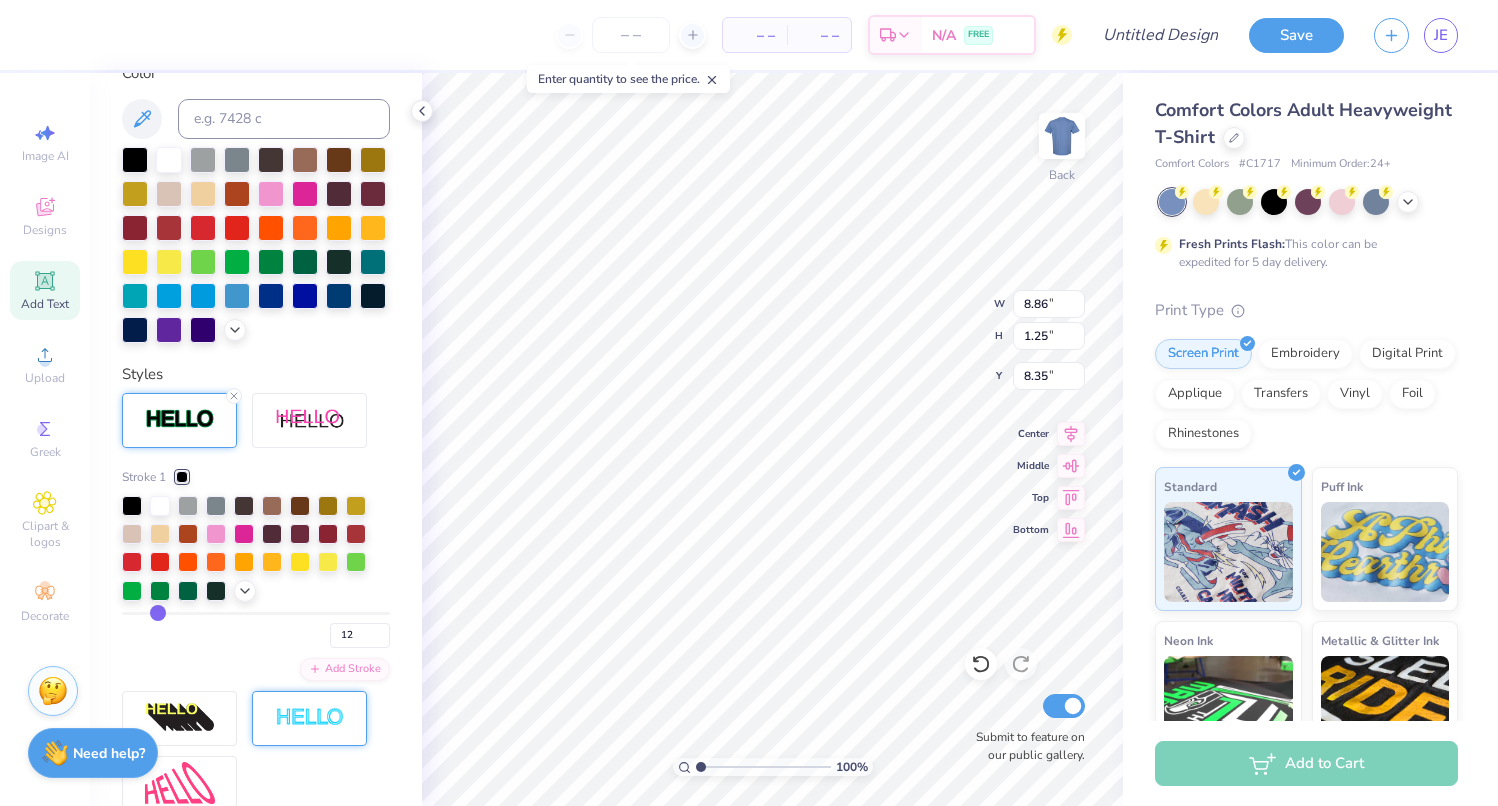 type on "9.06" 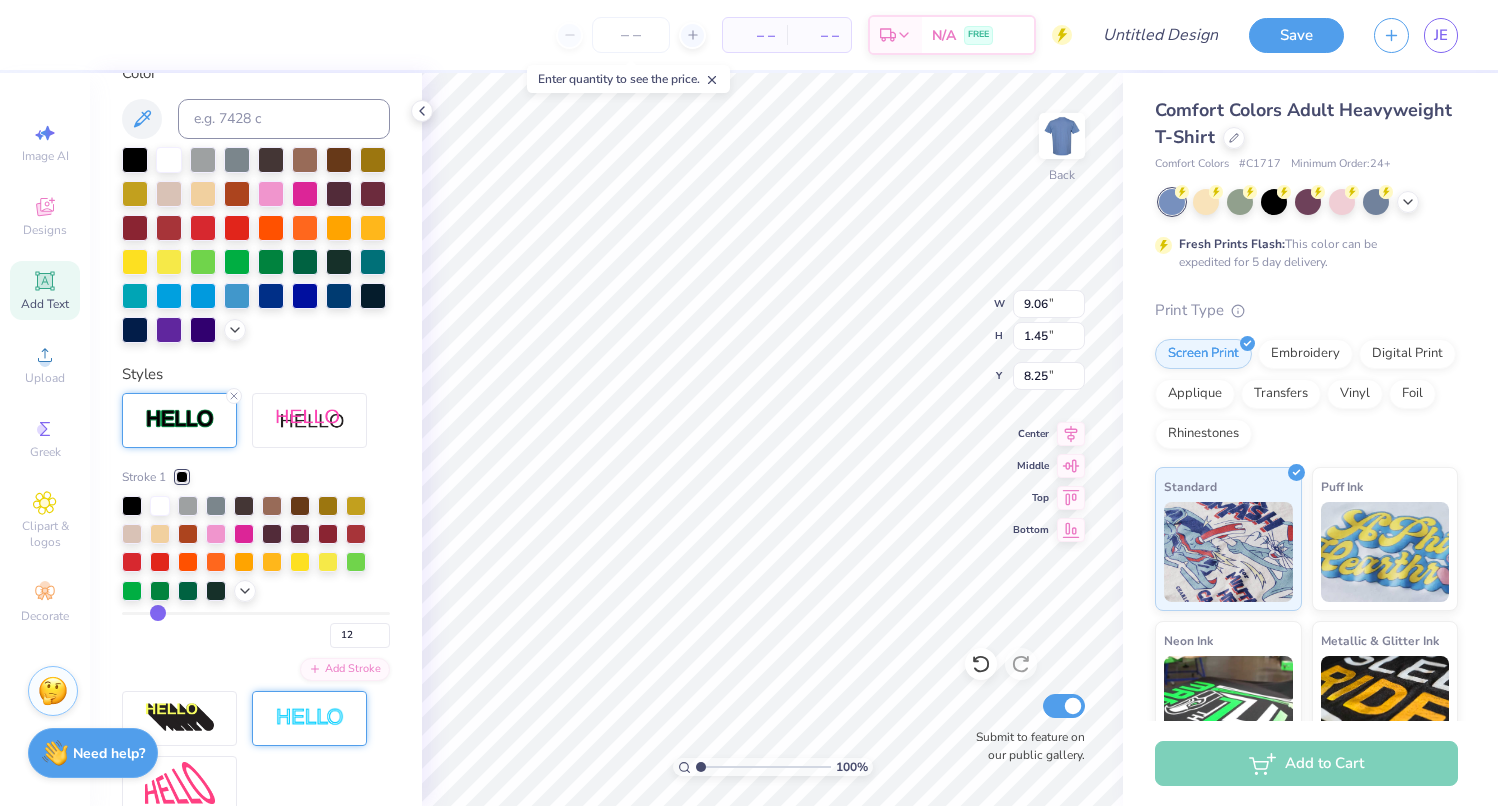type on "11" 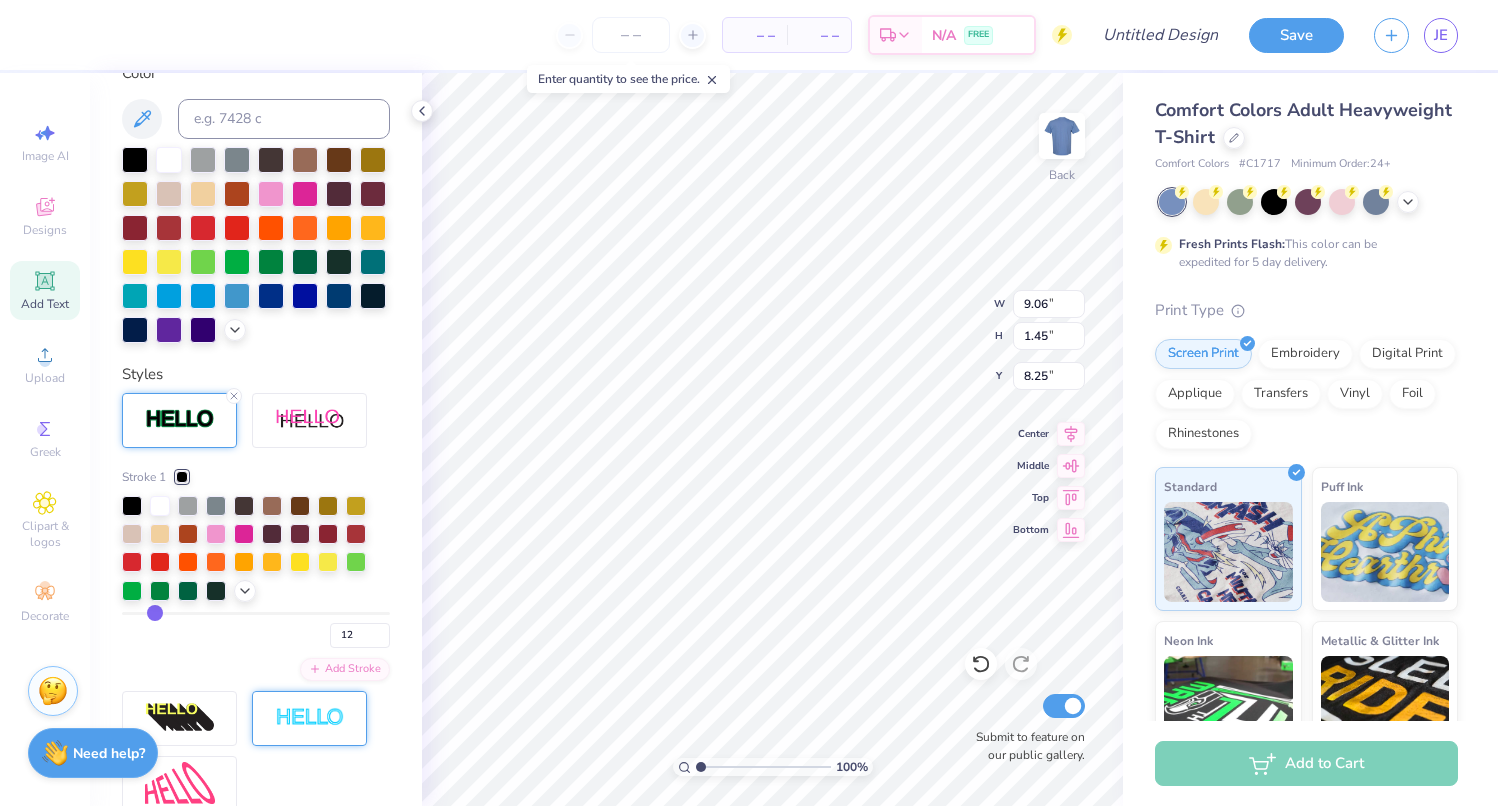 type on "11" 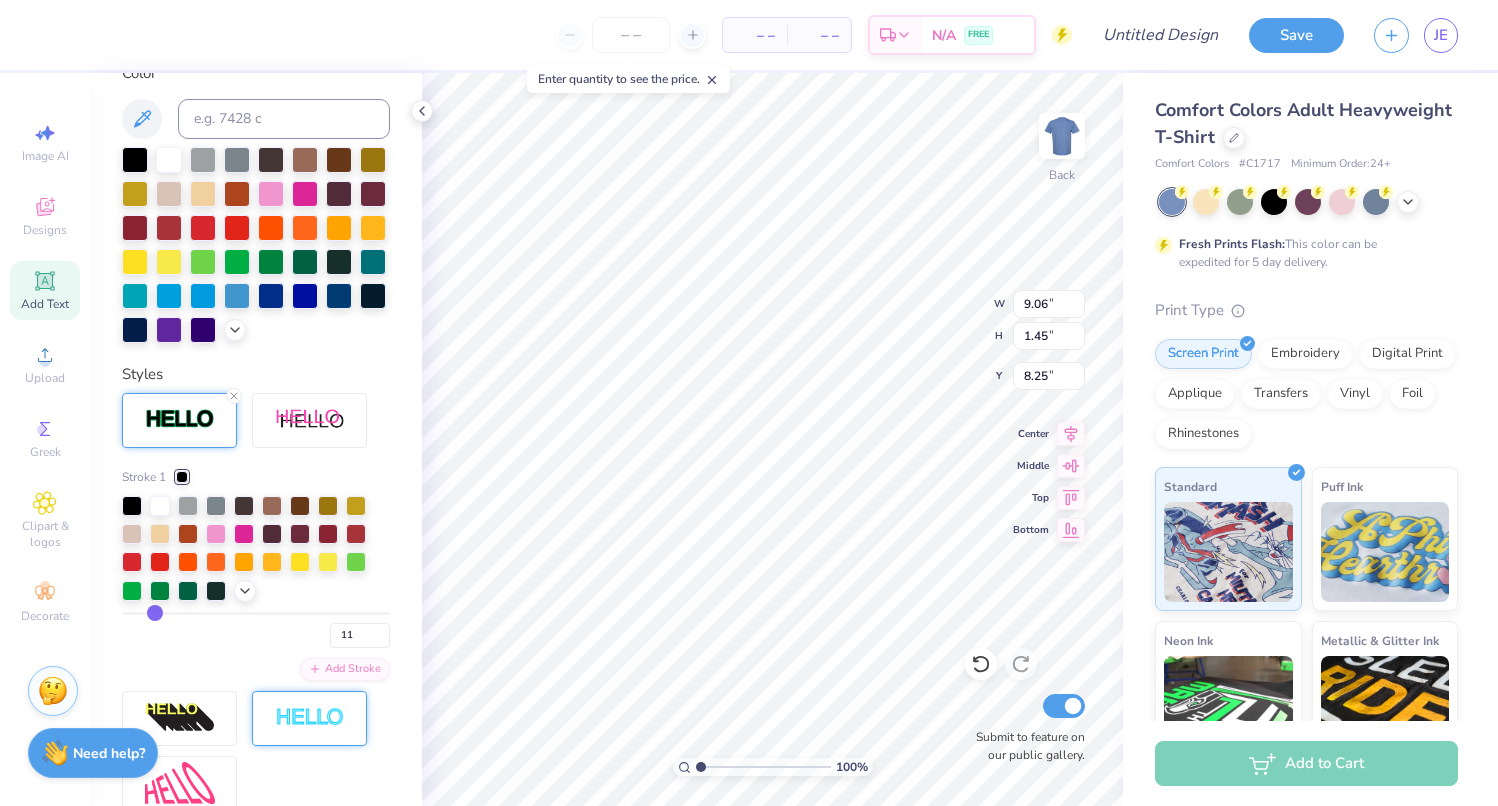 type on "10" 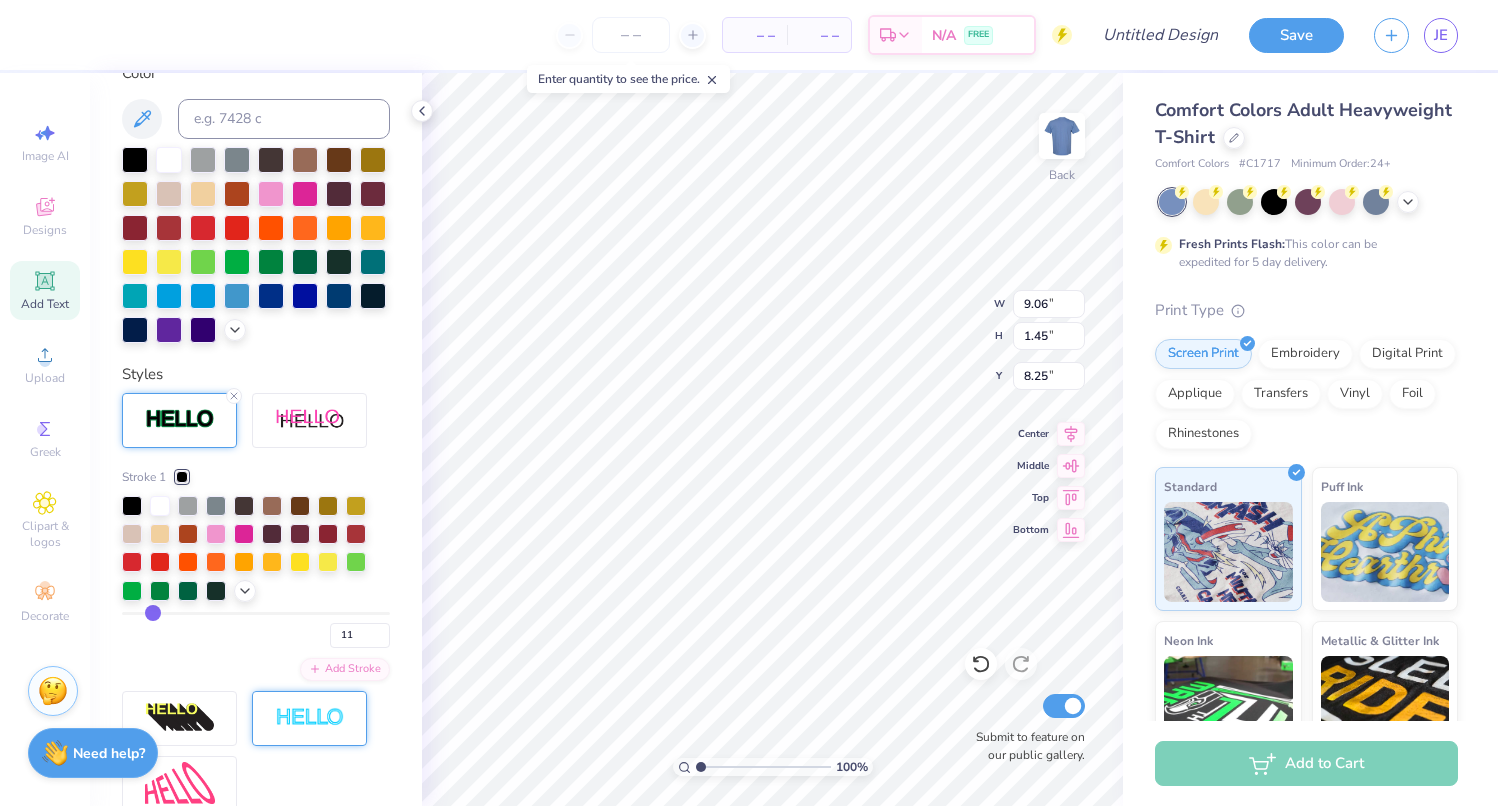 type on "10" 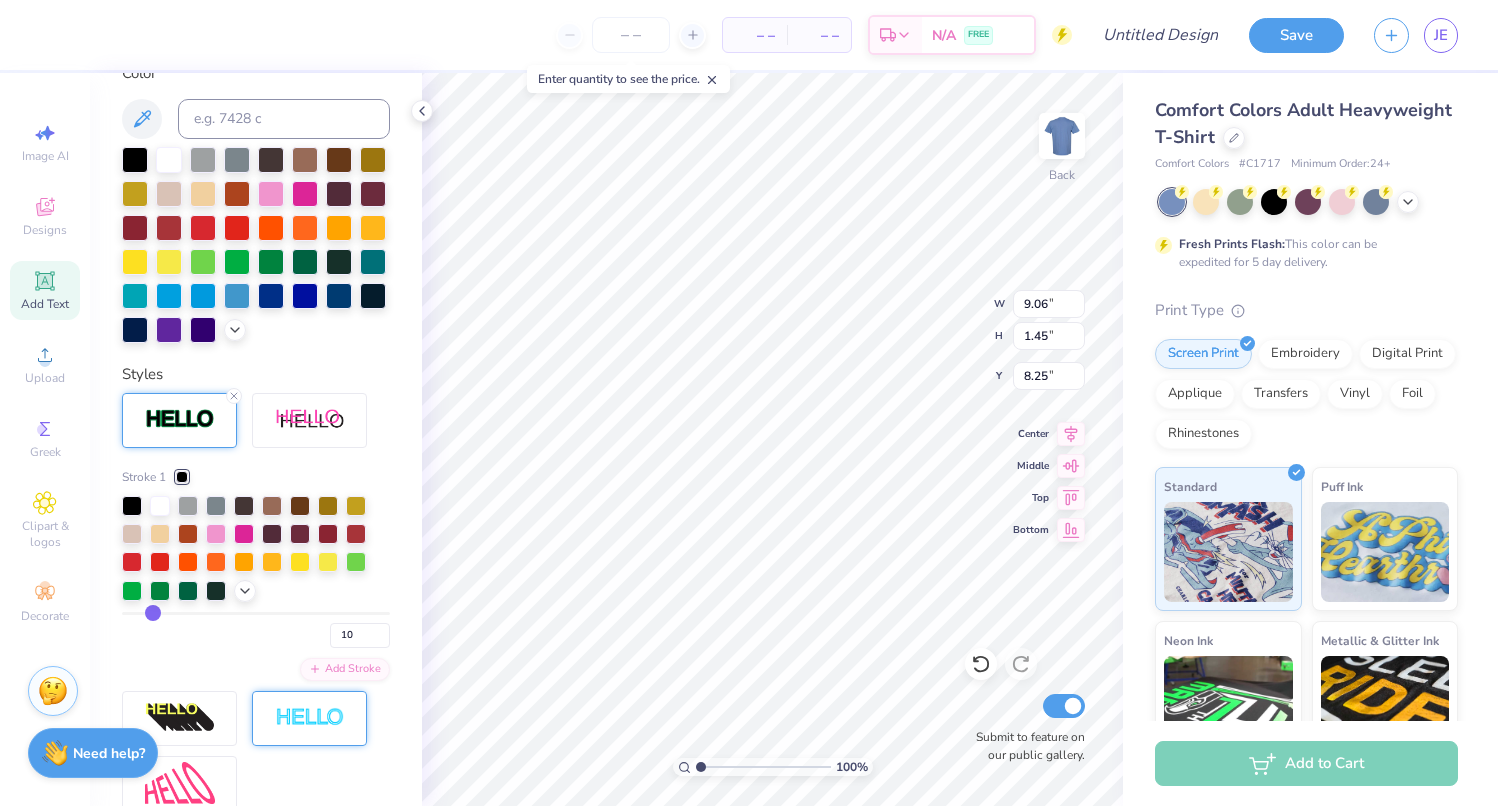 type on "9" 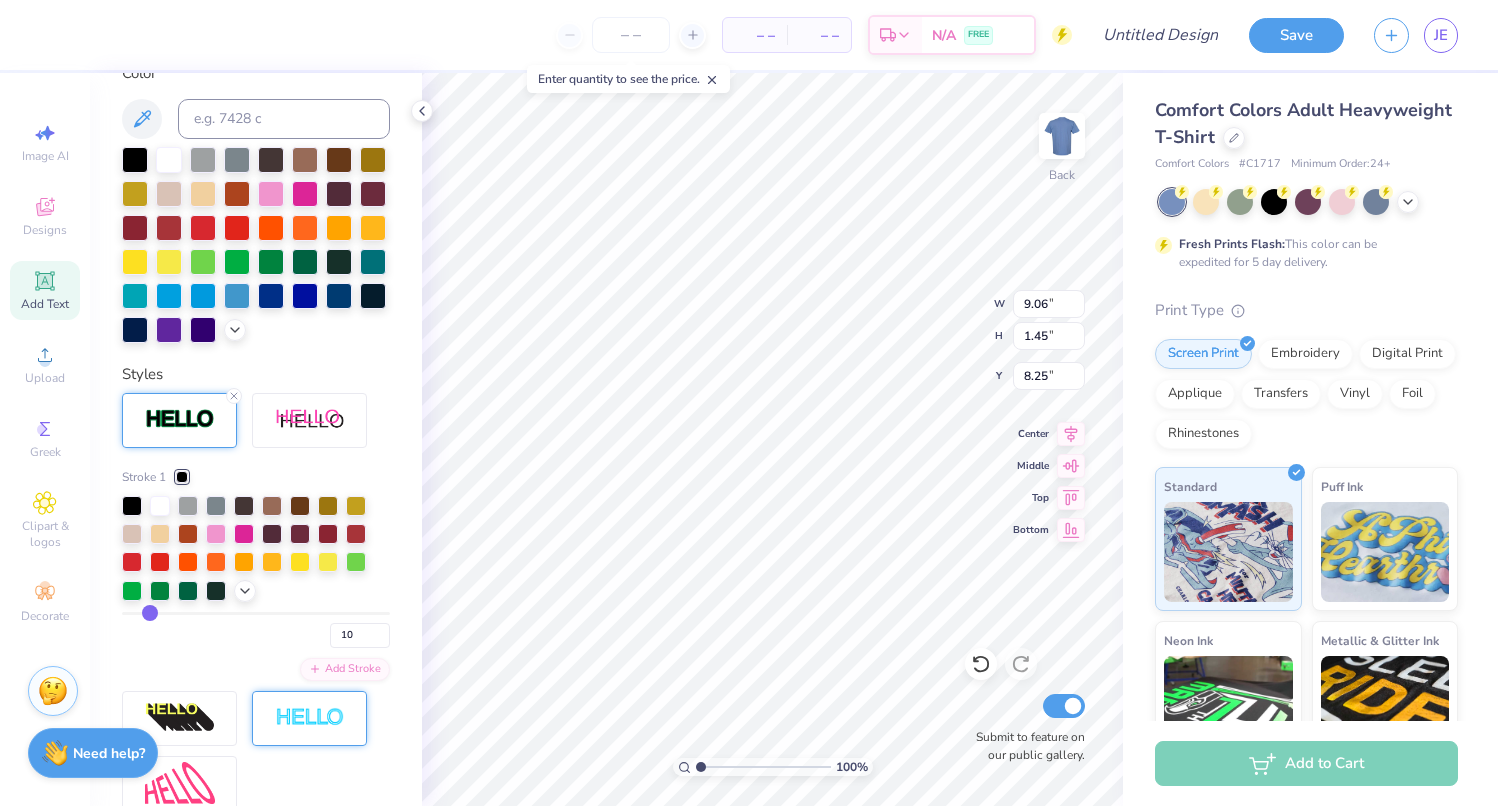 type on "9" 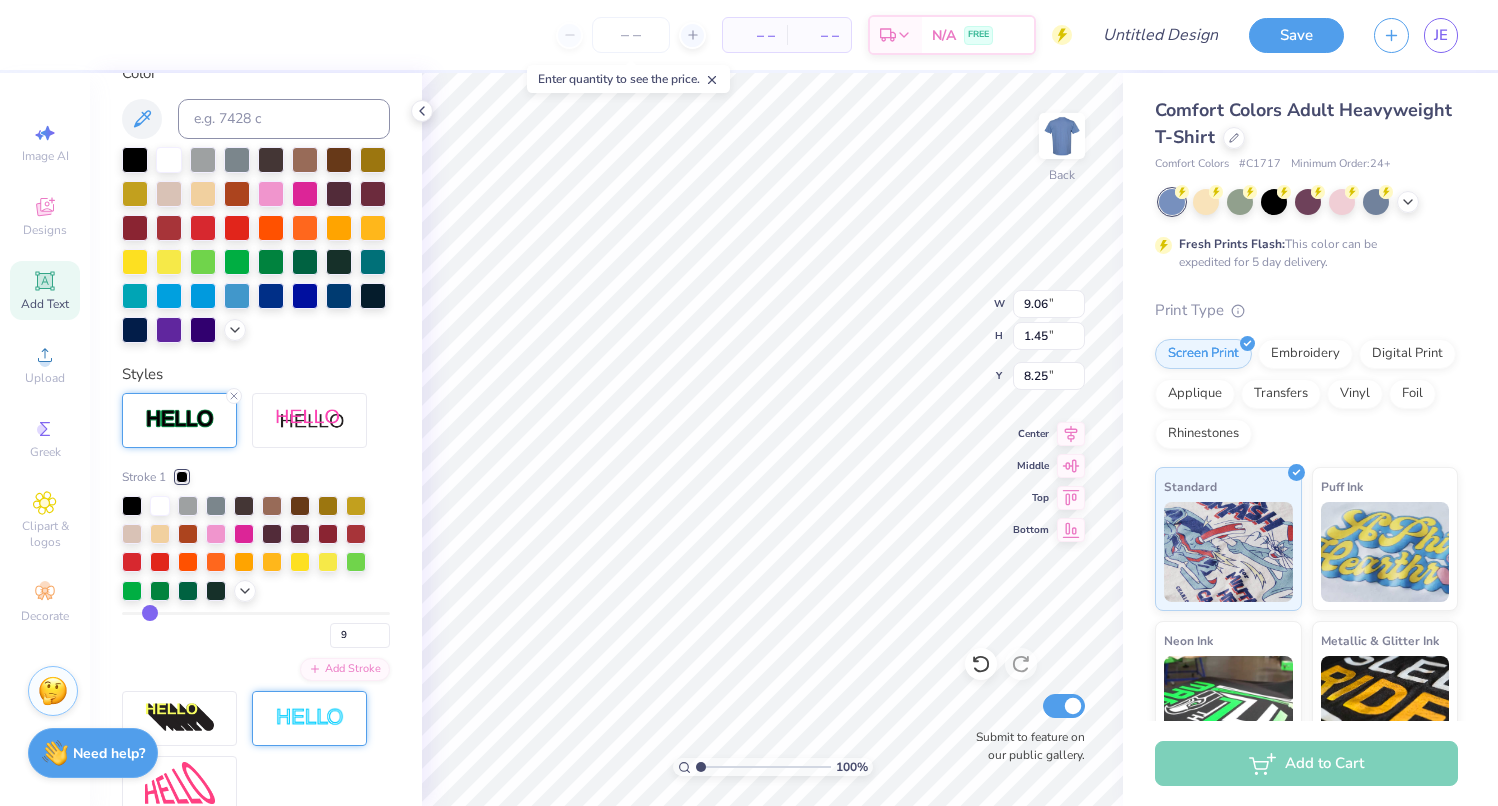 type on "8" 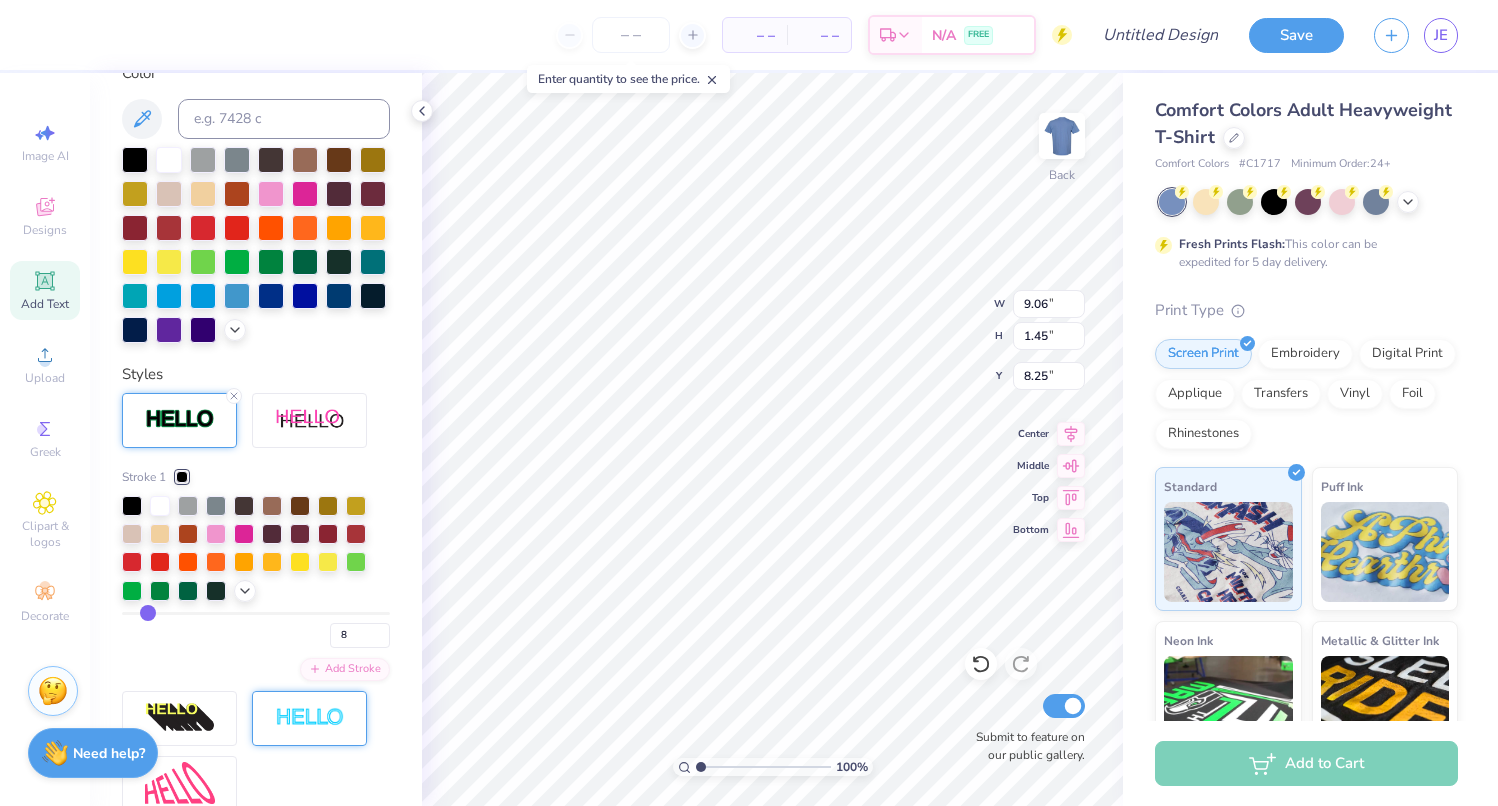 drag, startPoint x: 156, startPoint y: 651, endPoint x: 146, endPoint y: 648, distance: 10.440307 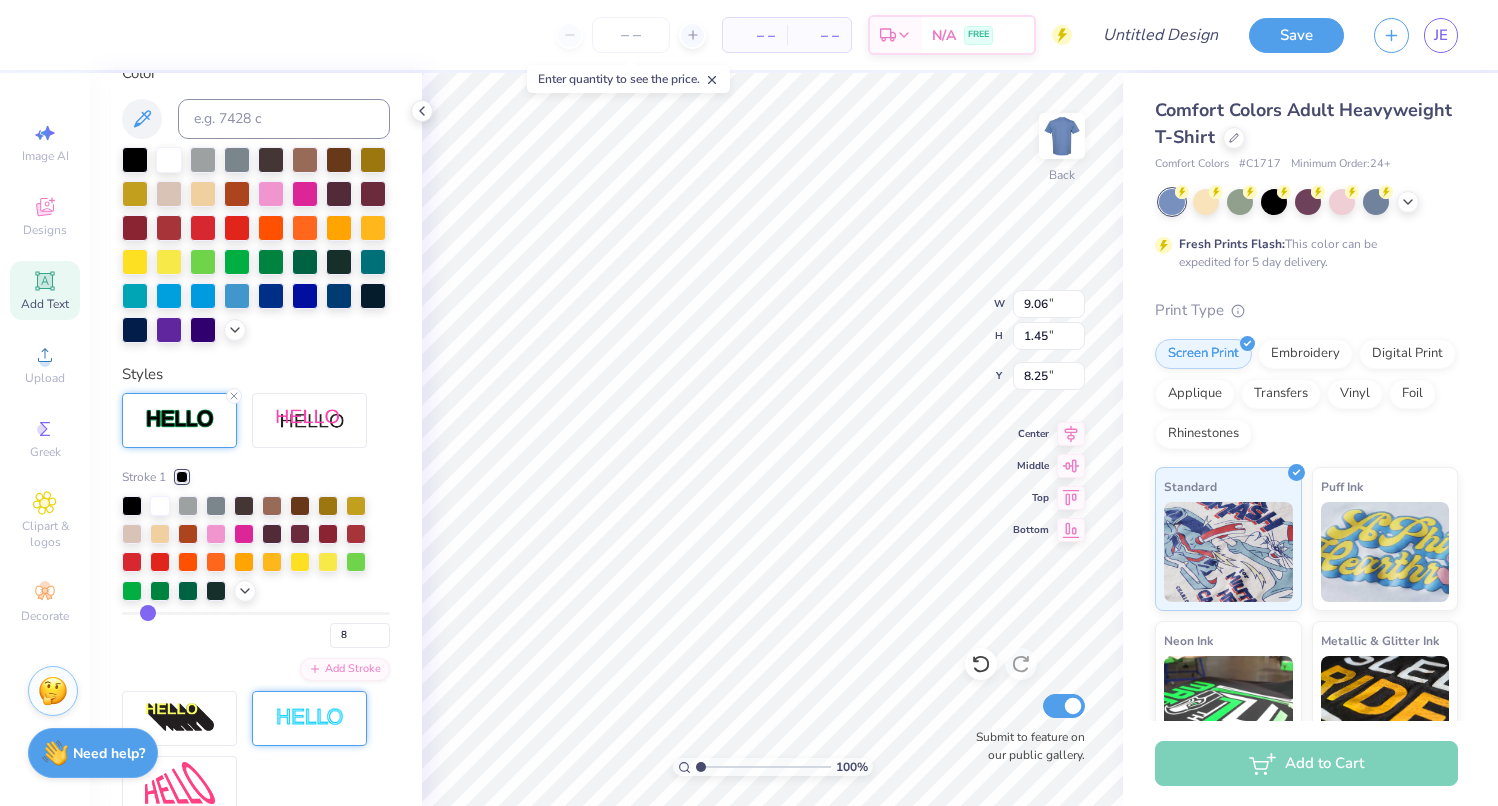 type on "8.99" 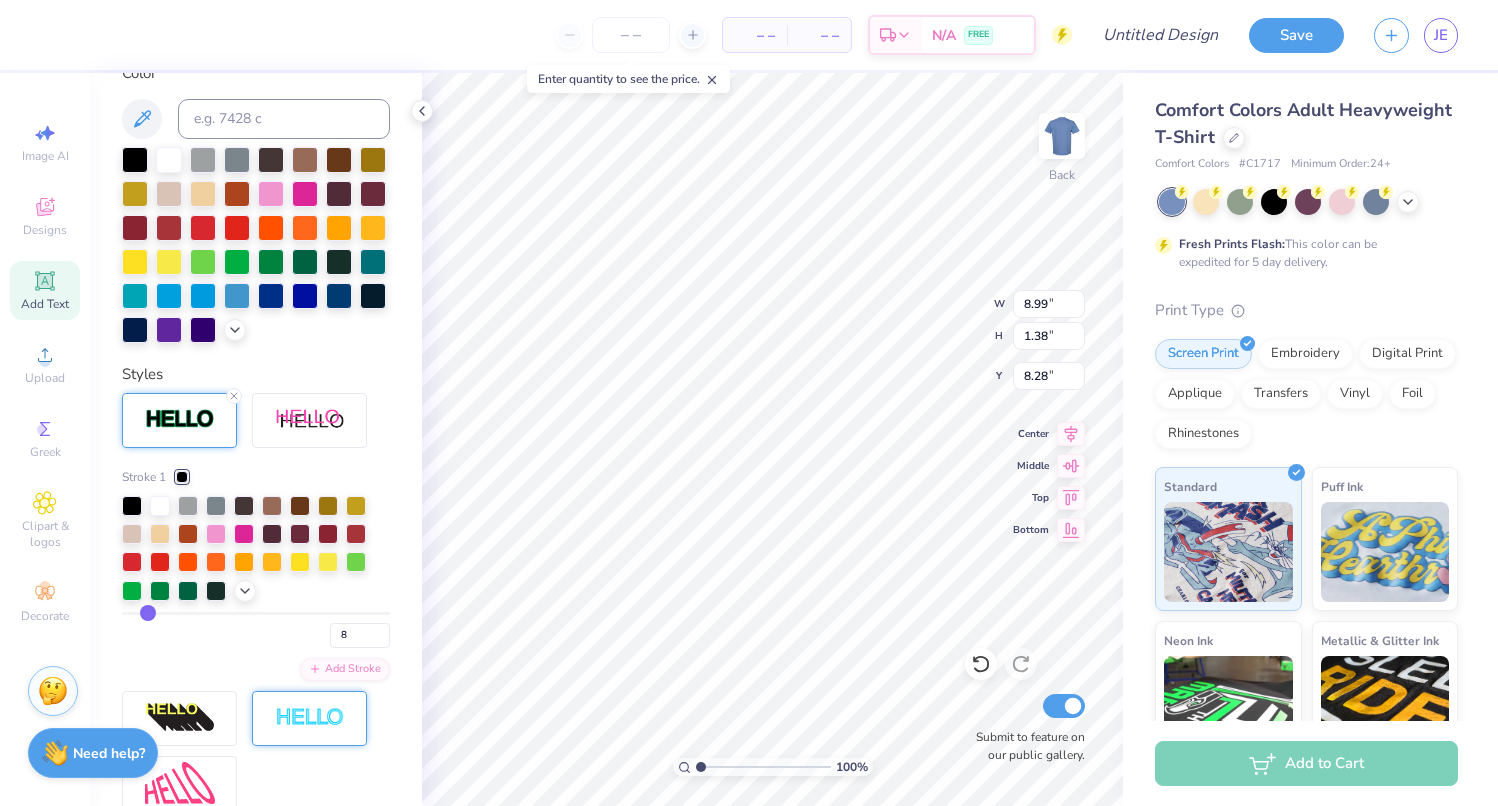 type on "7" 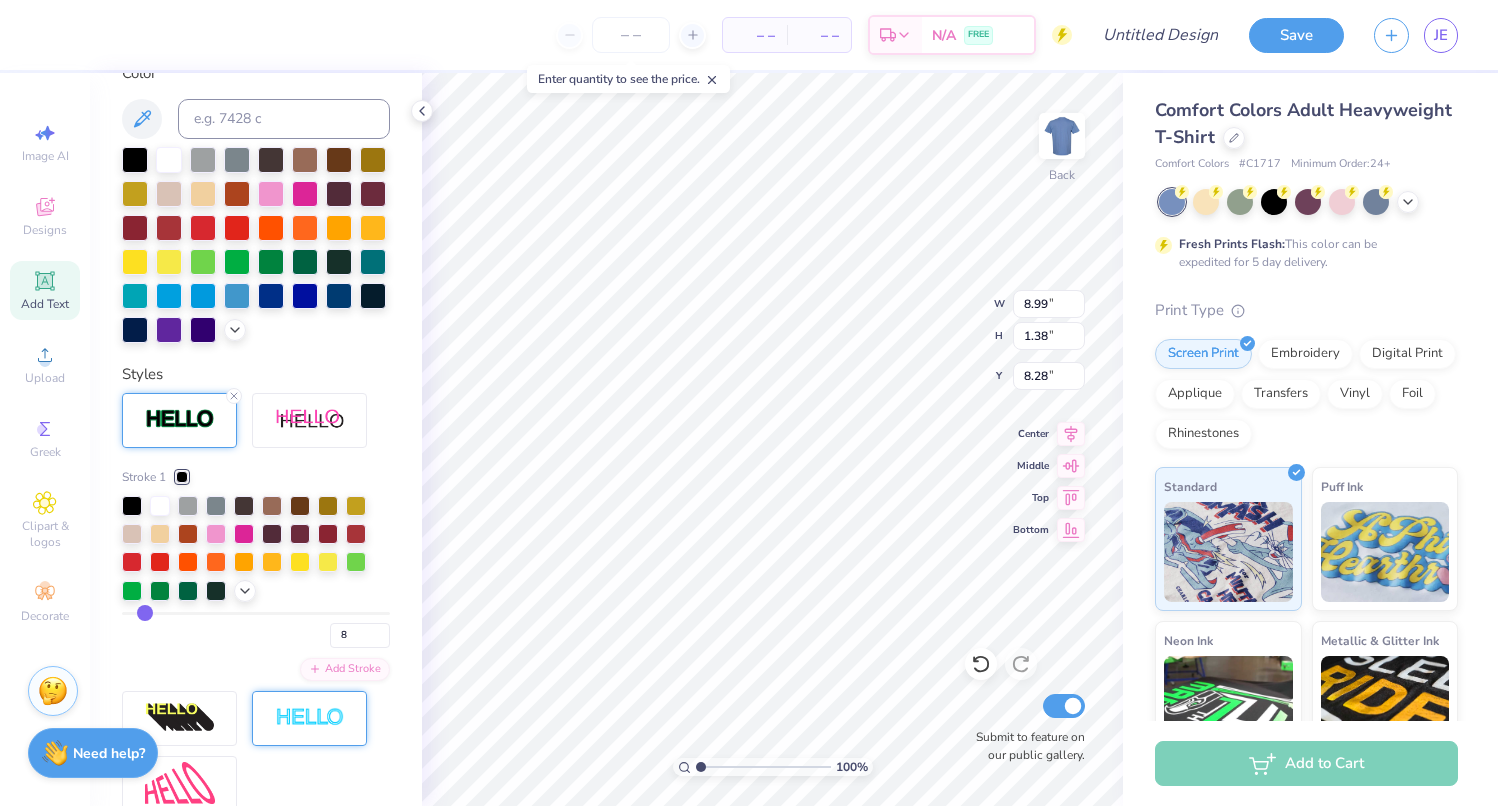 type on "7" 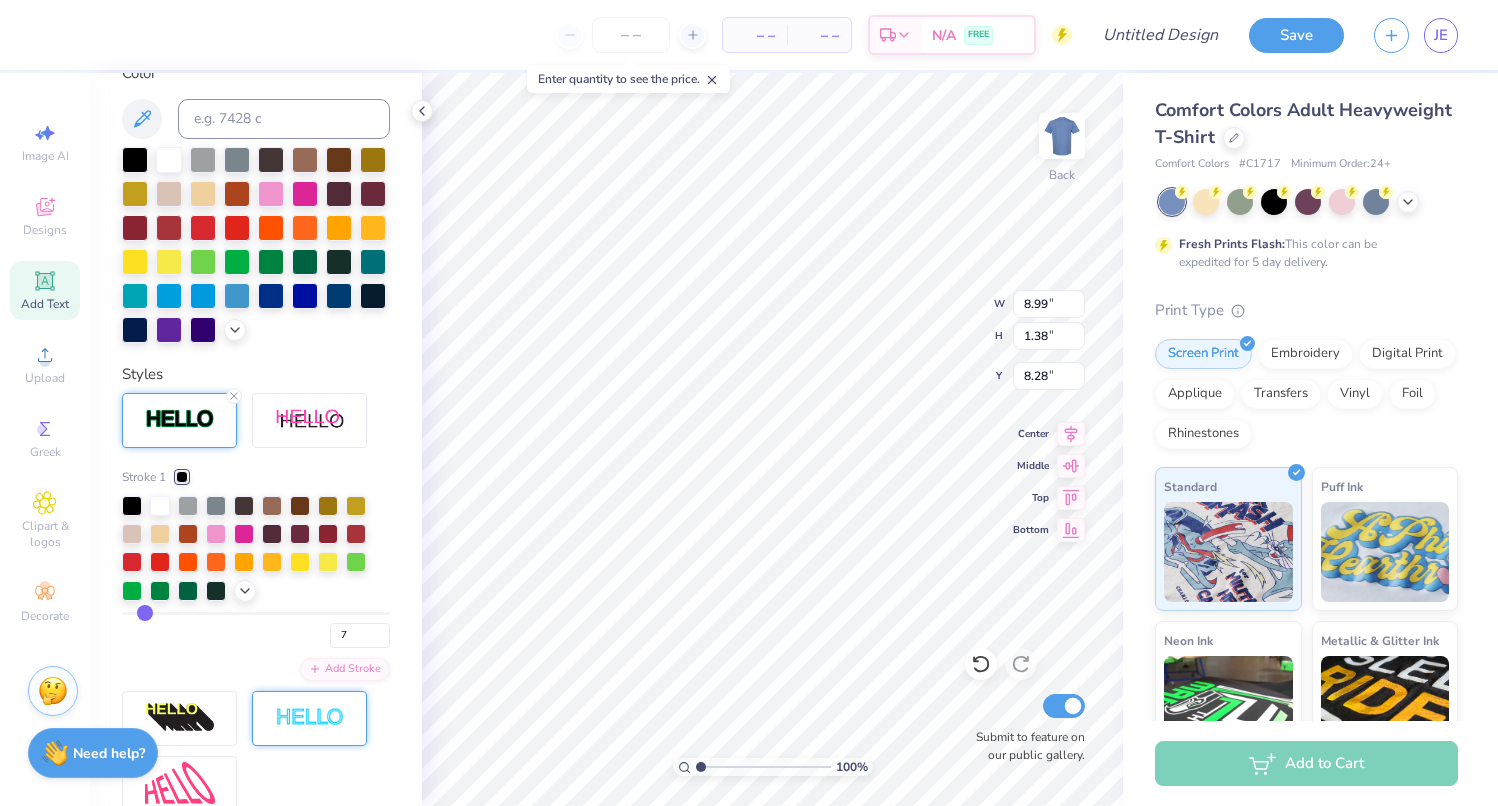 type on "6" 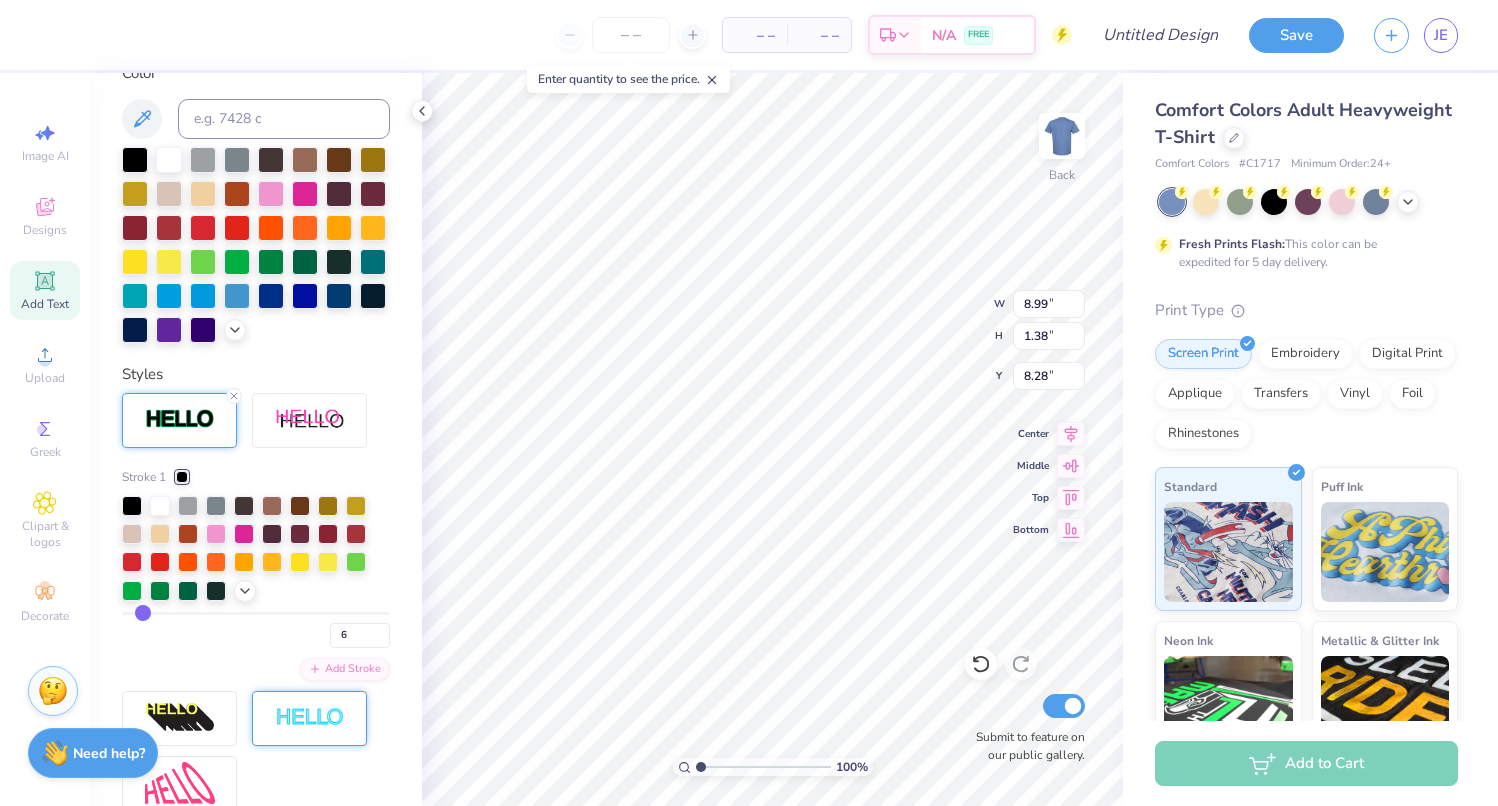 type on "5" 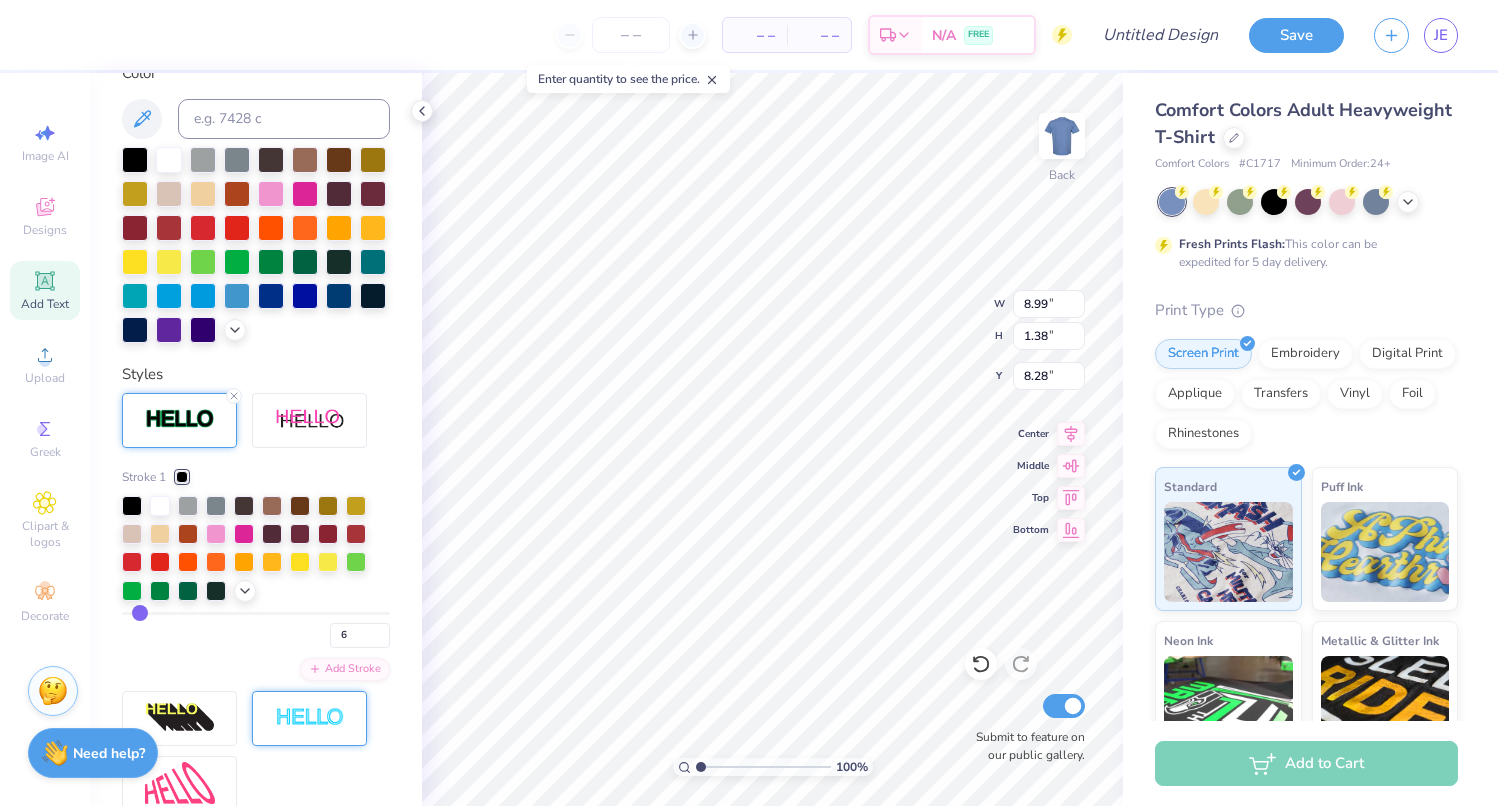 type on "5" 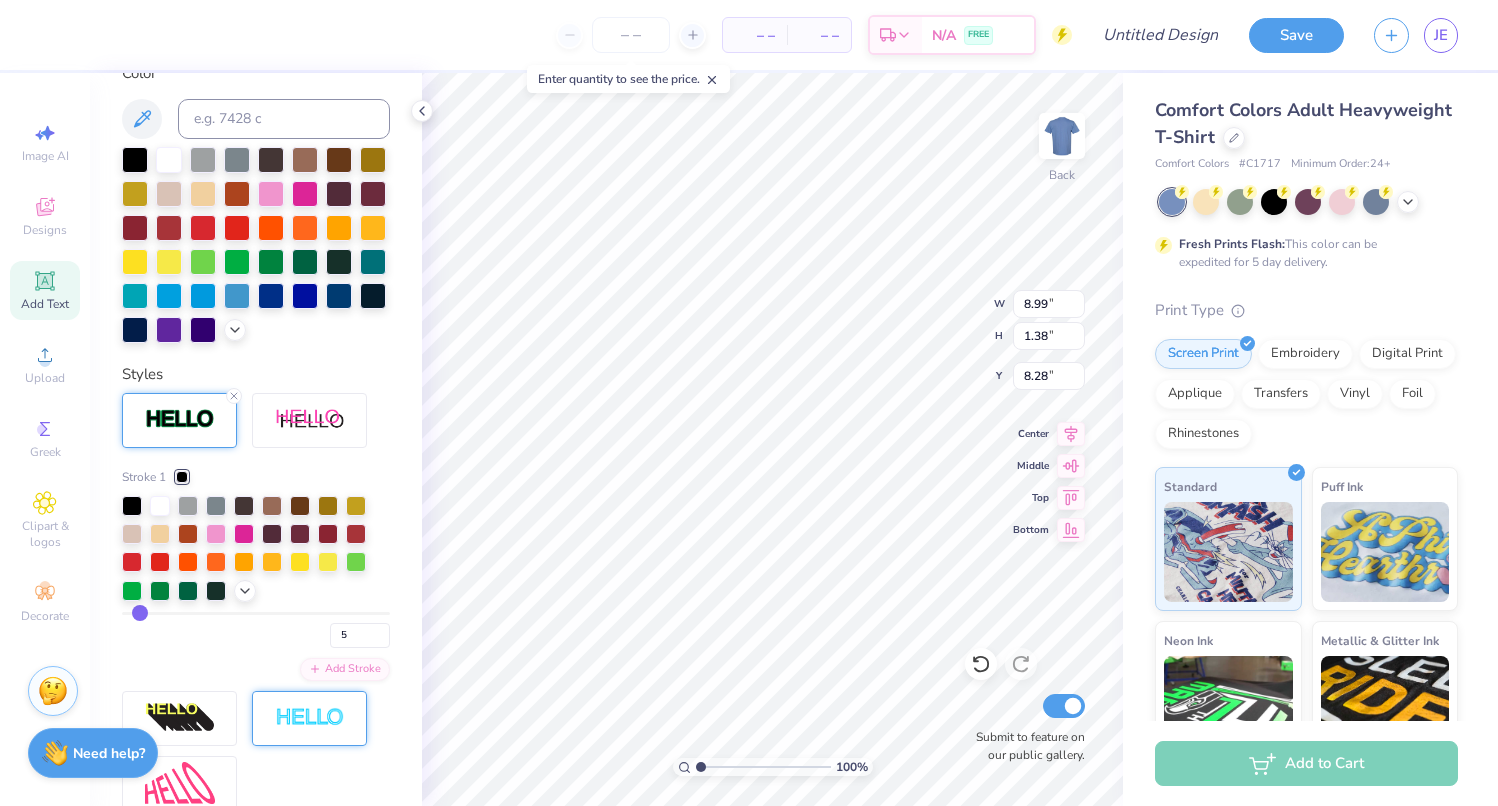 type on "4" 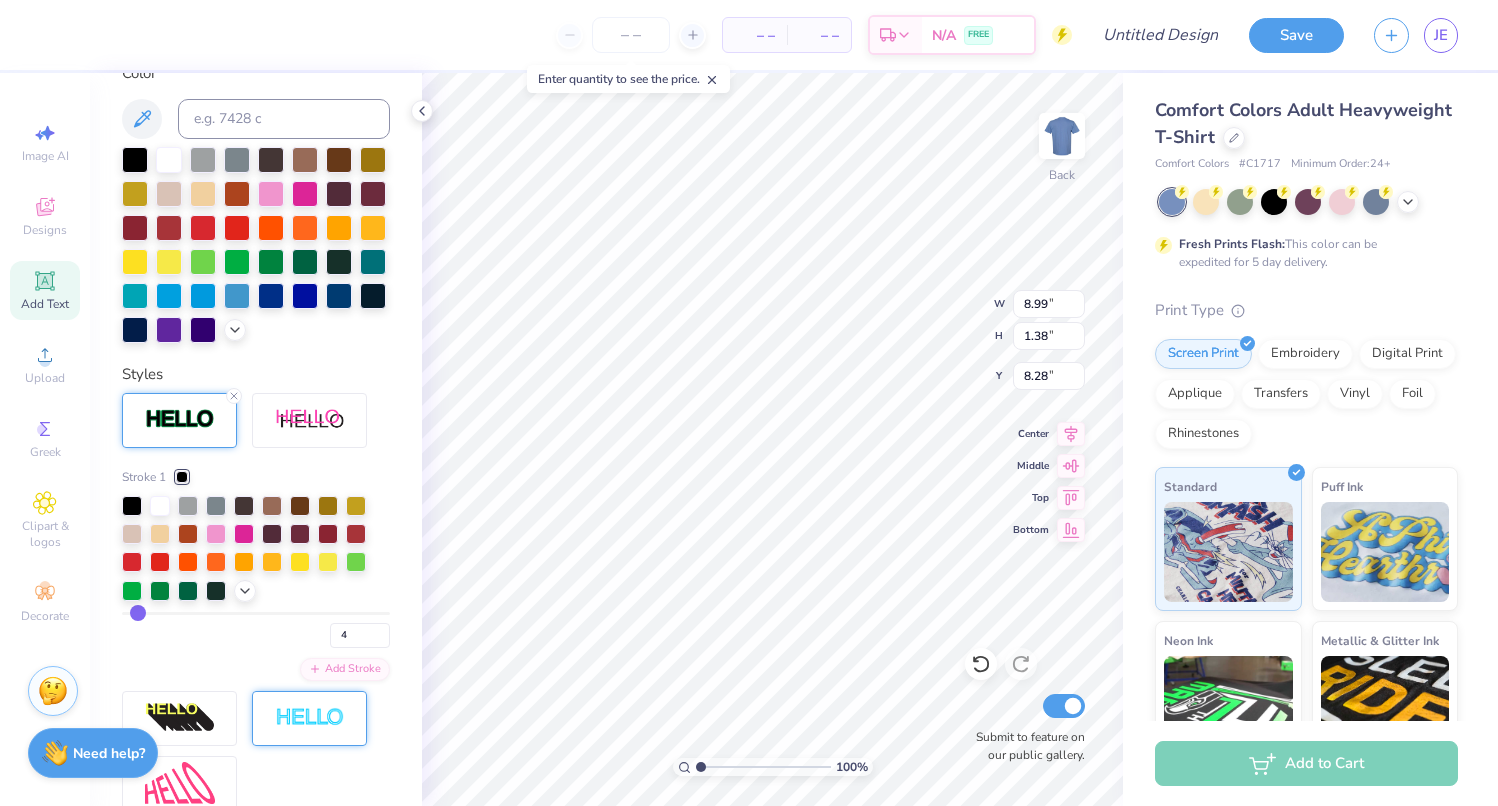 type on "4" 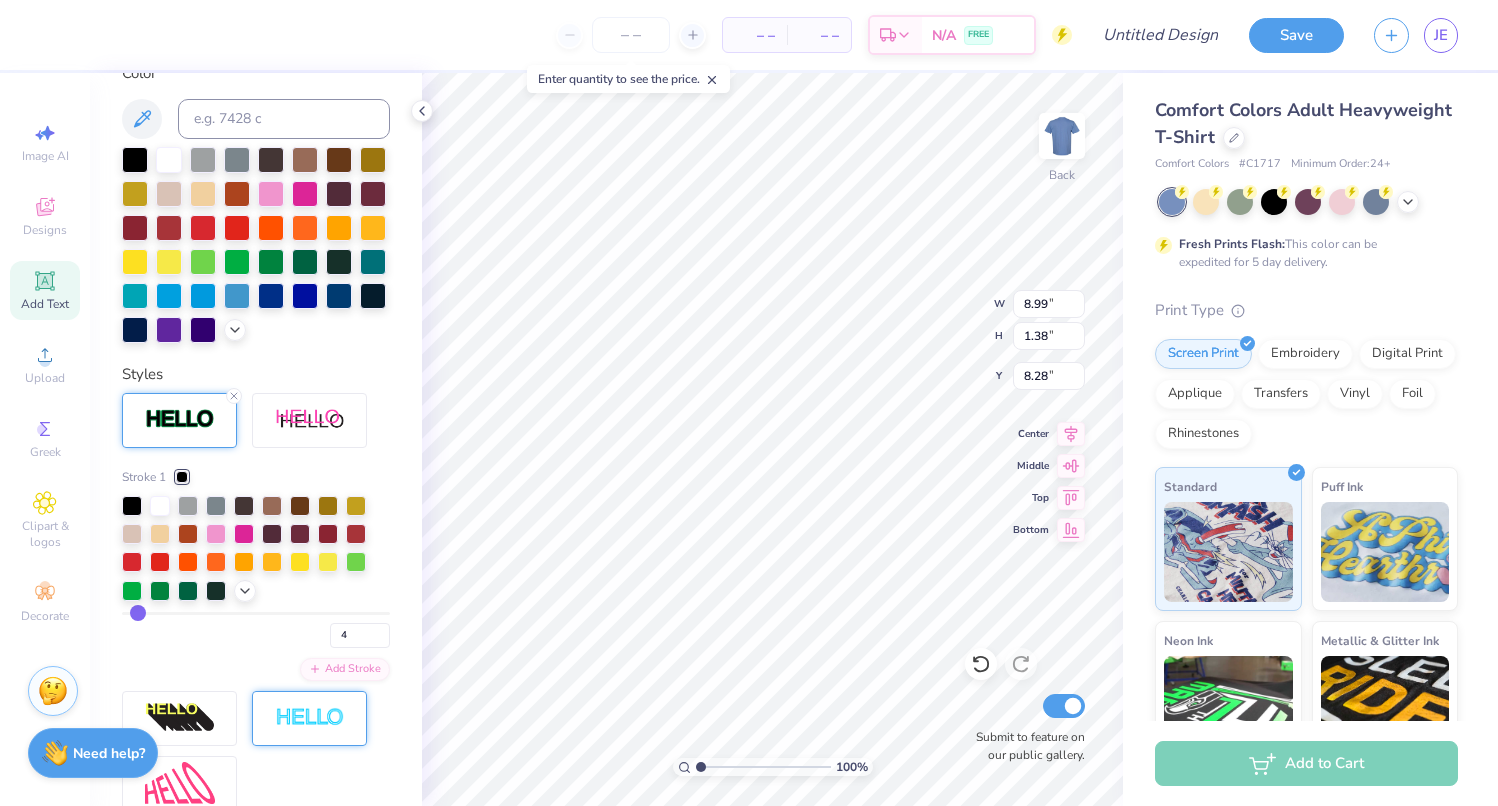 type on "8.91" 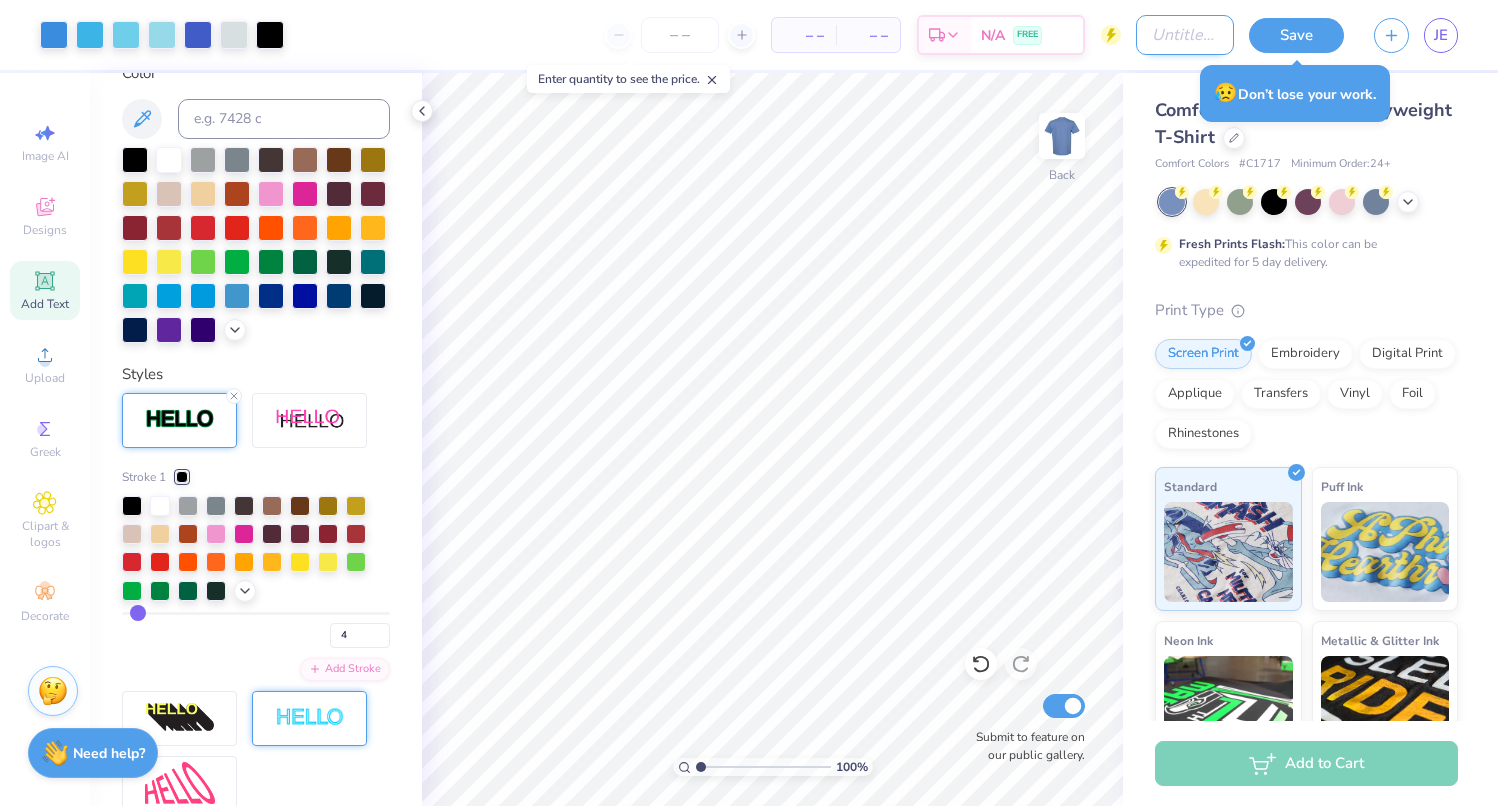 click on "Design Title" at bounding box center [1185, 35] 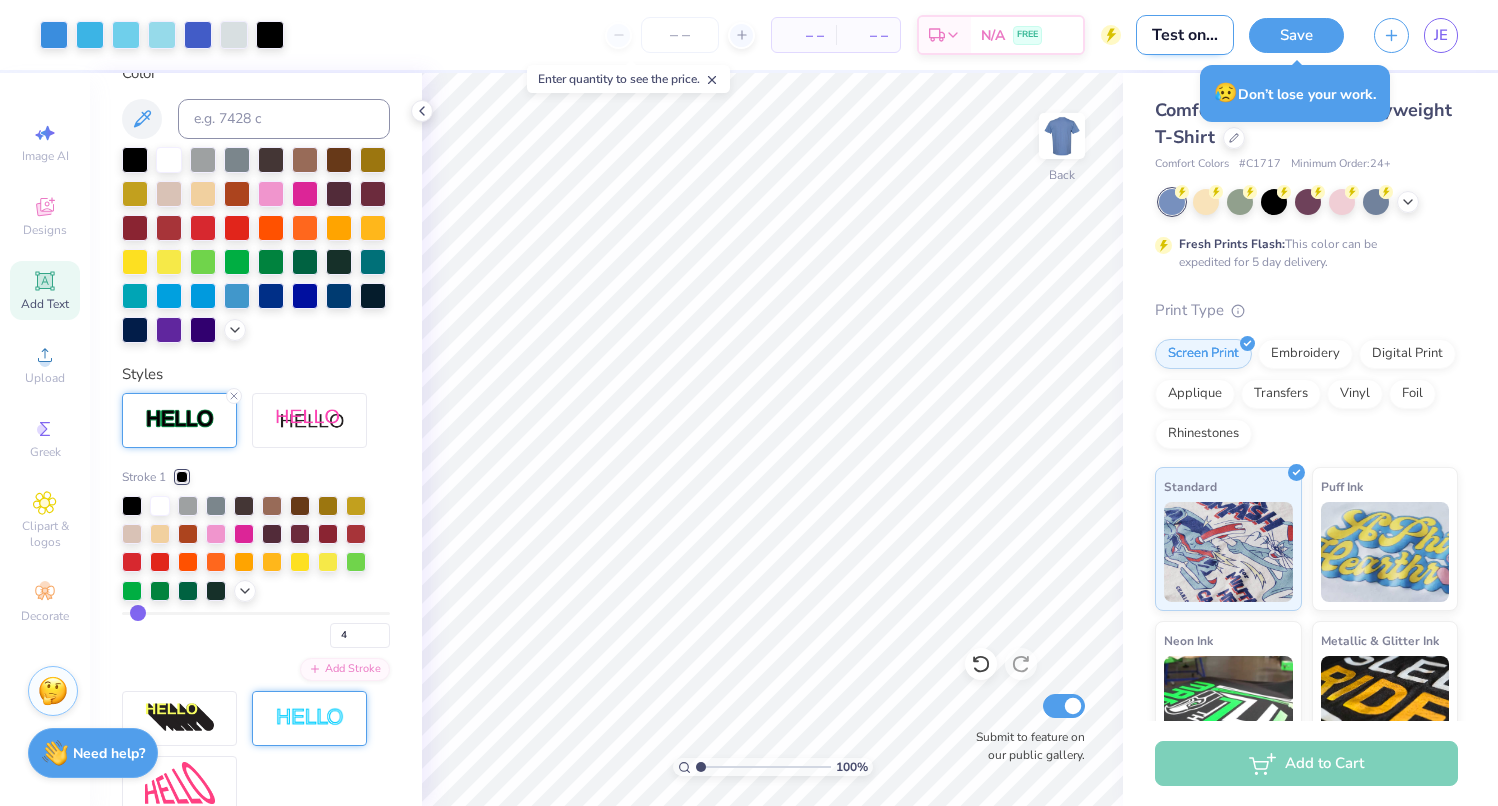 scroll, scrollTop: 0, scrollLeft: 1, axis: horizontal 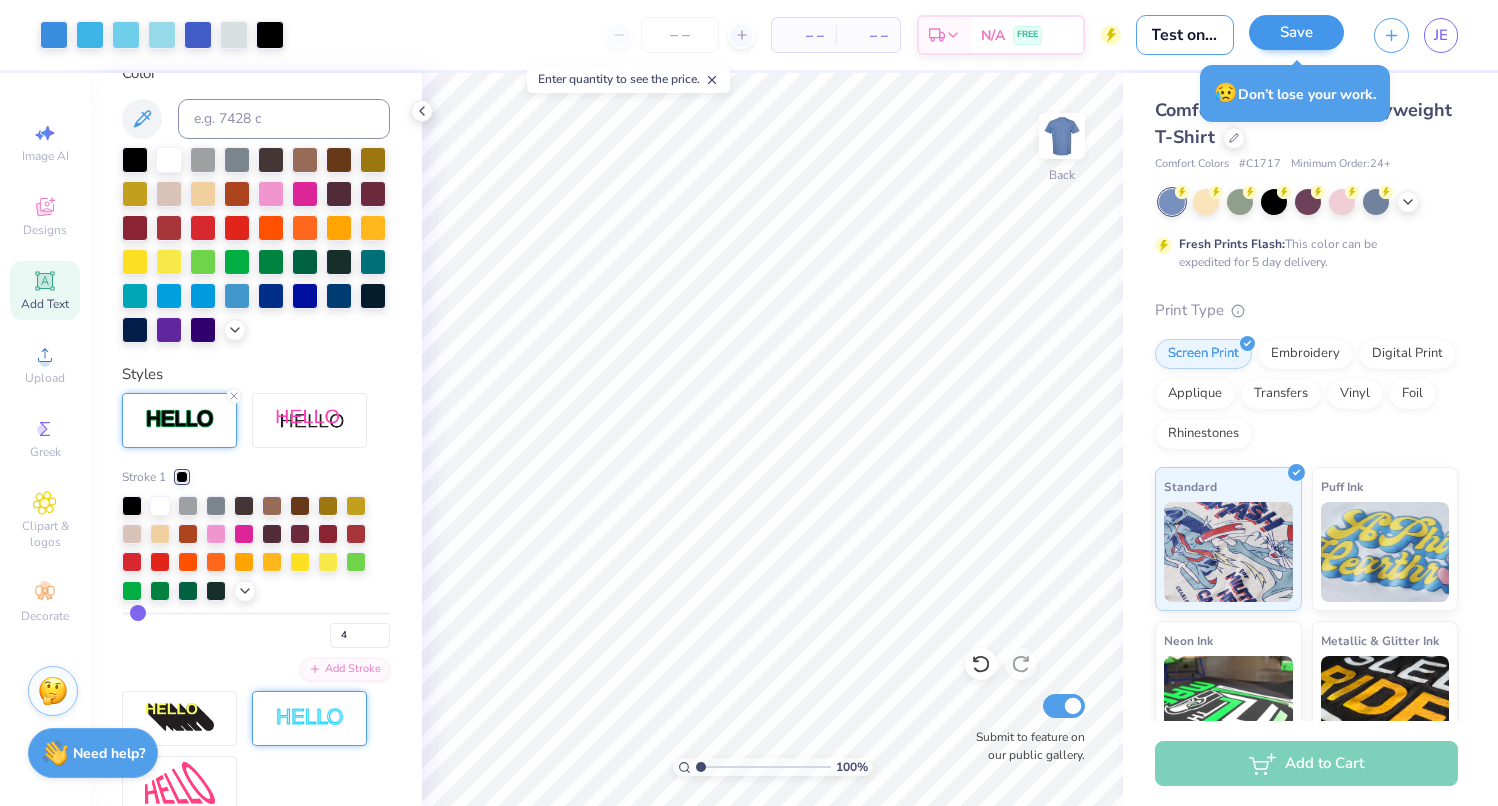 type on "Test only" 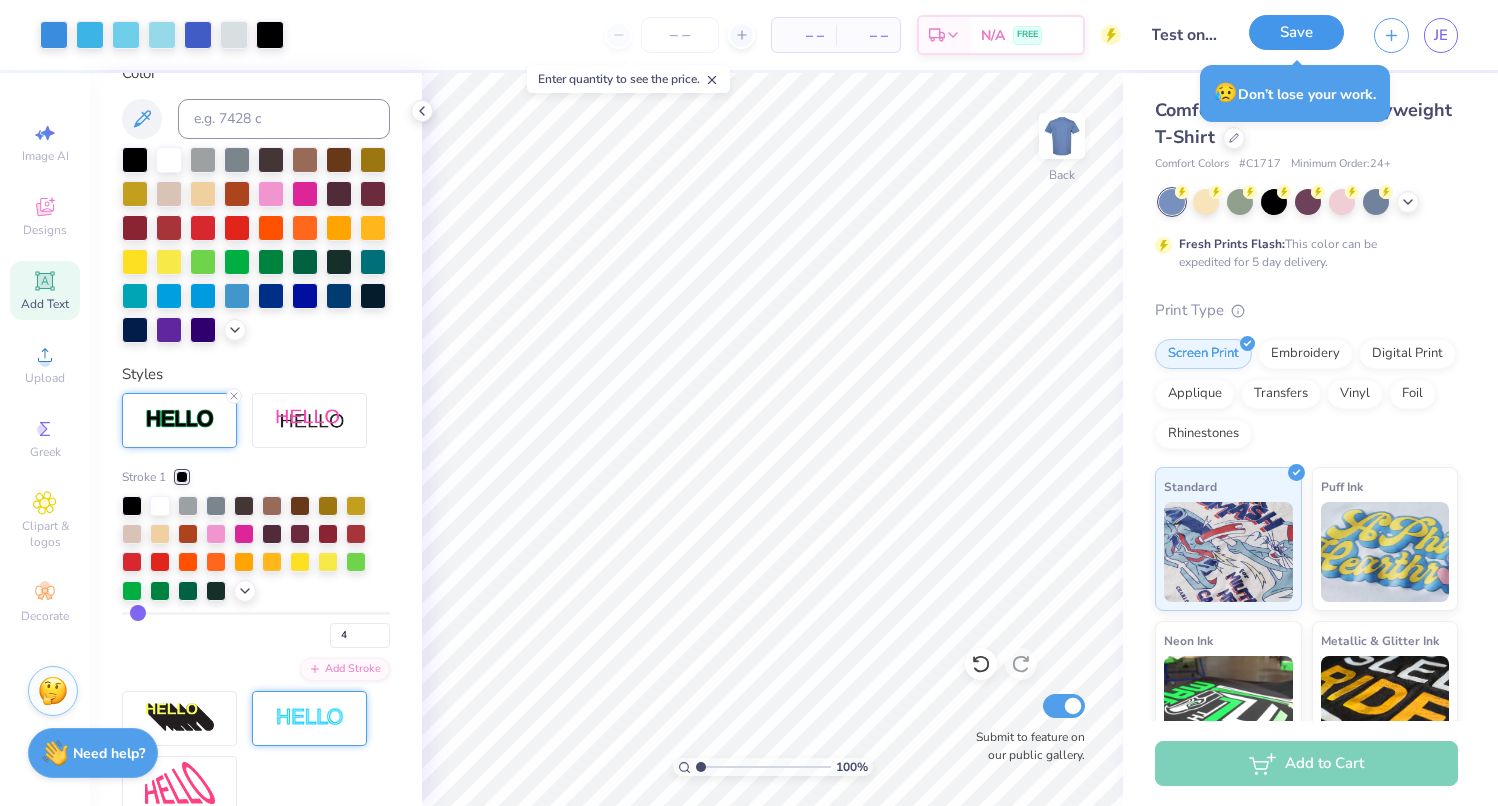 scroll, scrollTop: 0, scrollLeft: 0, axis: both 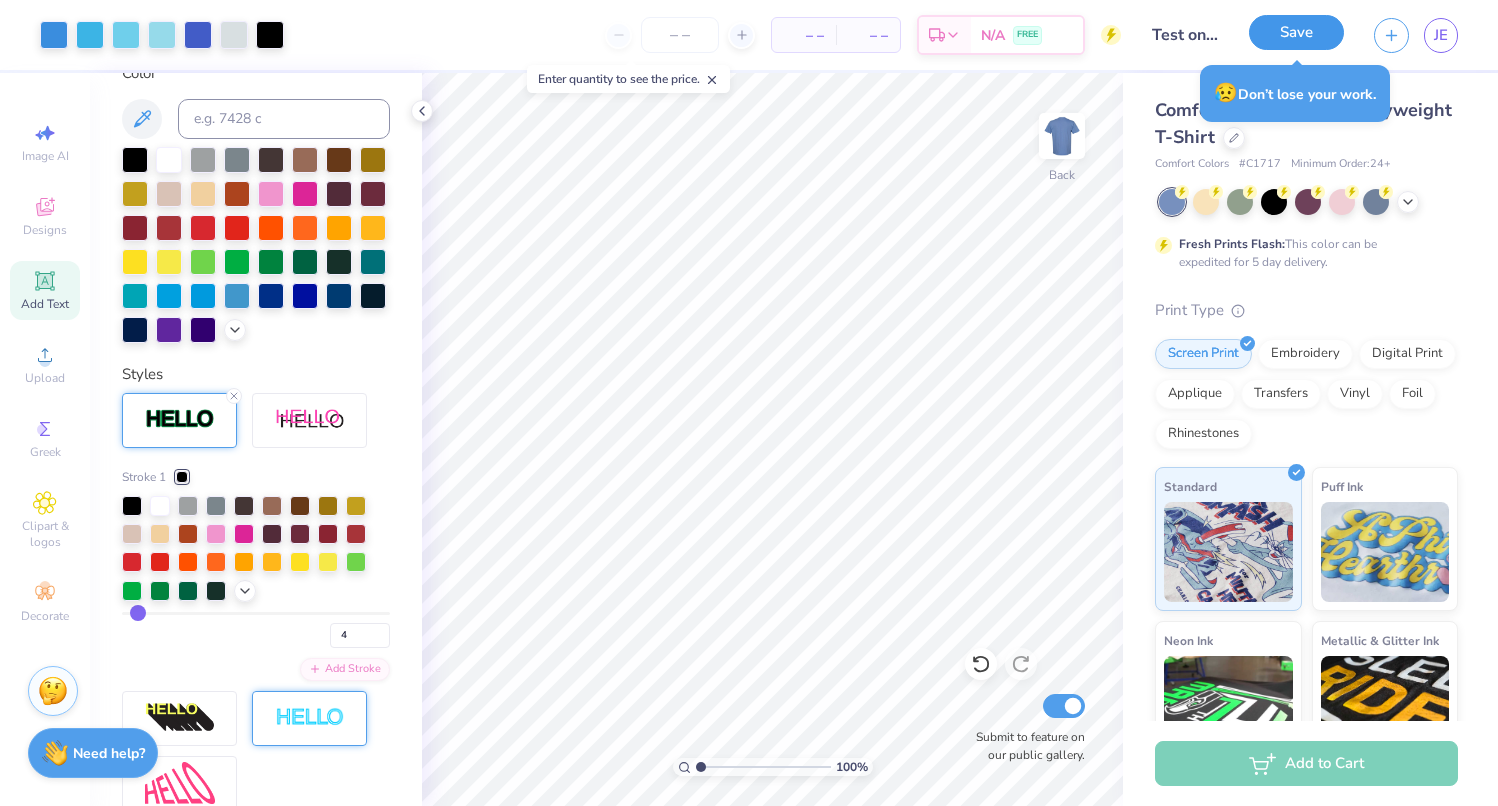 click on "Save" at bounding box center [1296, 32] 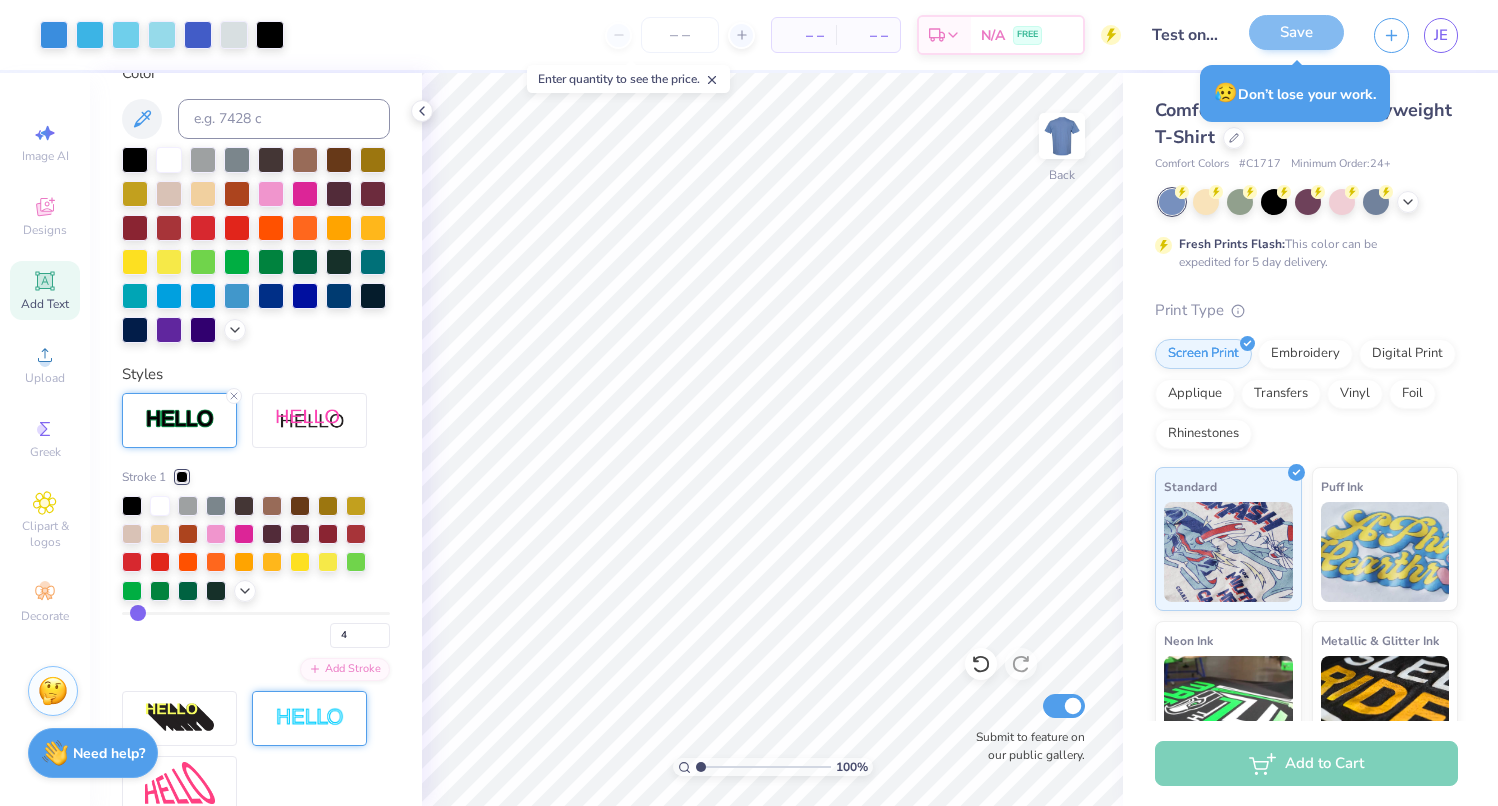 click on "Save" at bounding box center (1296, 35) 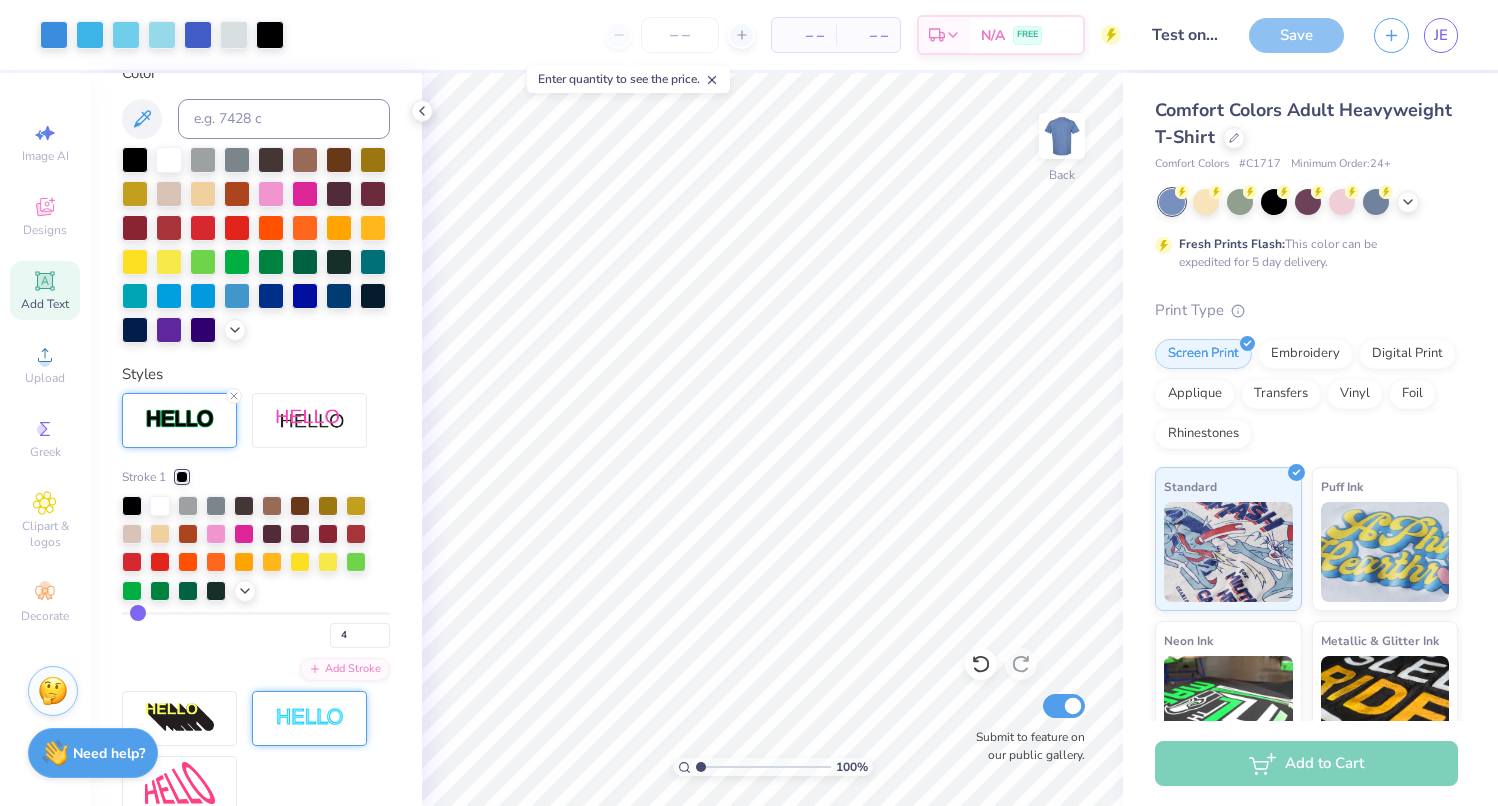 click 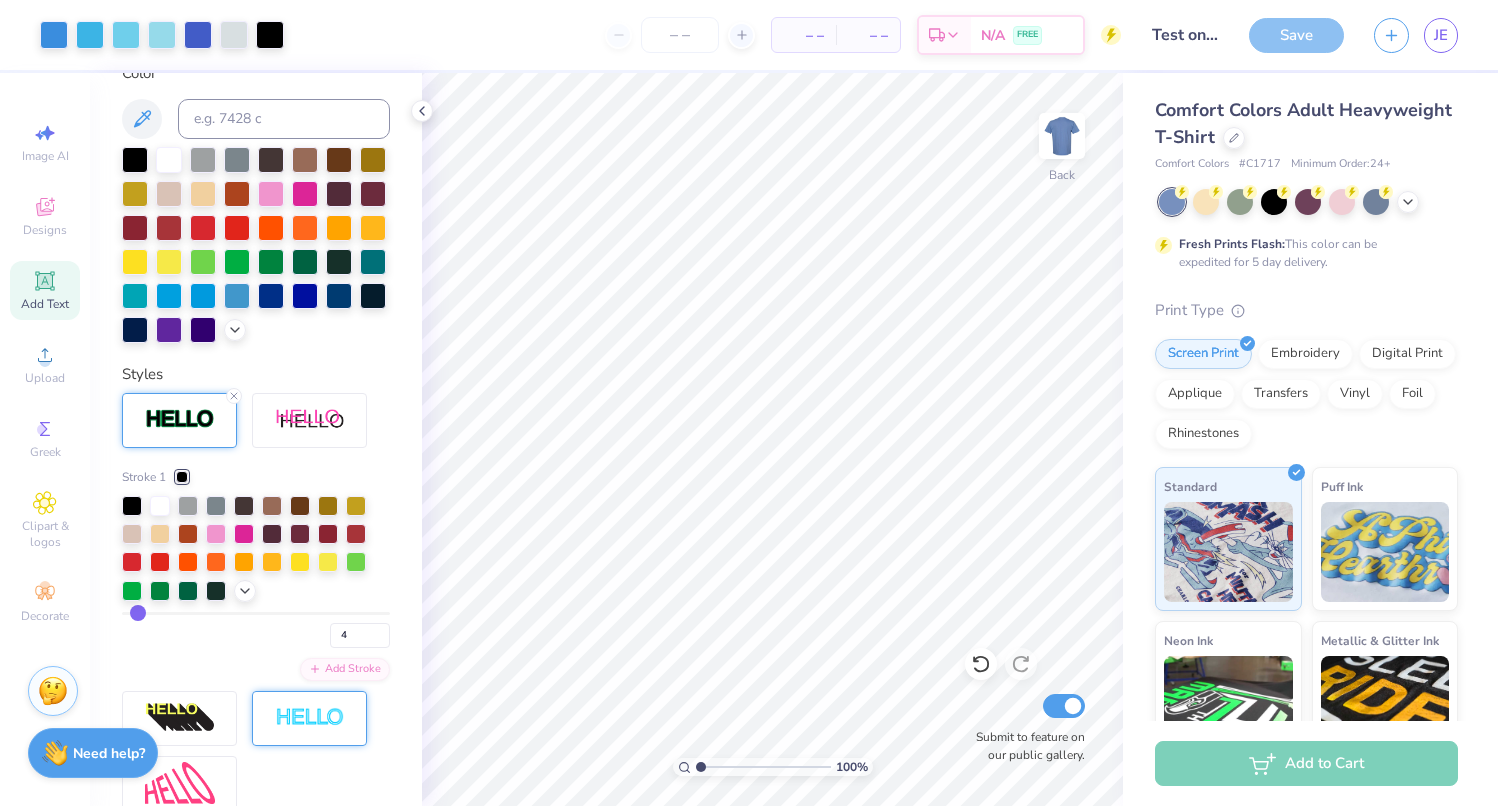 click on "Save" at bounding box center [1296, 35] 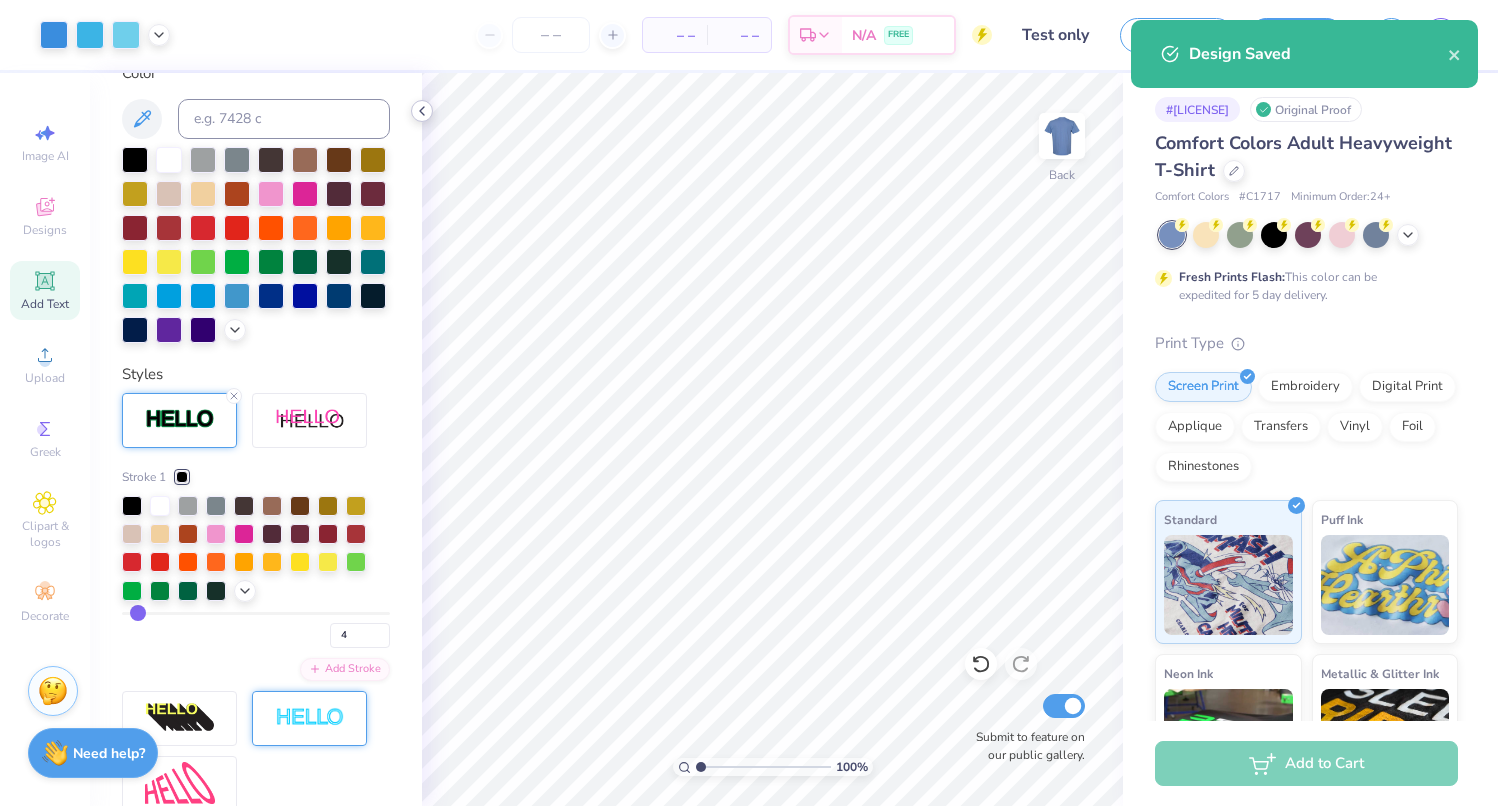 click 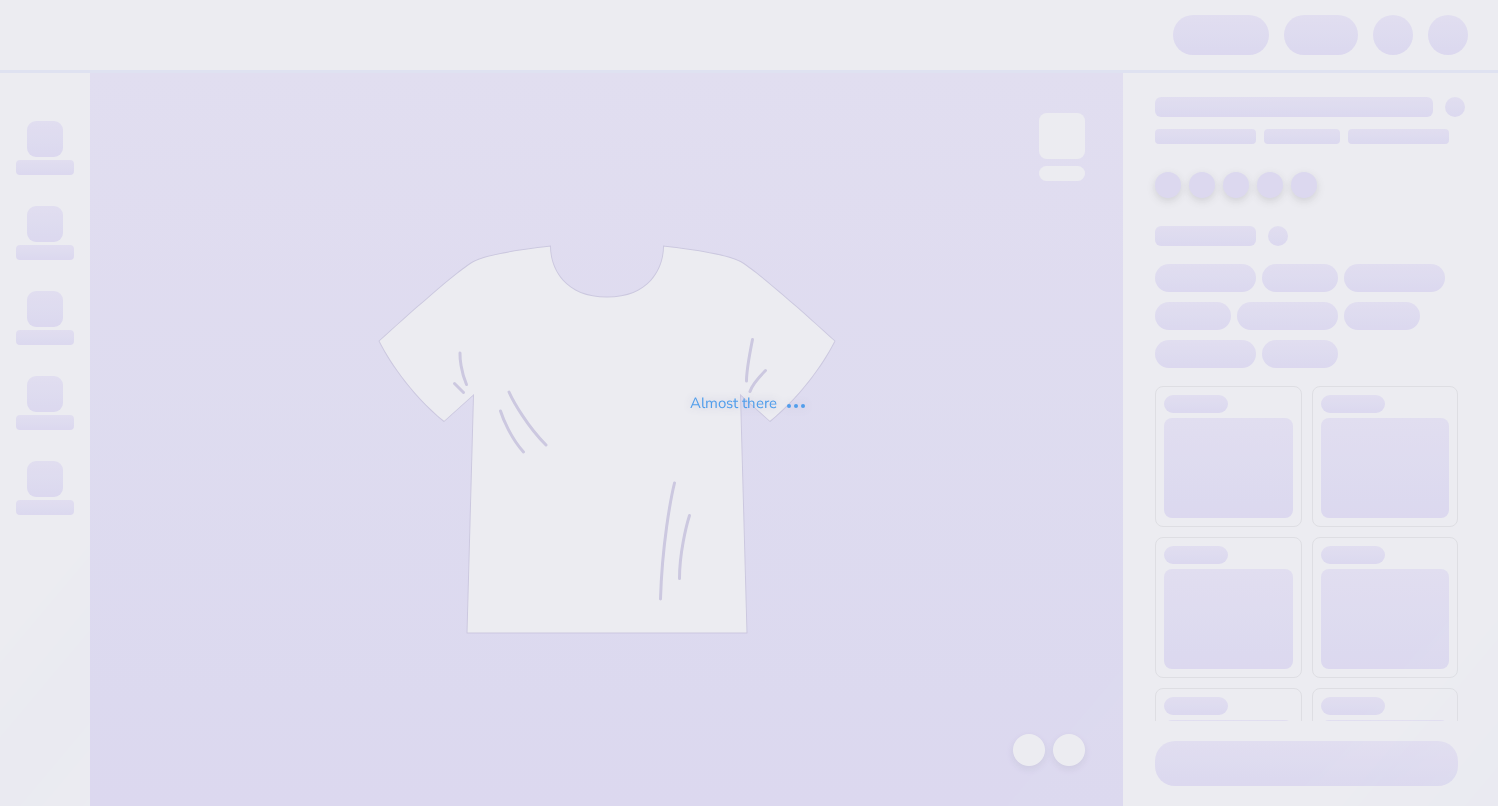 scroll, scrollTop: 0, scrollLeft: 0, axis: both 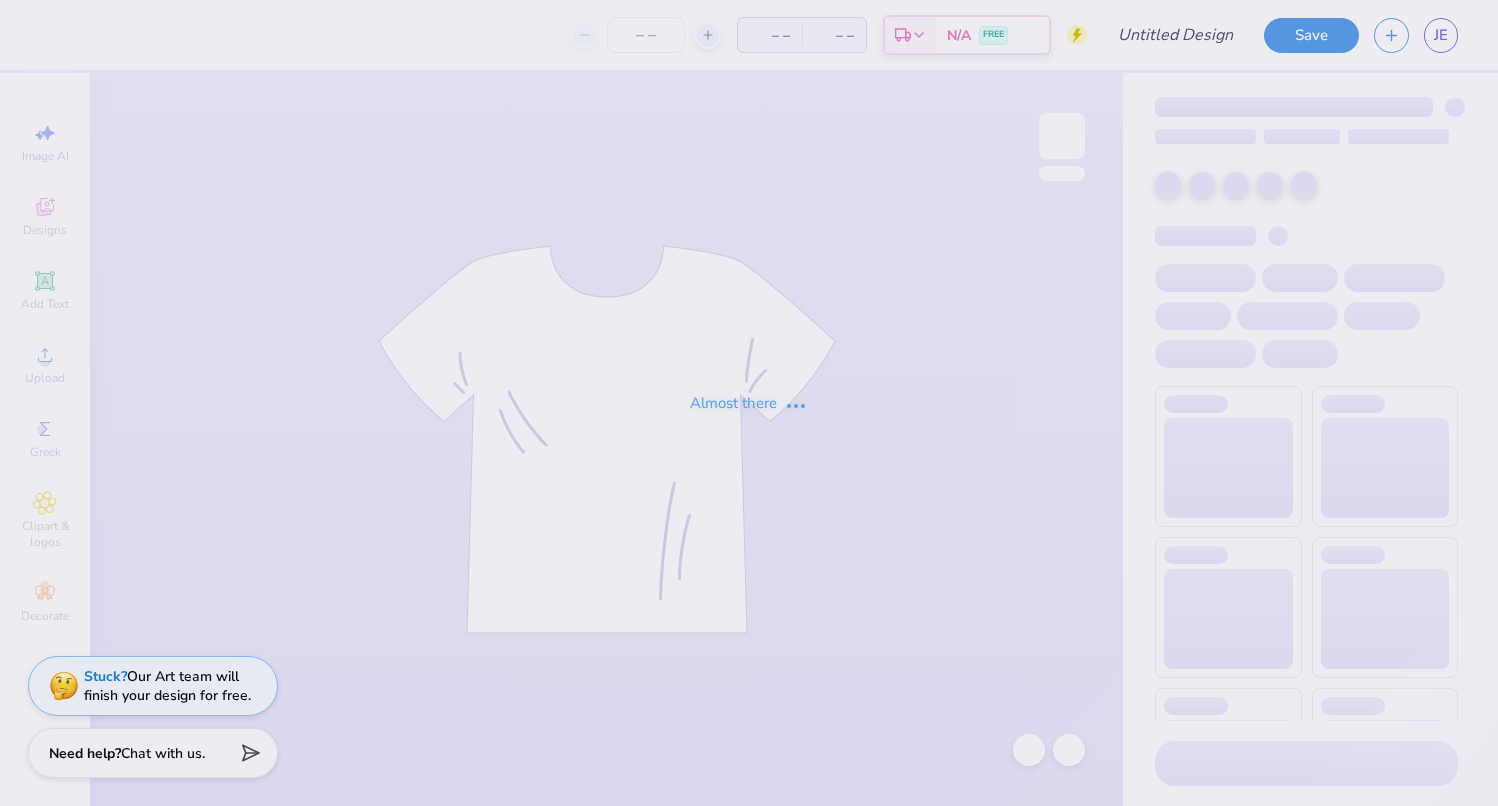 type on "Test only" 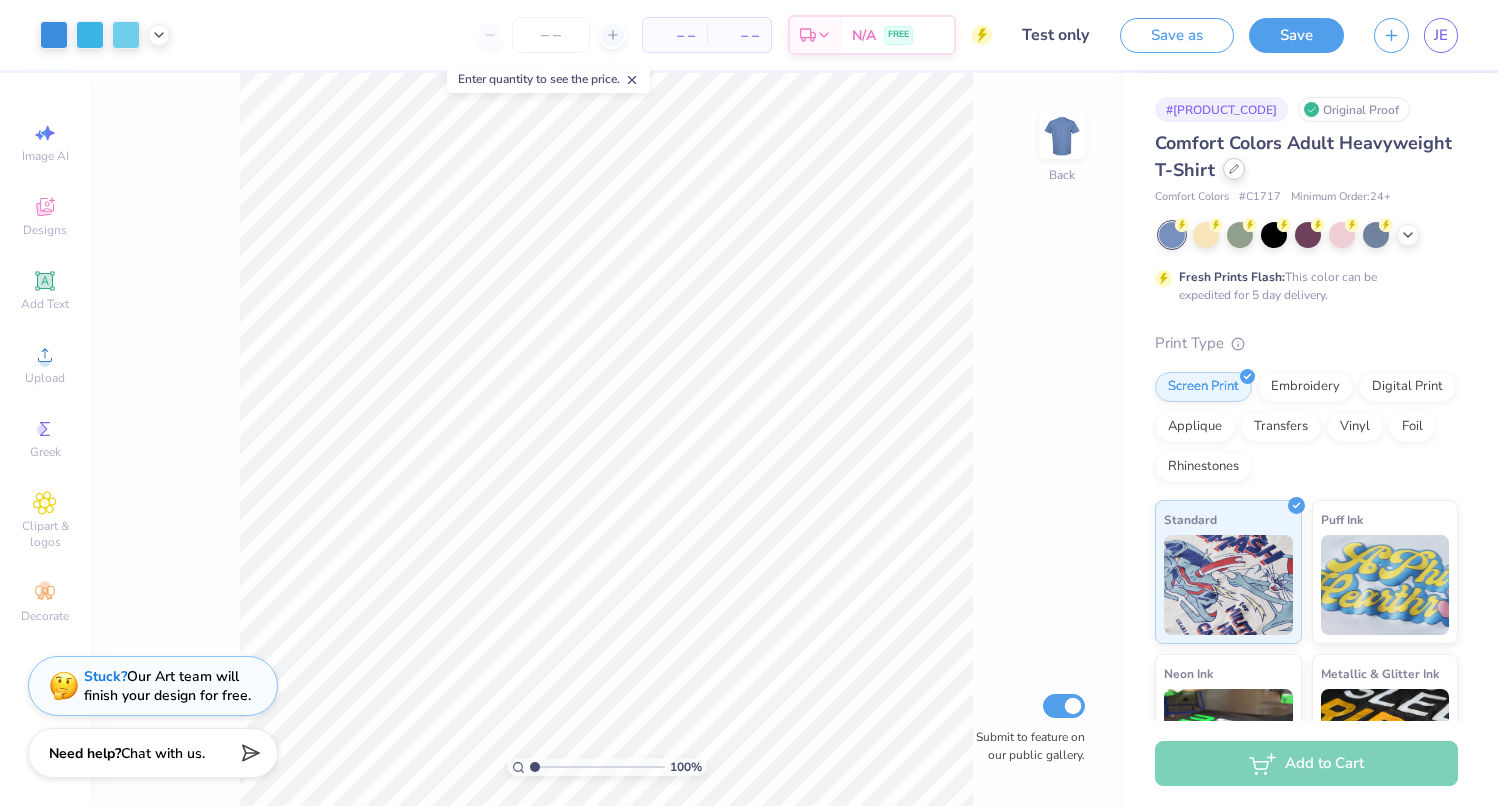 click at bounding box center (1234, 169) 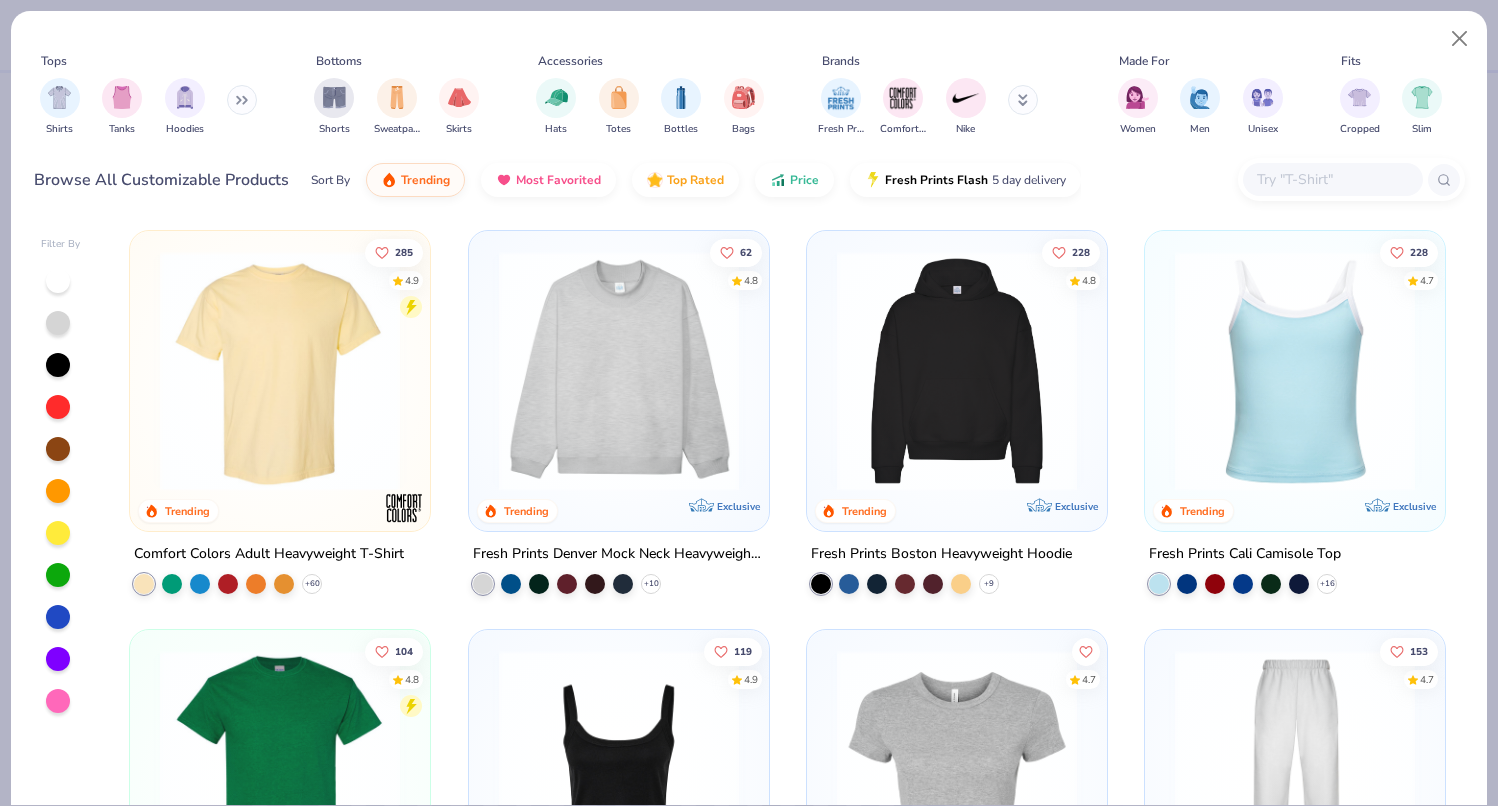 scroll, scrollTop: 0, scrollLeft: 0, axis: both 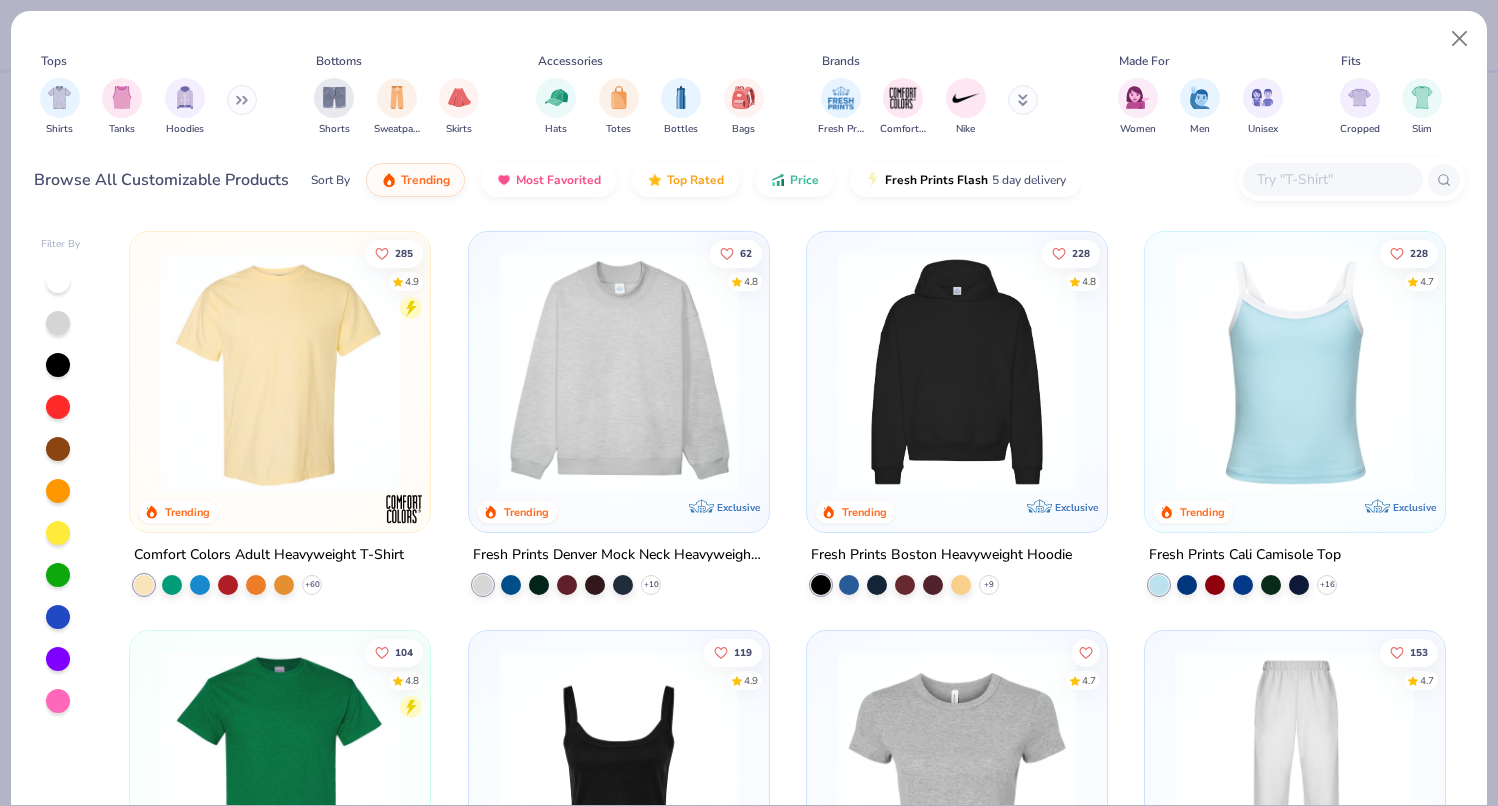 click at bounding box center [957, 372] 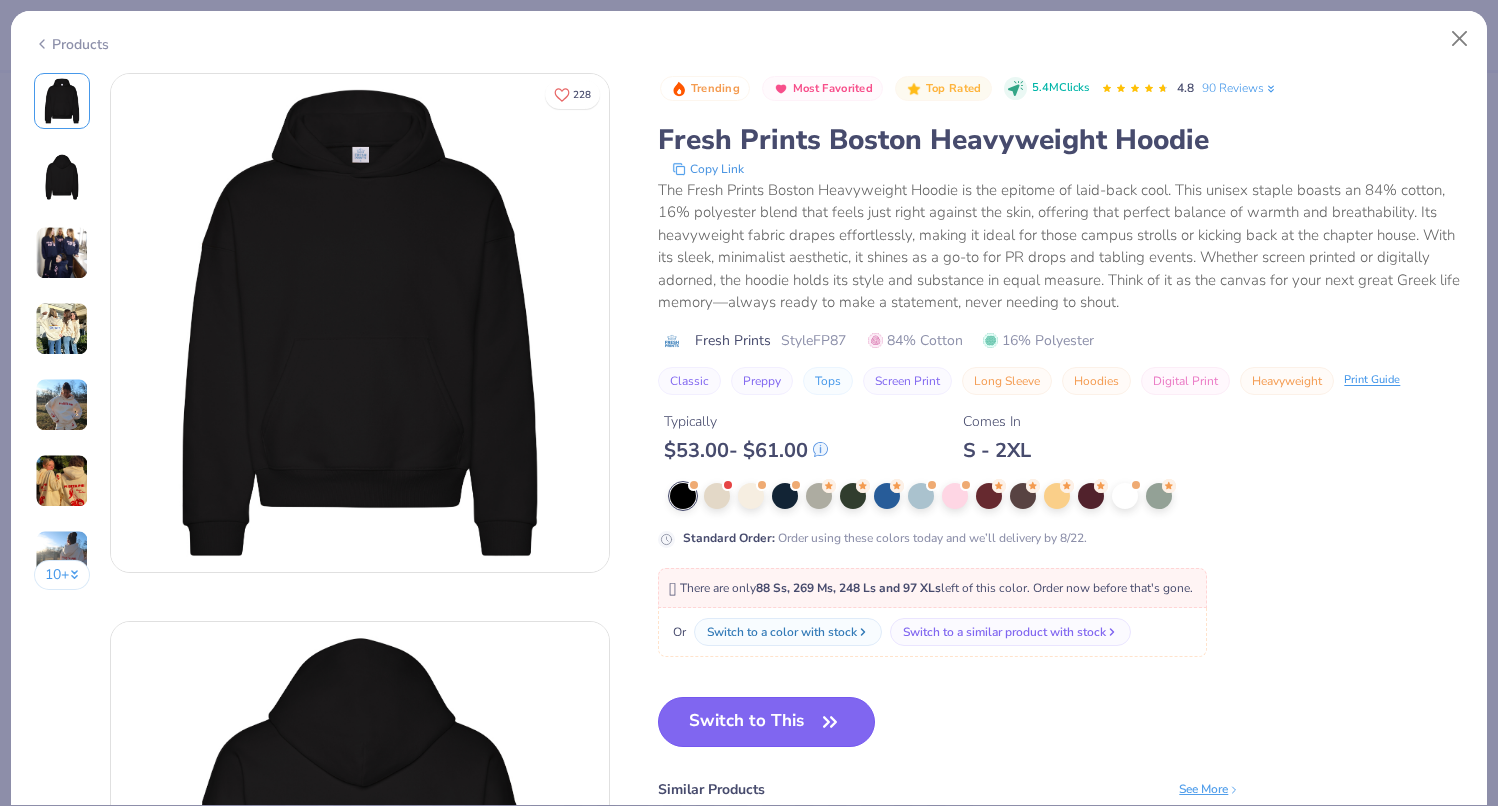 click on "Switch to This" at bounding box center [766, 722] 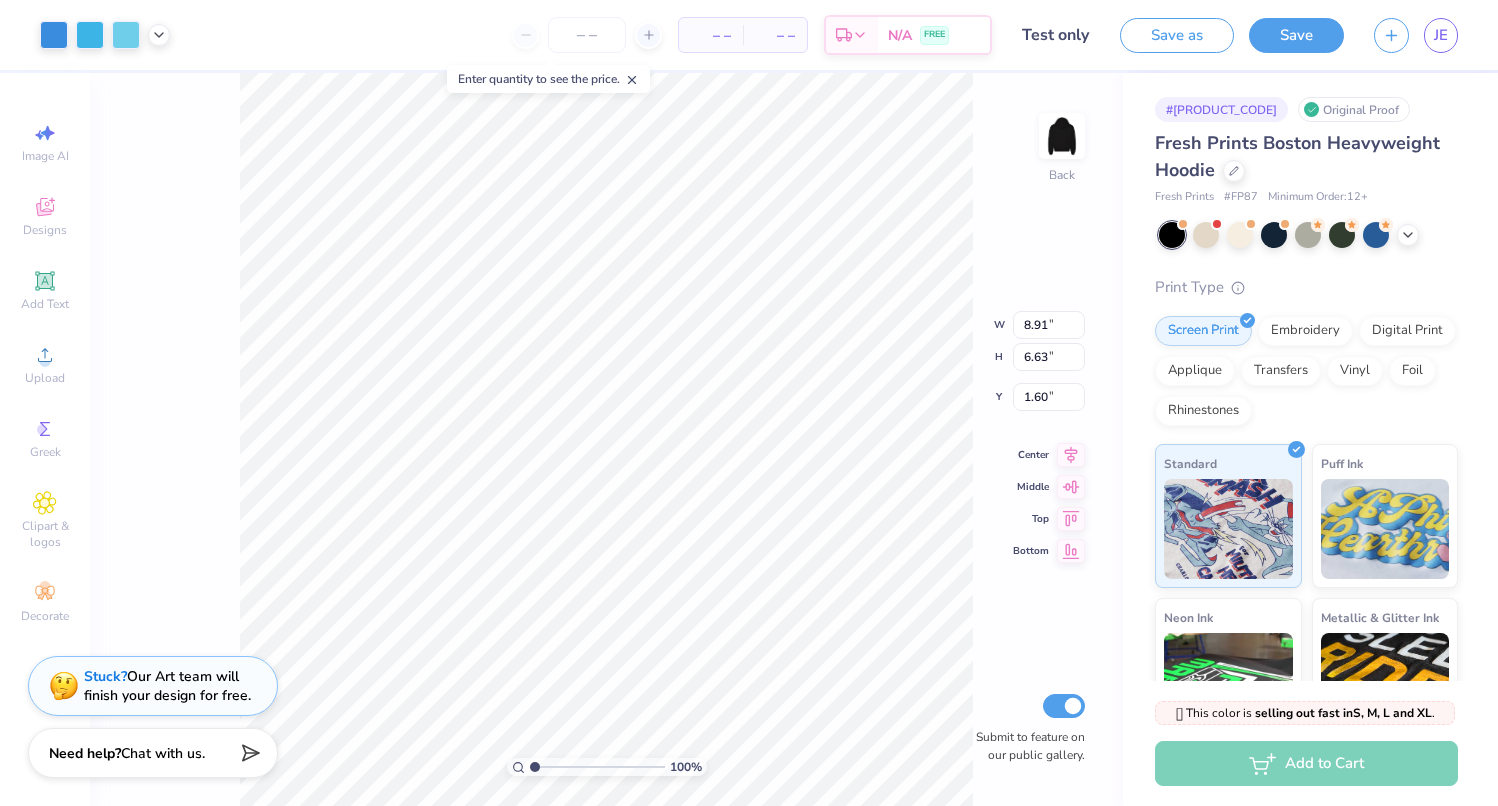 type on "3.44" 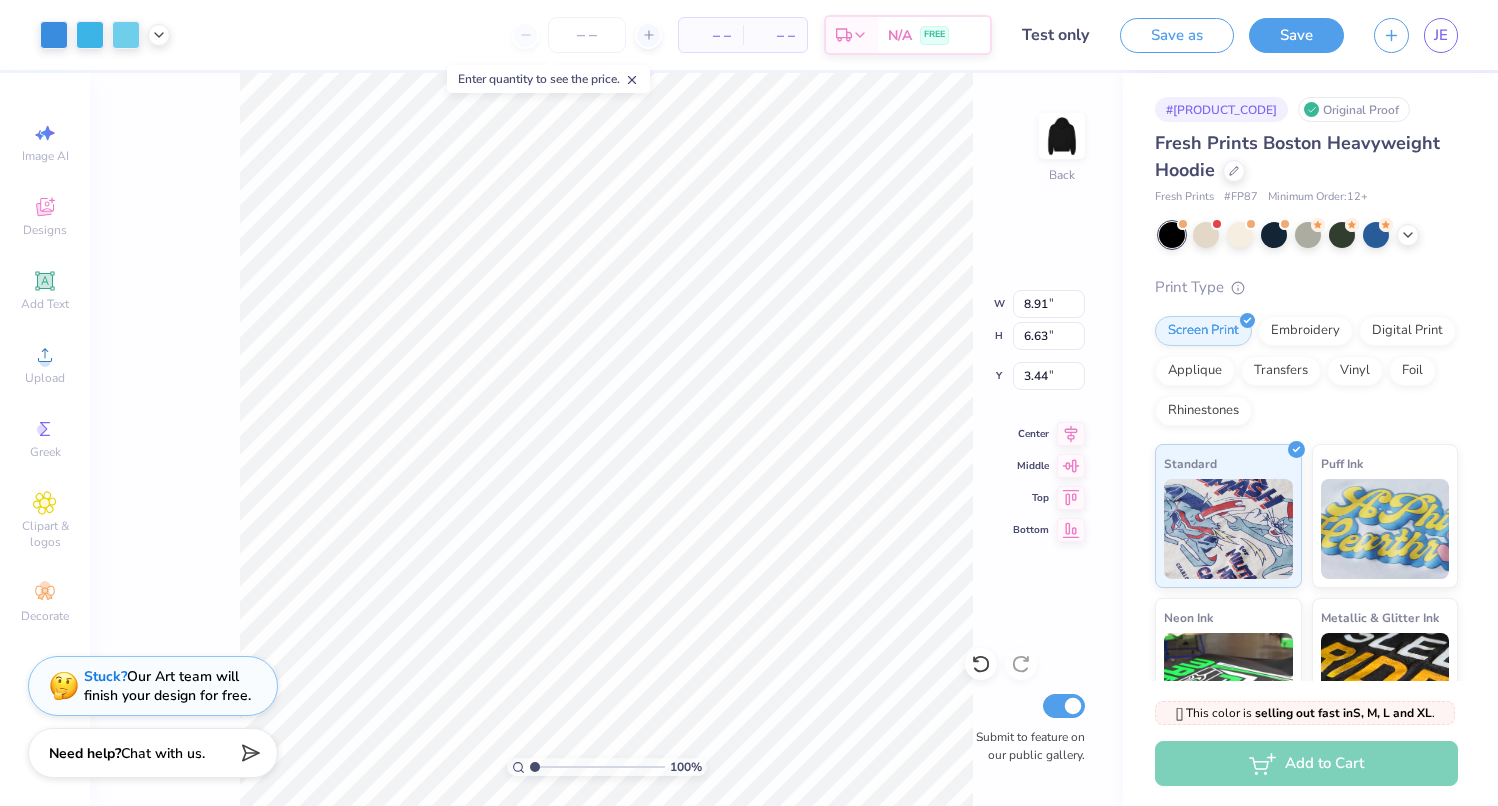 click on "100  % Back W 8.91 8.91 " H 6.63 6.63 " Y 3.44 3.44 " Center Middle Top Bottom Submit to feature on our public gallery." at bounding box center (606, 439) 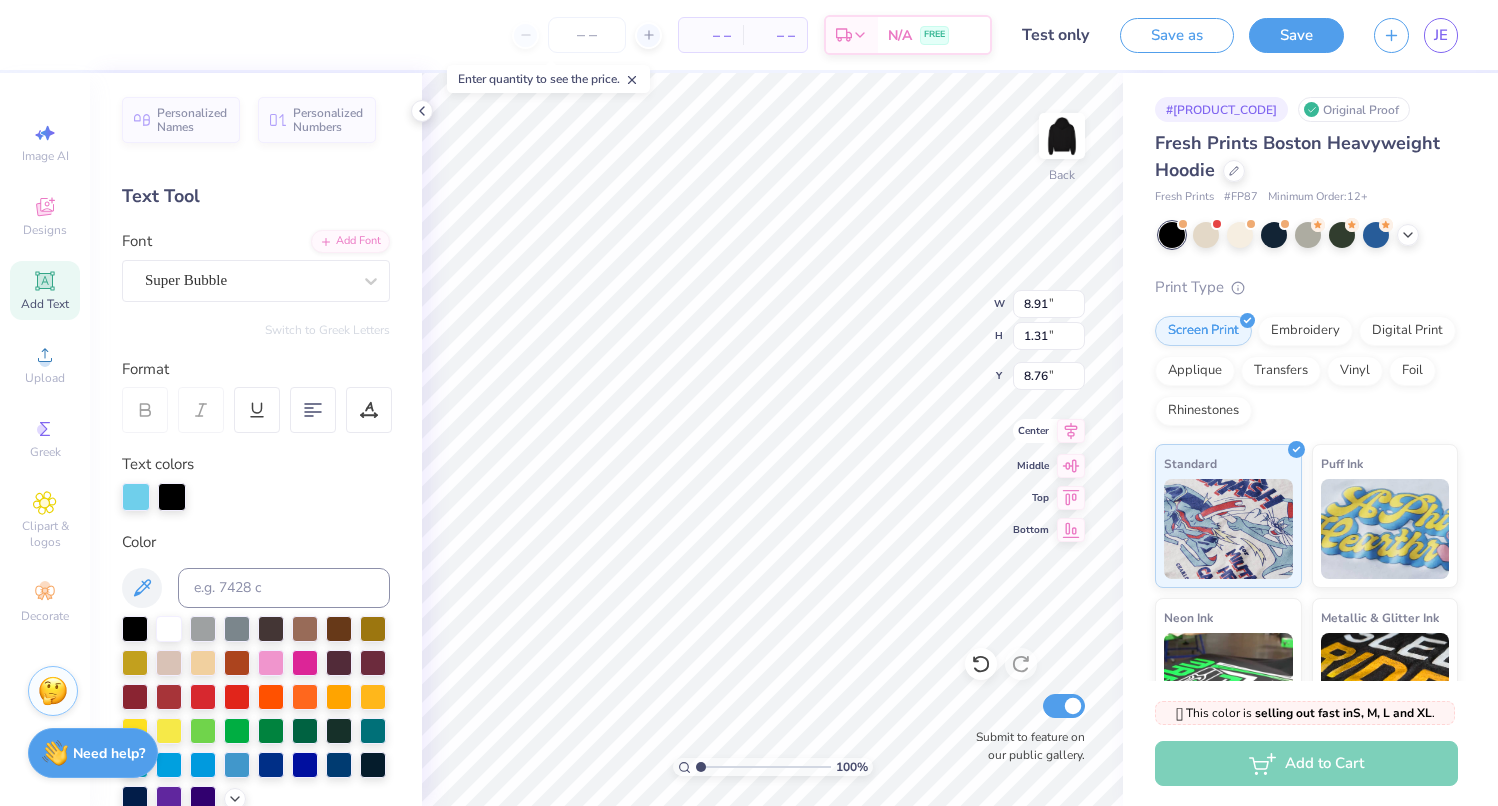click 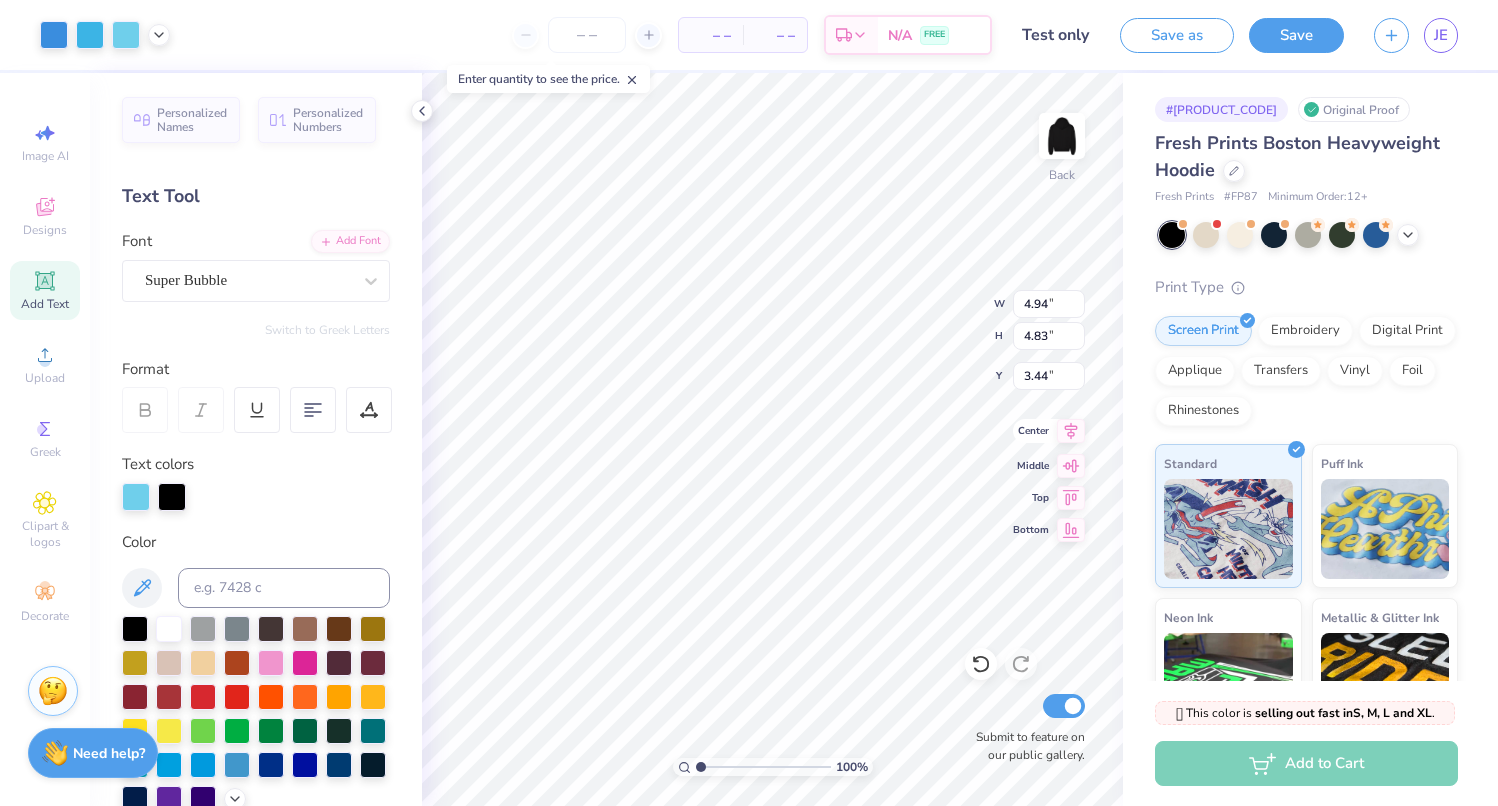 click 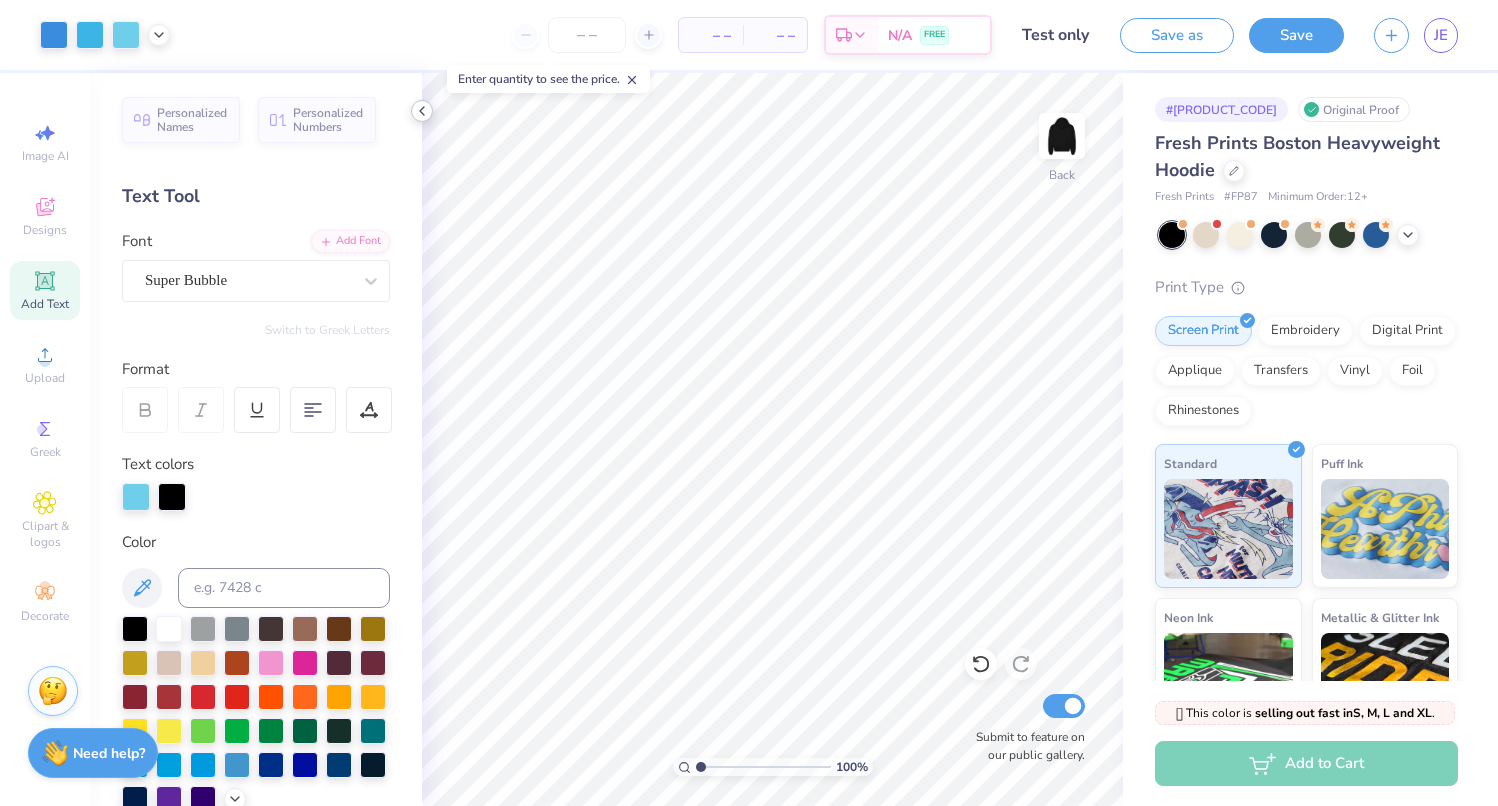 click 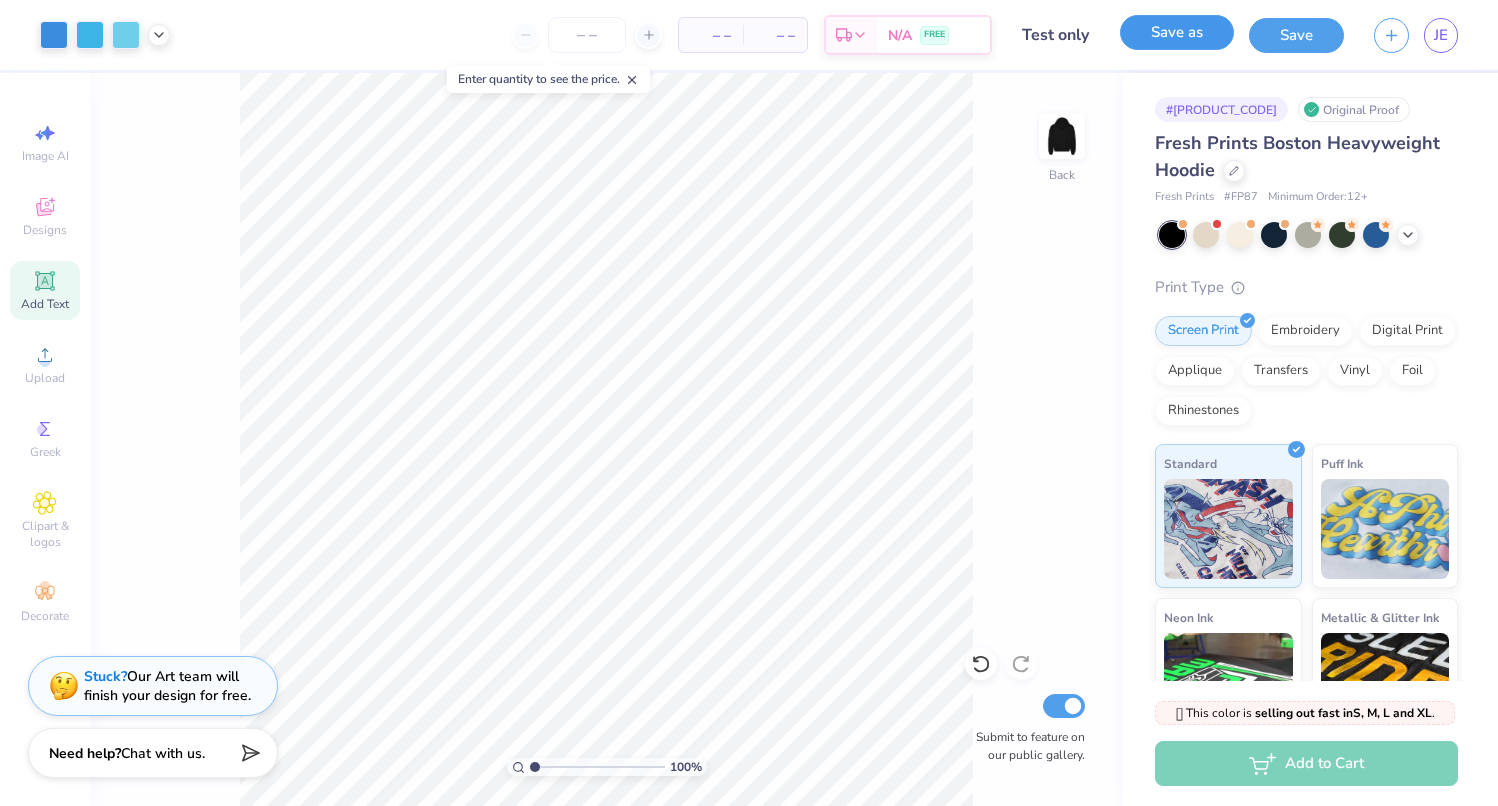 click on "Save as" at bounding box center [1177, 32] 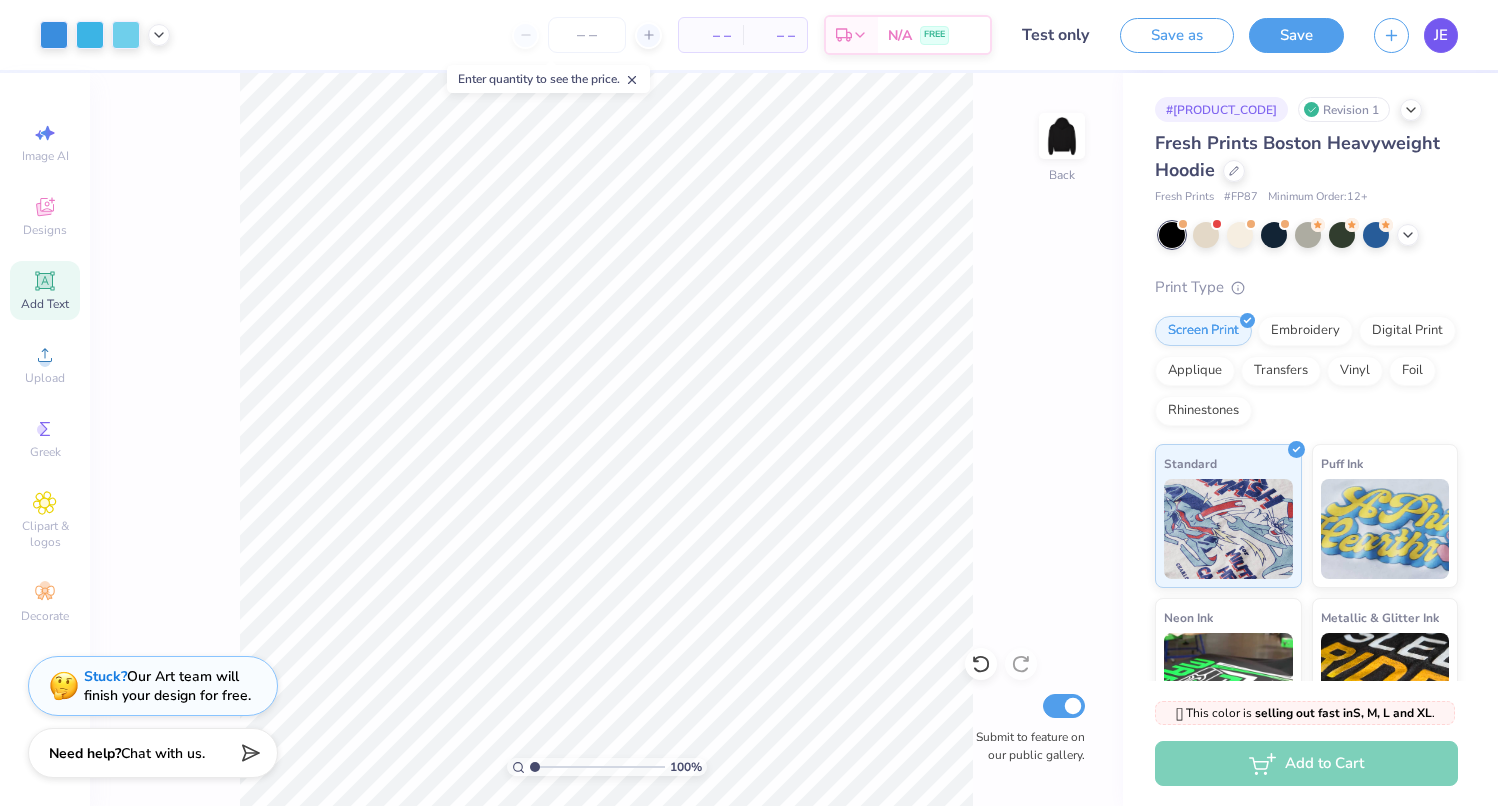 click on "JE" at bounding box center [1441, 35] 